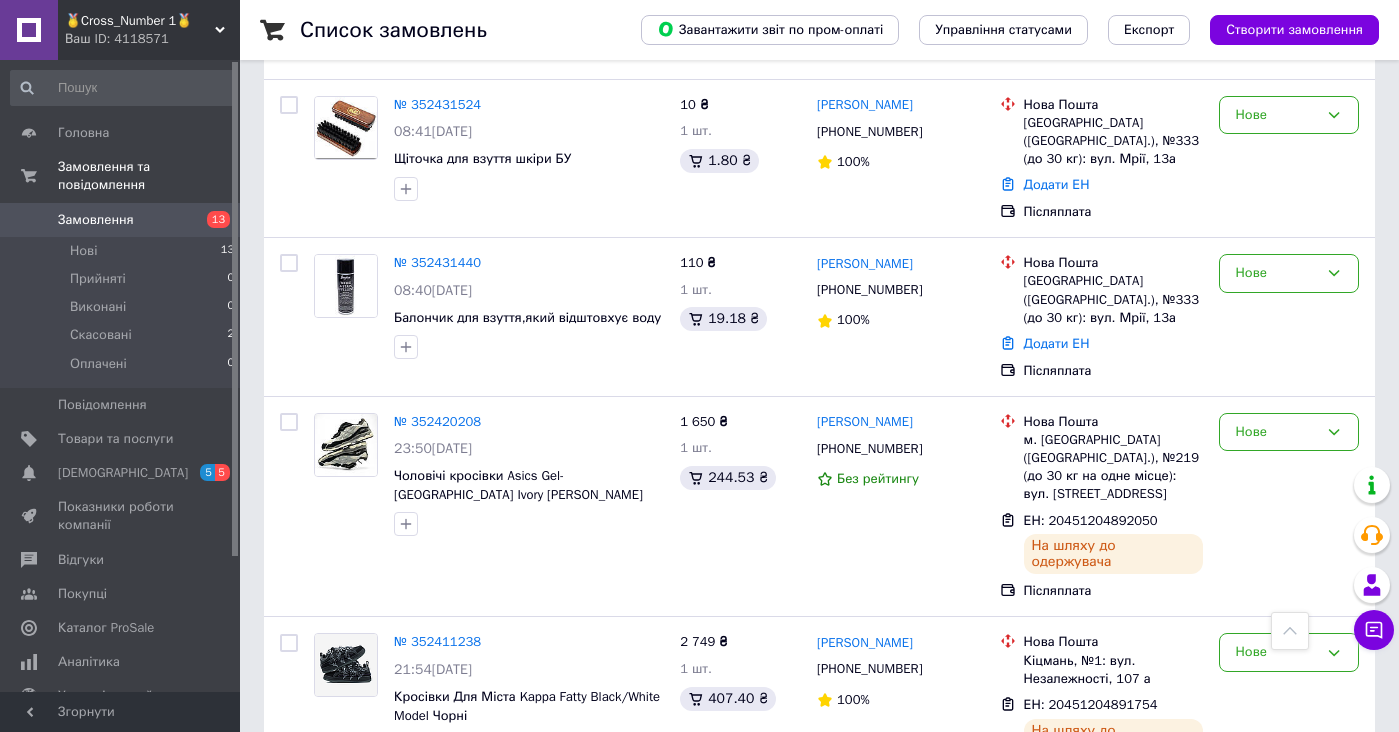 scroll, scrollTop: 319, scrollLeft: 0, axis: vertical 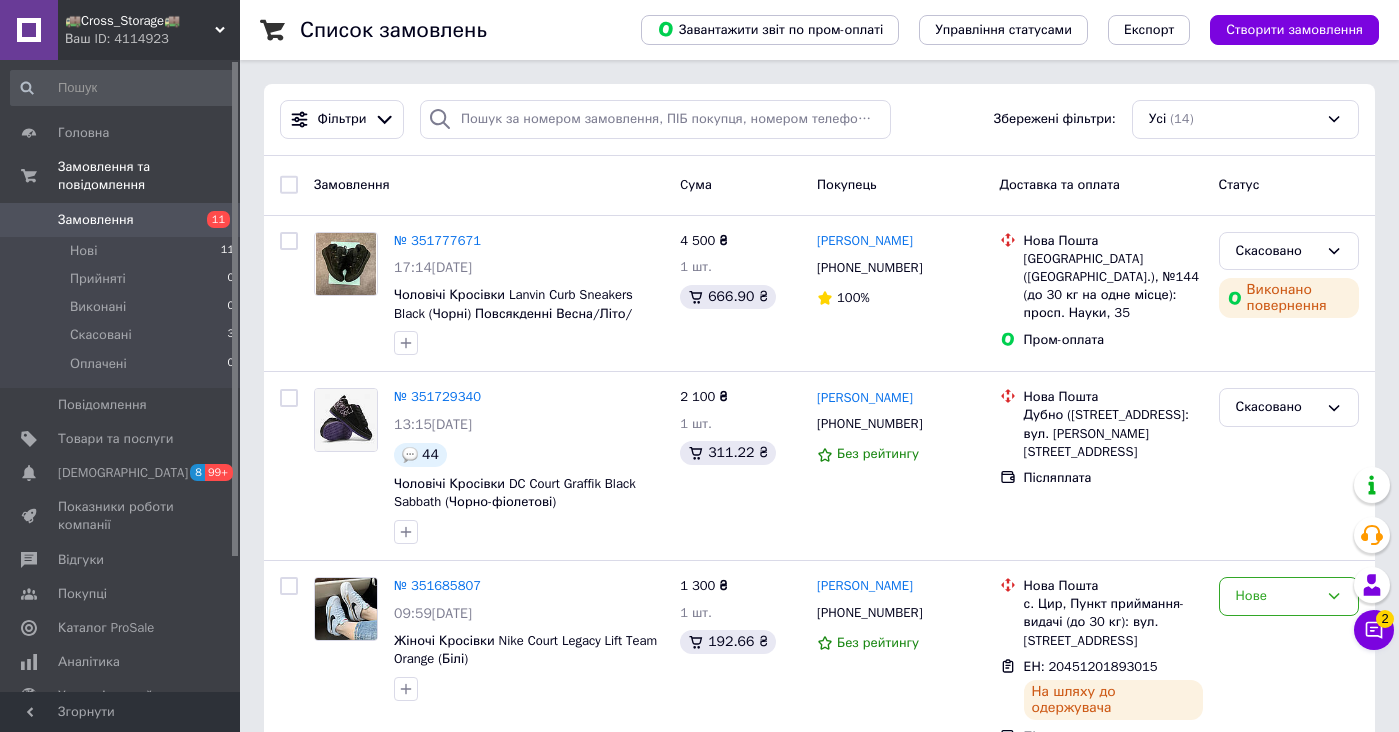 click on "Ваш ID: 4114923" at bounding box center (152, 39) 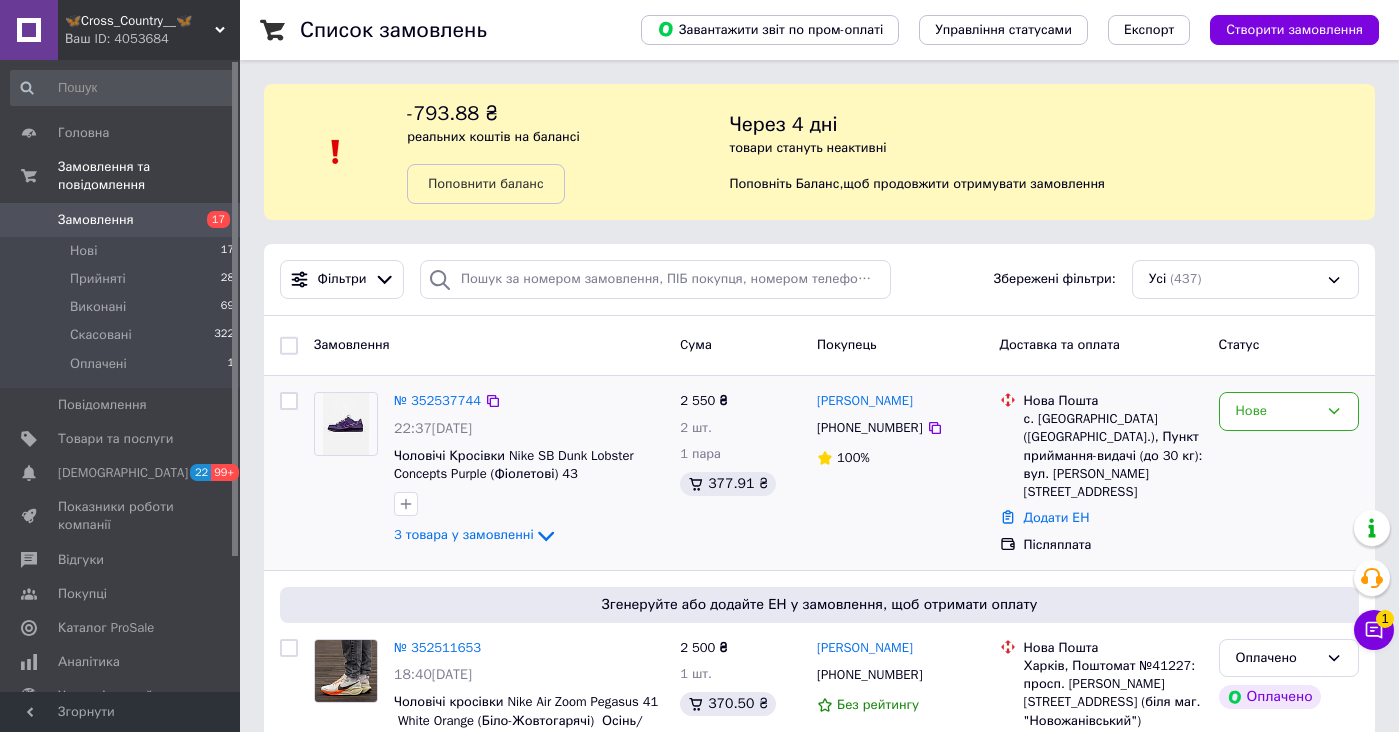 scroll, scrollTop: 0, scrollLeft: 0, axis: both 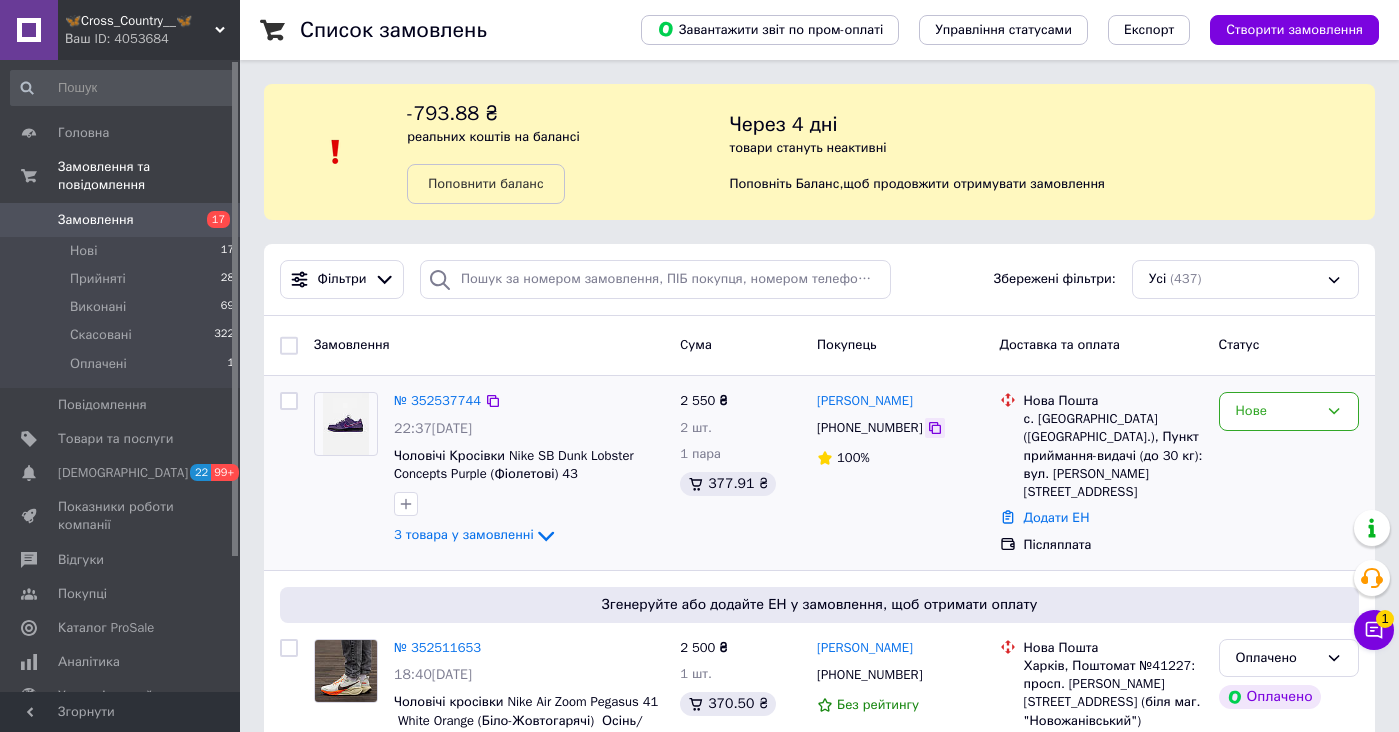 click 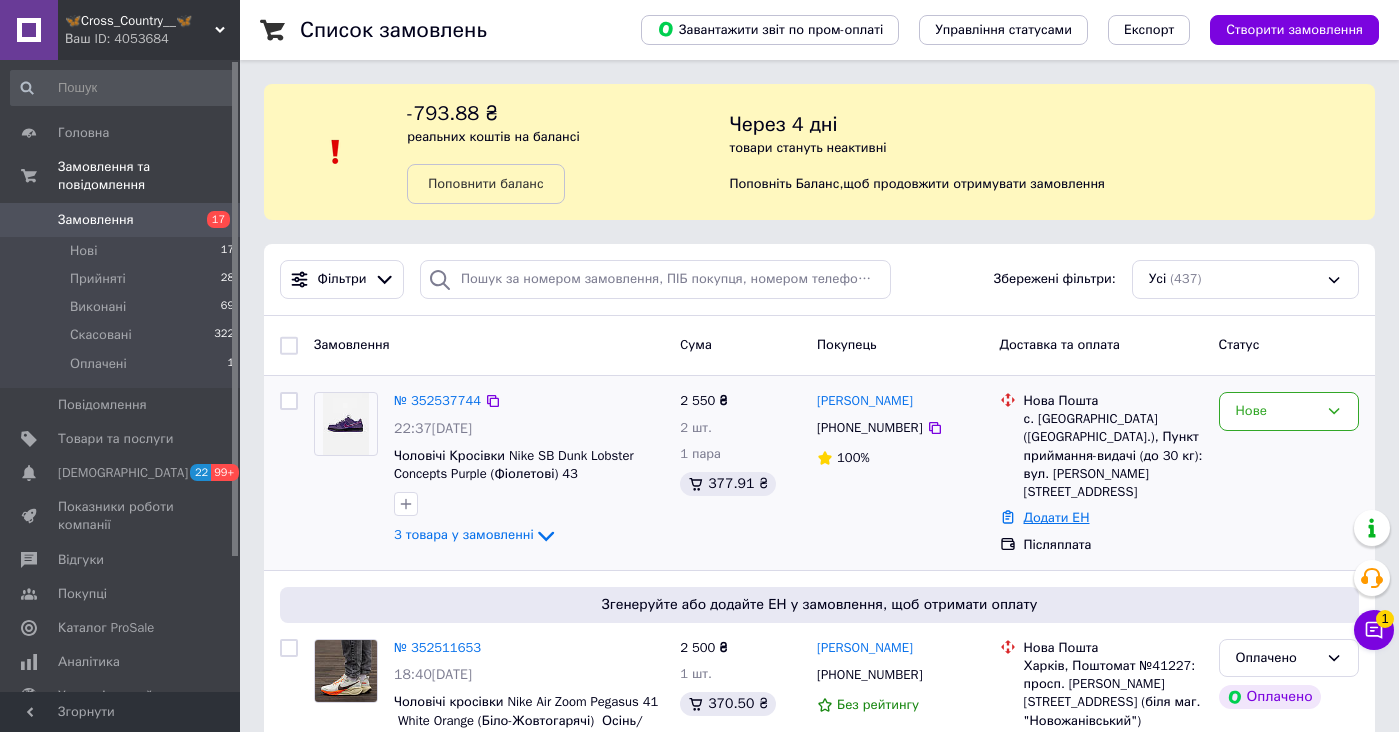 click on "Додати ЕН" at bounding box center (1057, 517) 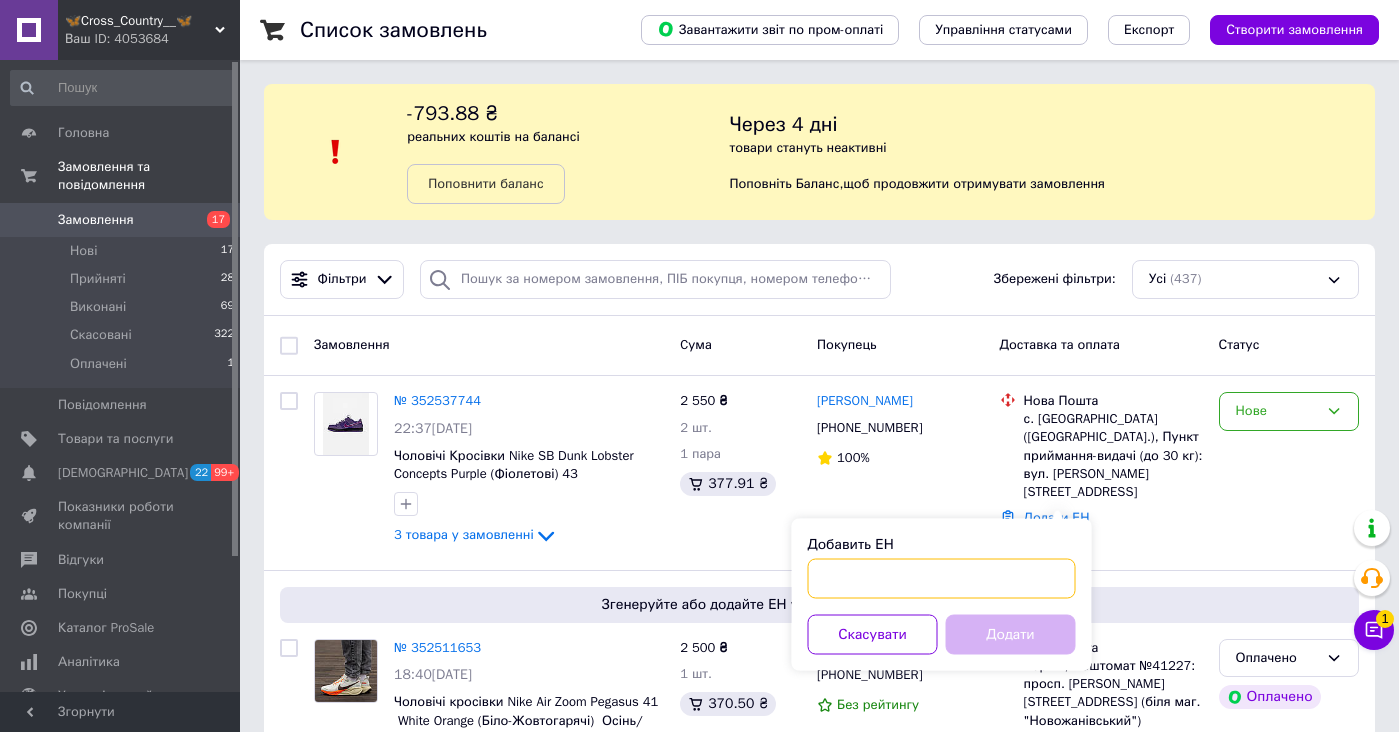 click on "Добавить ЕН" at bounding box center (942, 579) 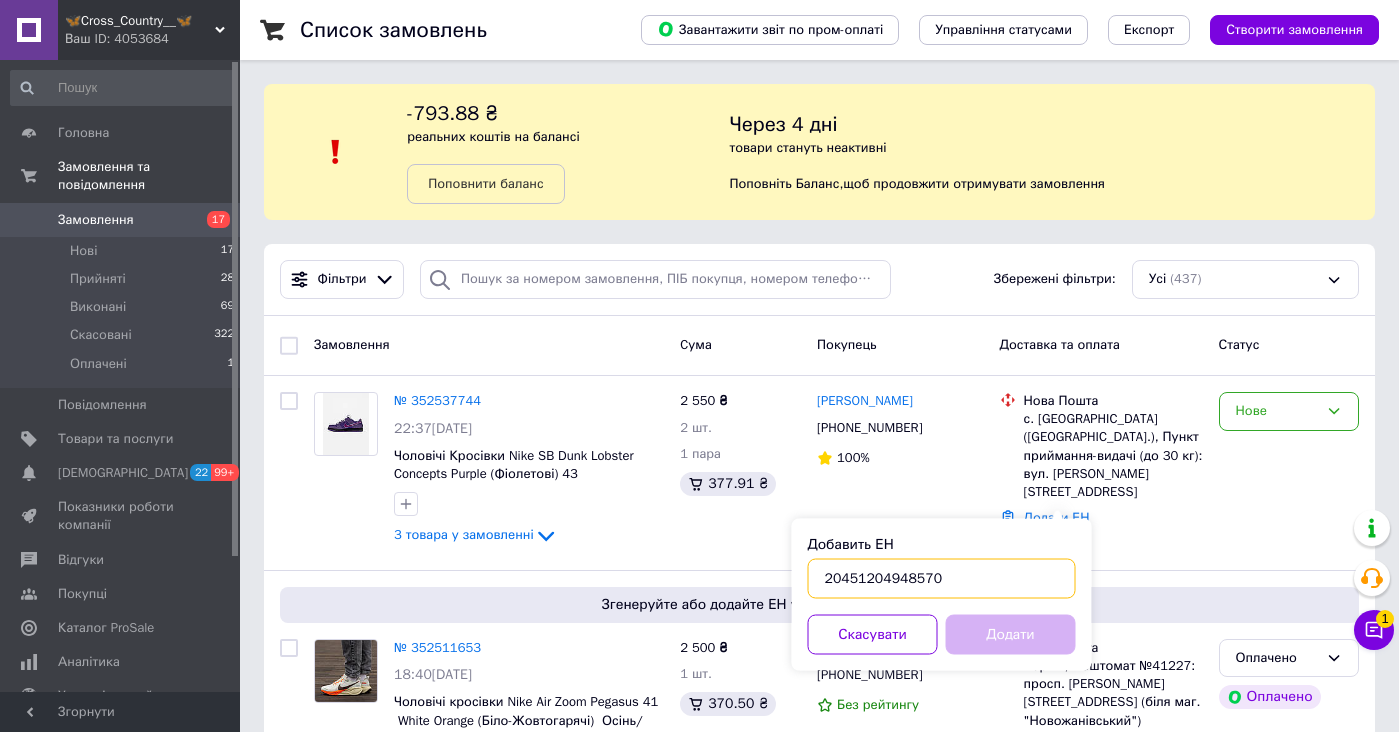 type on "20451204948570" 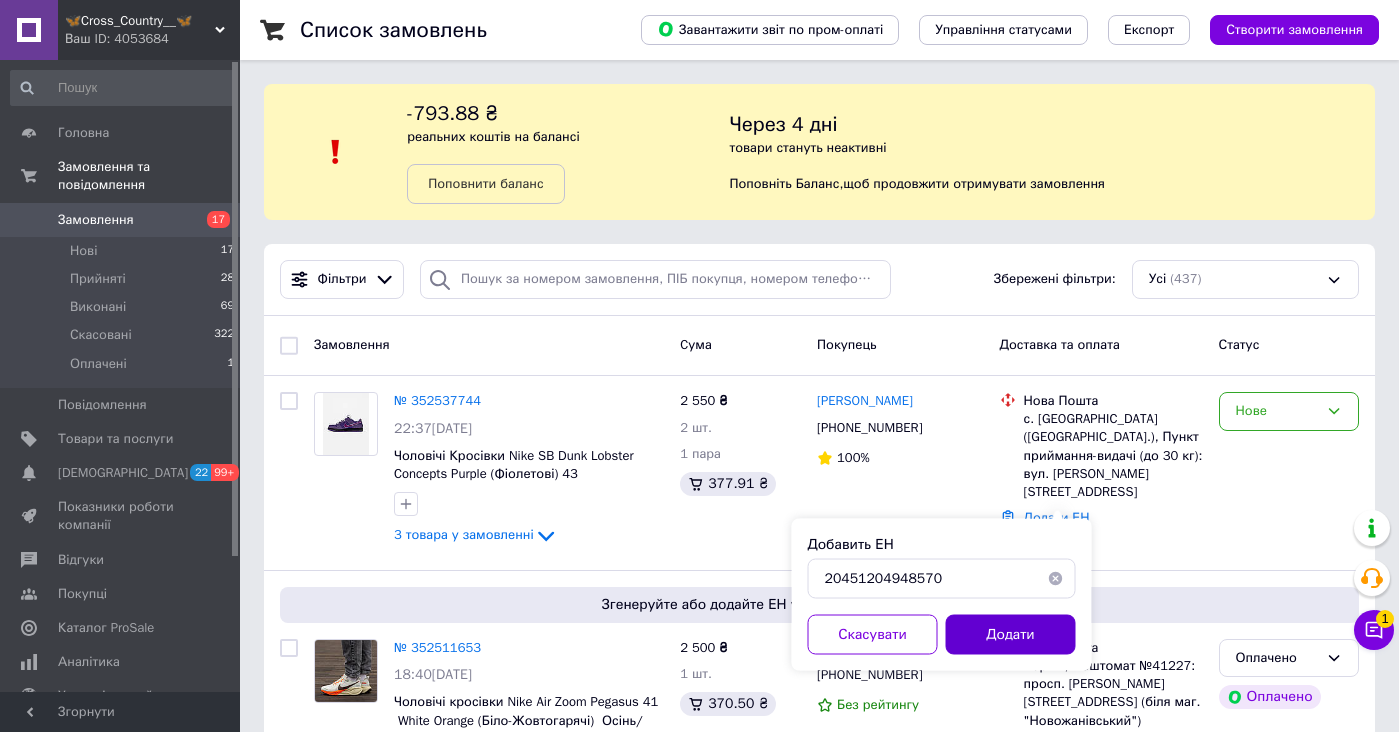 click on "Додати" at bounding box center (1011, 635) 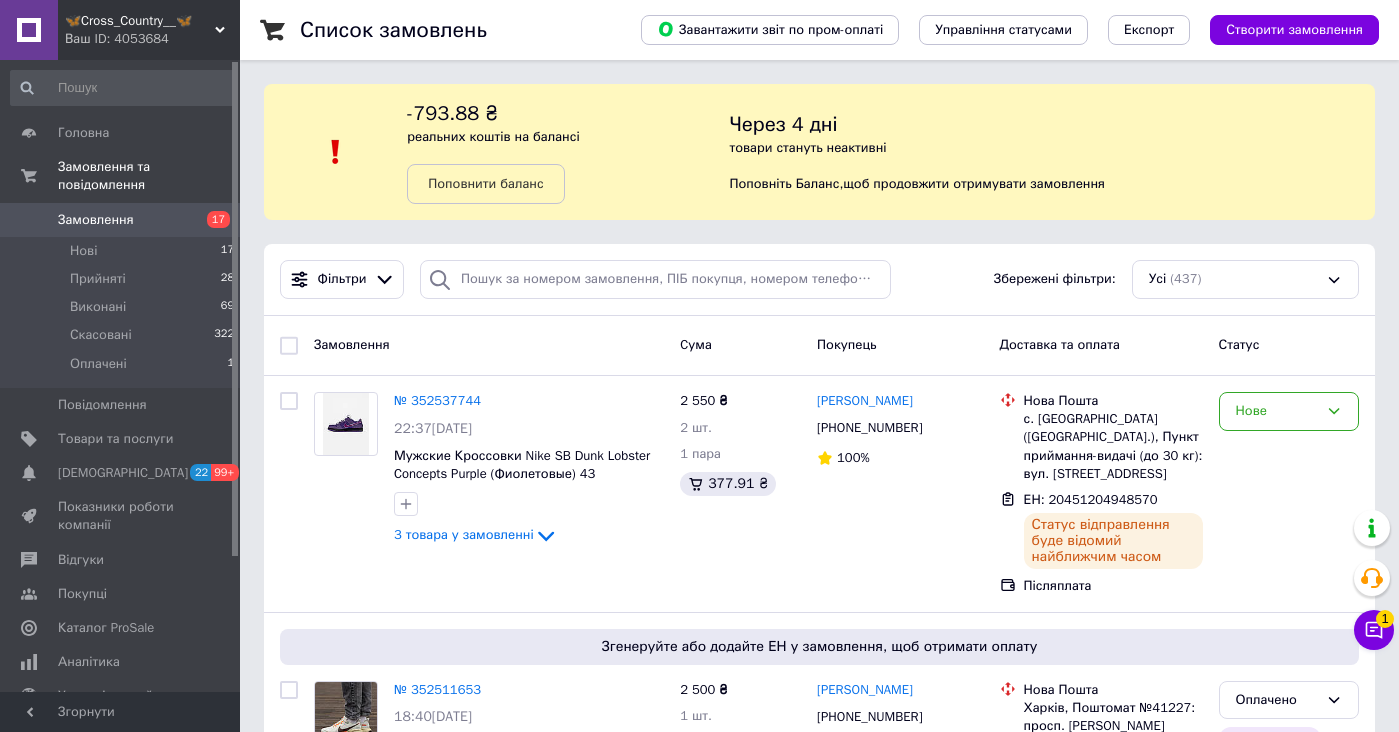 scroll, scrollTop: 0, scrollLeft: 0, axis: both 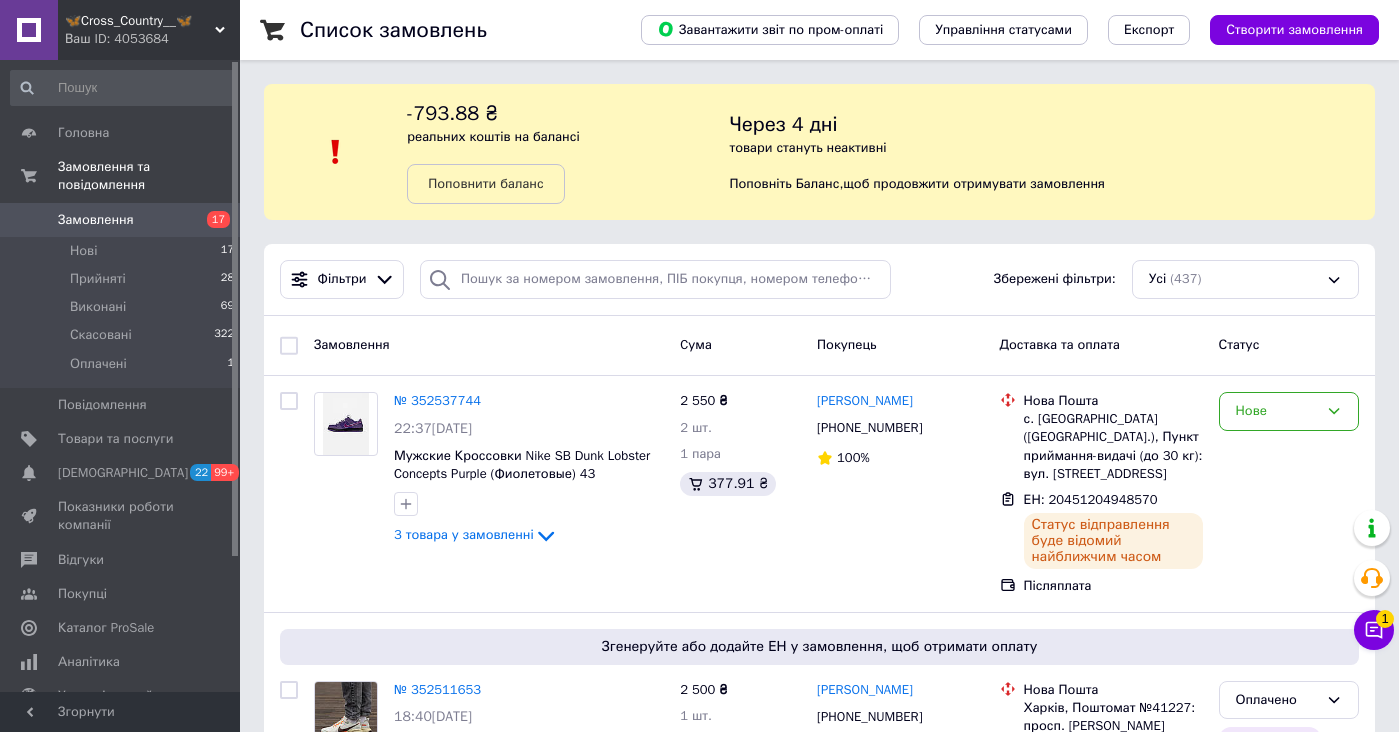 click on "🦋Cross_Country__🦋 Ваш ID: 4053684" at bounding box center [149, 30] 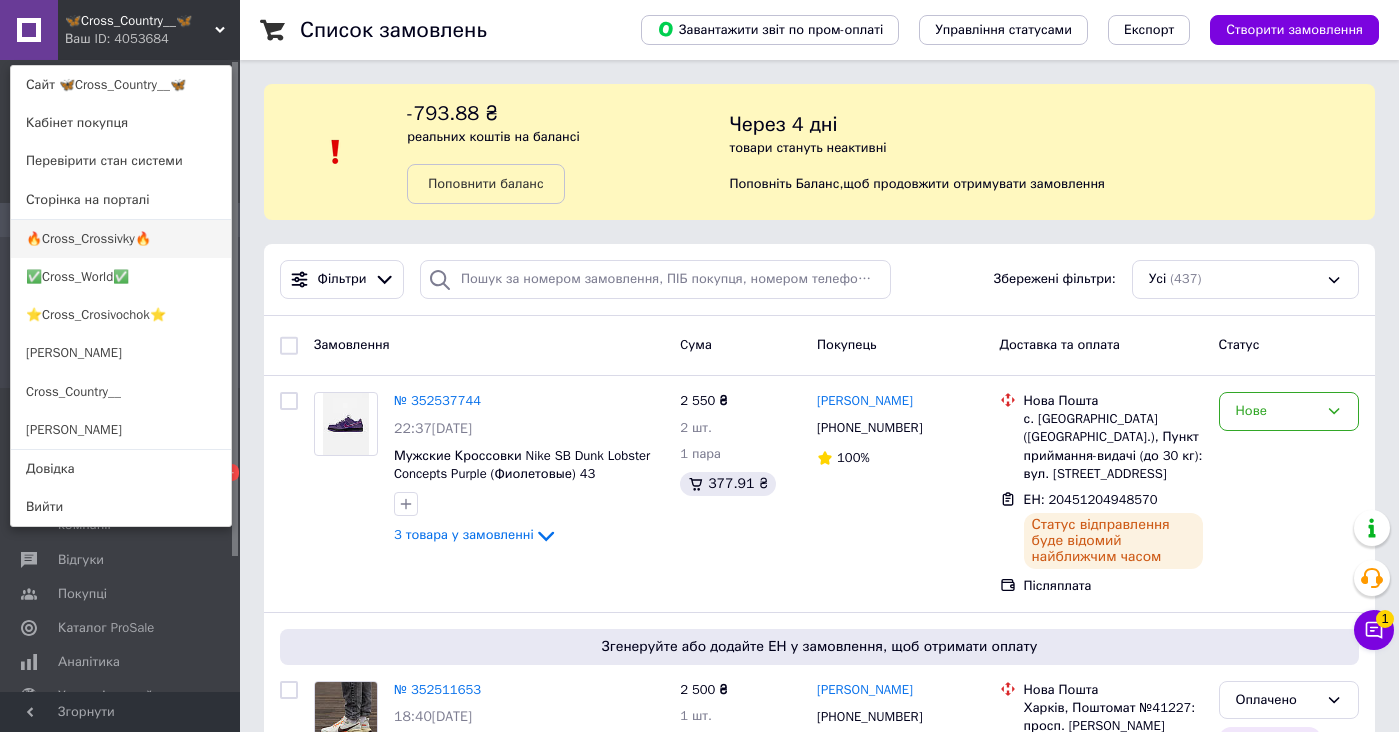 click on "🔥Cross_Crossivky🔥" at bounding box center [121, 239] 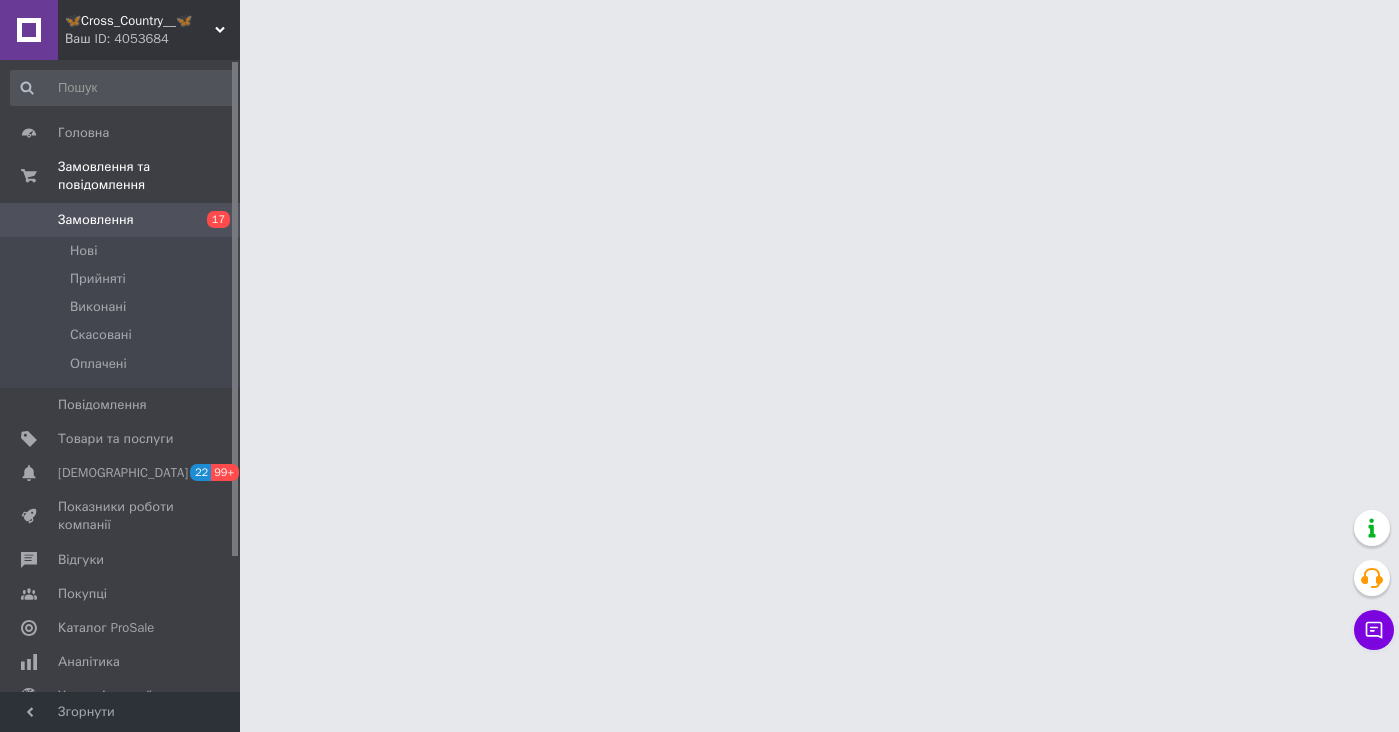 scroll, scrollTop: 0, scrollLeft: 0, axis: both 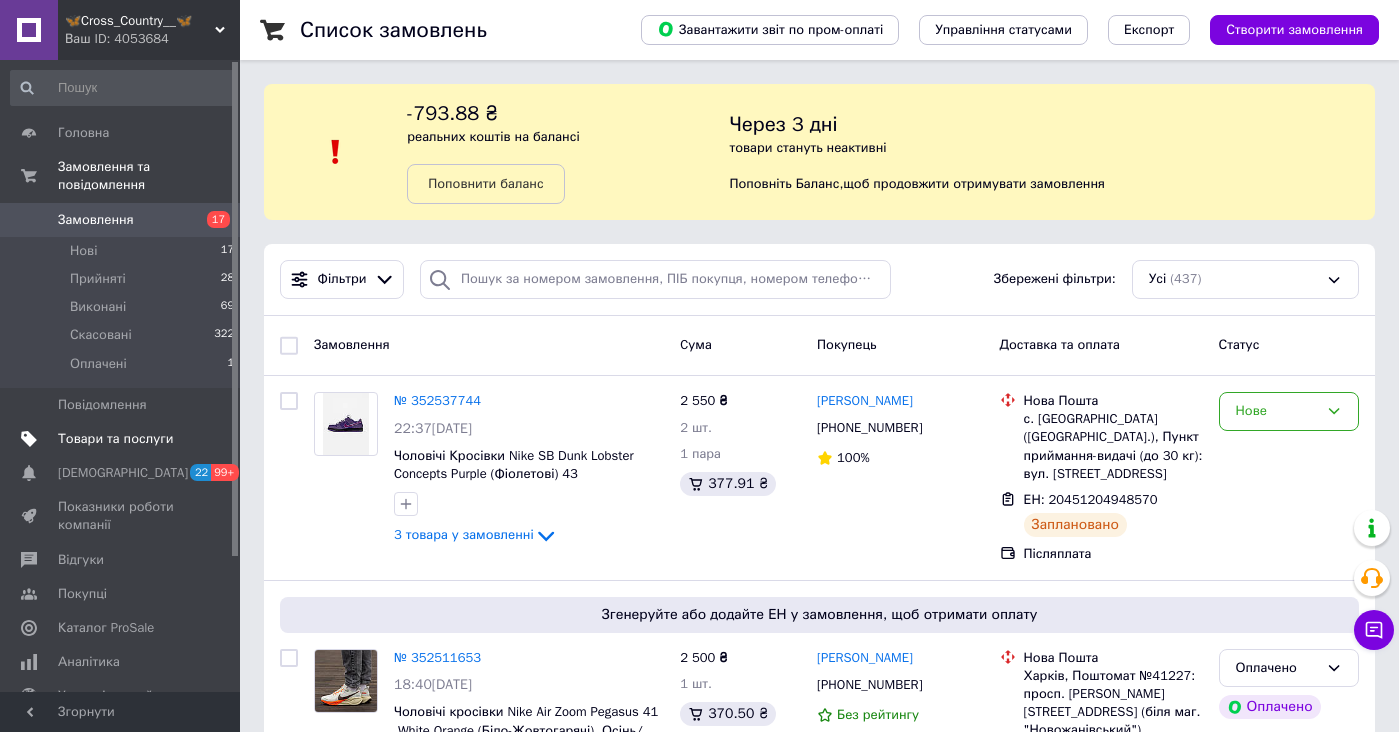 click on "Товари та послуги" at bounding box center (115, 439) 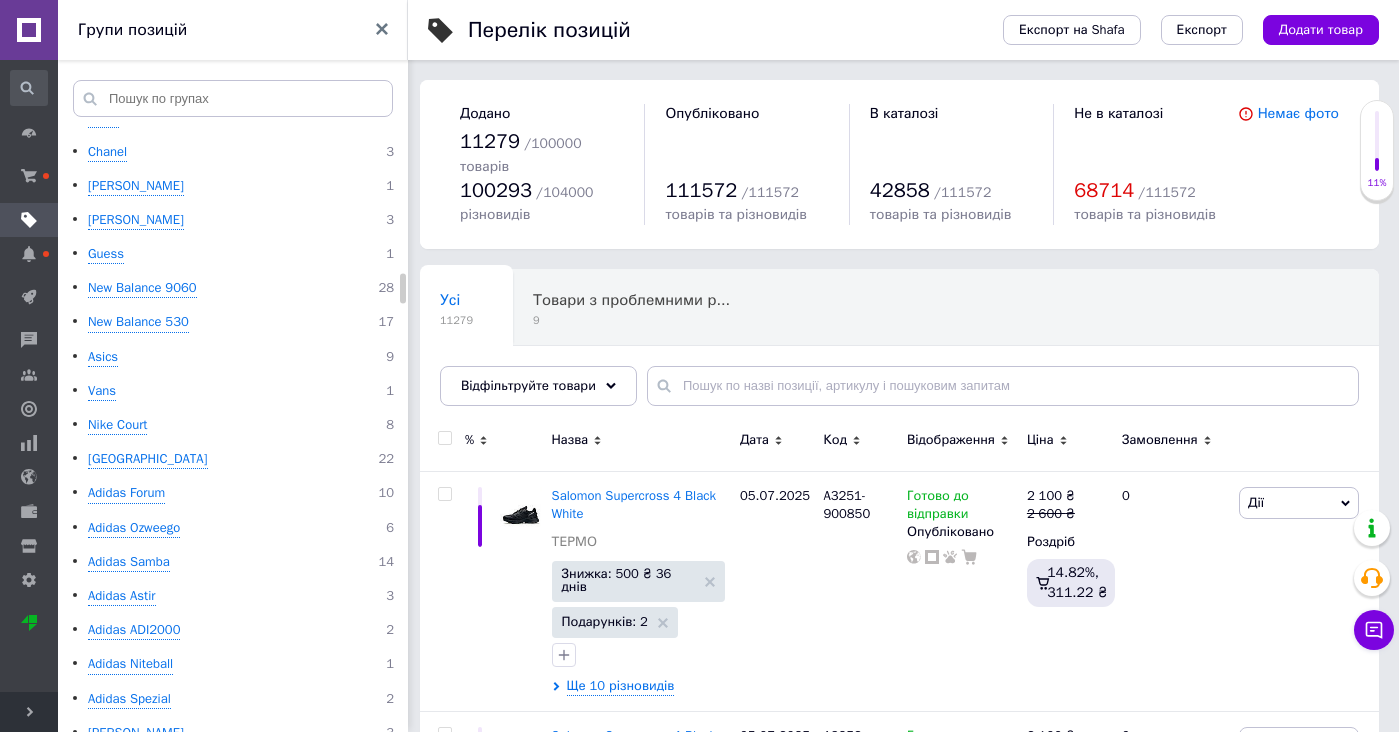 scroll, scrollTop: 8582, scrollLeft: 0, axis: vertical 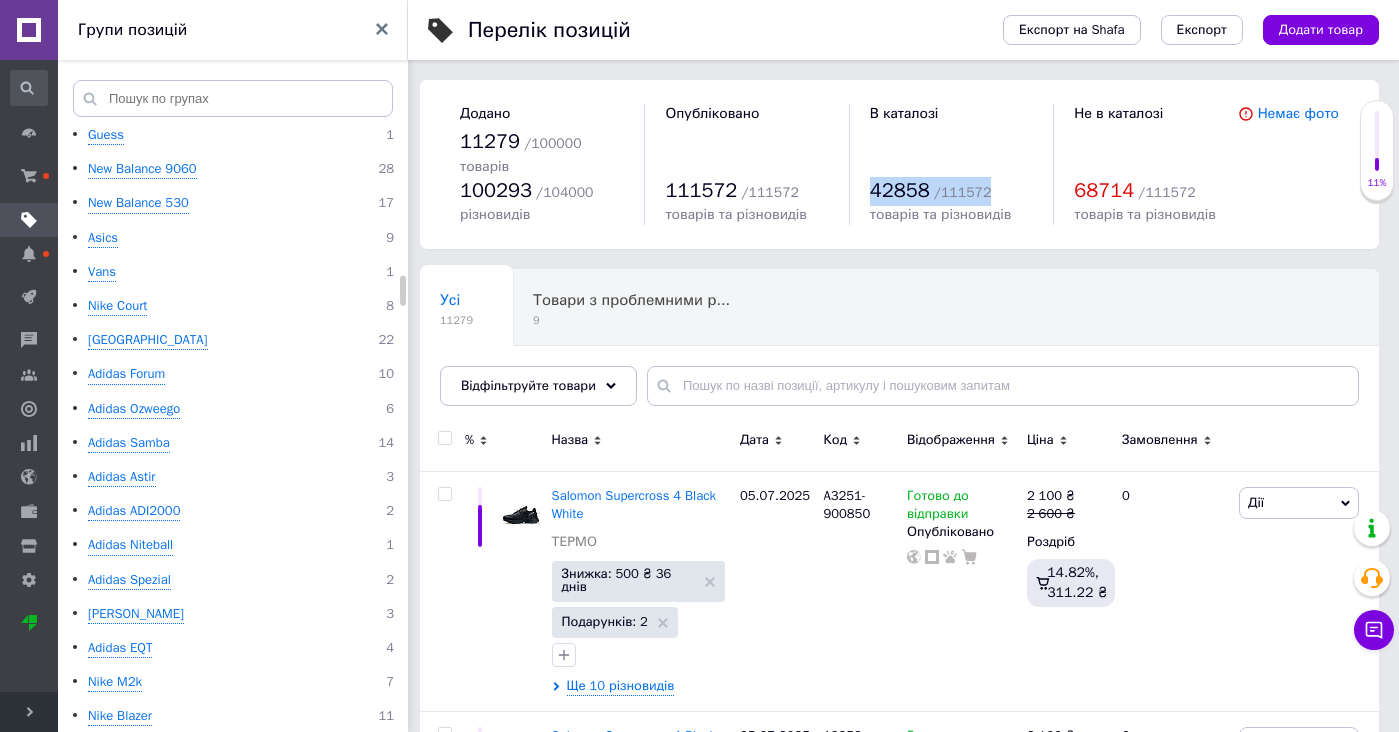drag, startPoint x: 865, startPoint y: 171, endPoint x: 935, endPoint y: 182, distance: 70.85902 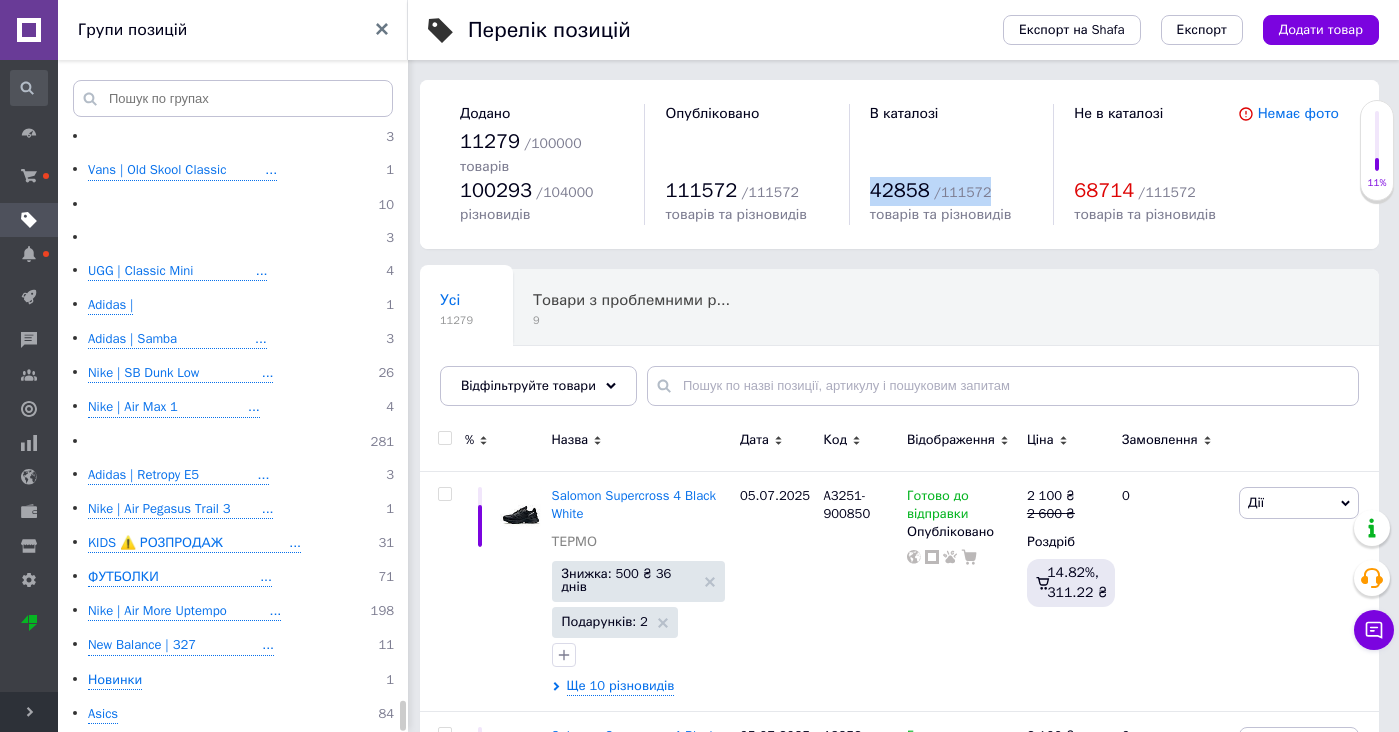 scroll, scrollTop: 33414, scrollLeft: 0, axis: vertical 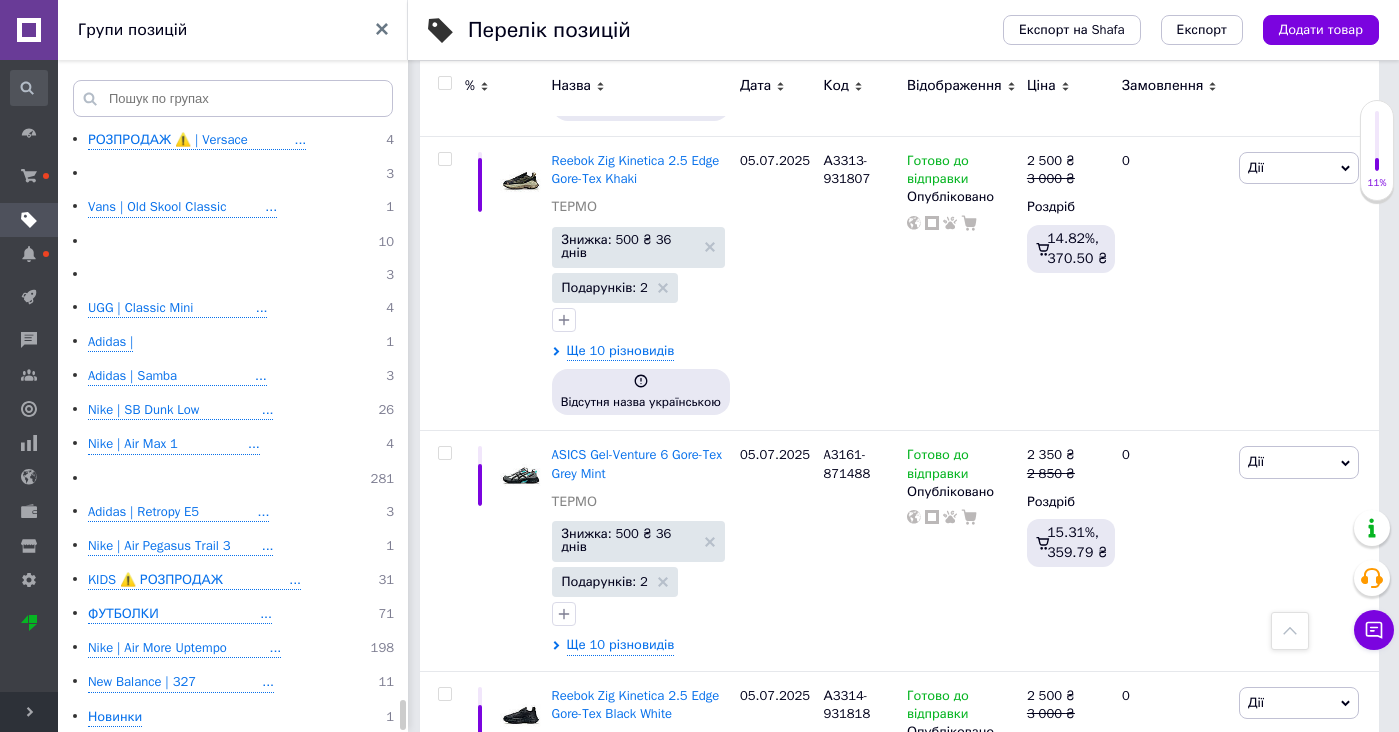 click on "Nike" at bounding box center (100, 819) 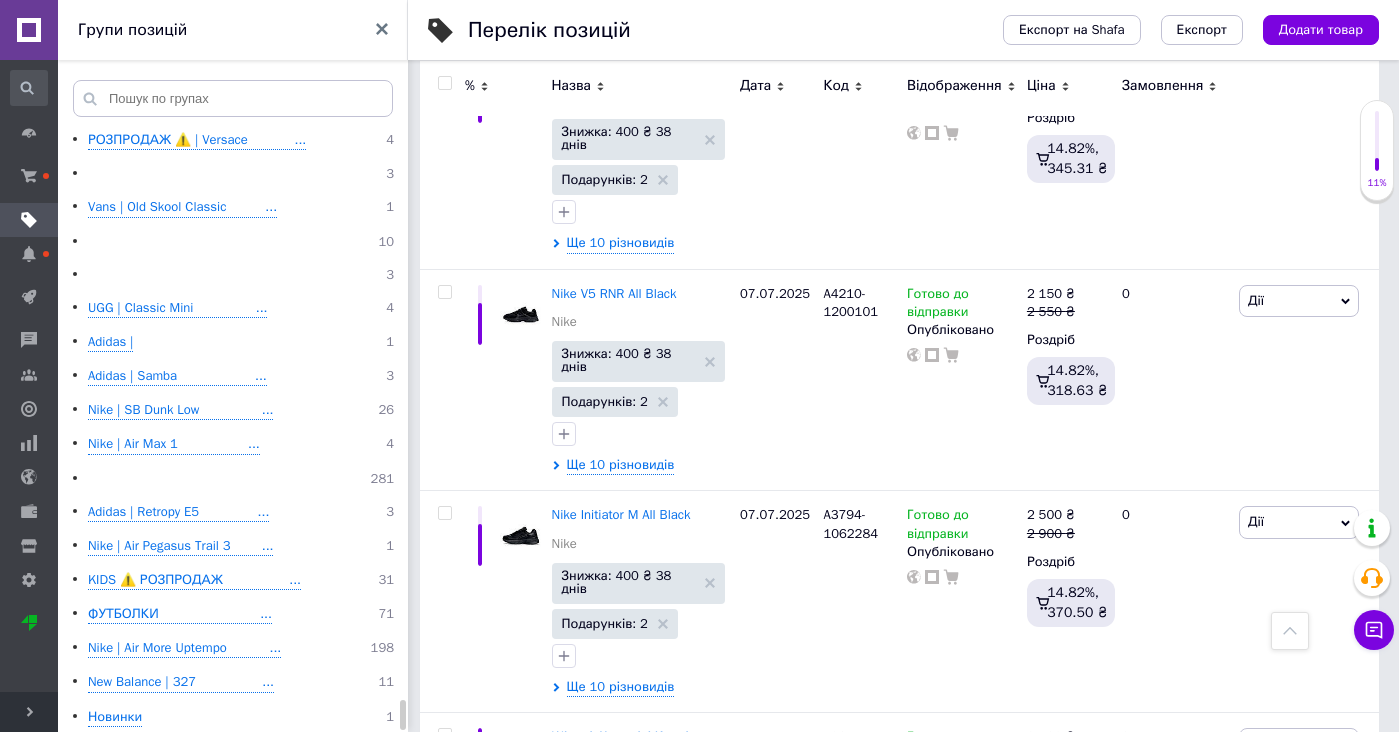 click on "Коренева група 52 No Name 1 Dr. [PERSON_NAME] 2 [PERSON_NAME] 1 Adidas 41 Nike 60 Timberland 4 Nike [PERSON_NAME] 17 Asics 15 Puma 2 Vans 2 Reebok 1 New Balance 47 [PERSON_NAME] 4 Converse 2 Salomon 11 BAPE 3 UGG 28 Golden Goose 2 Premiata 2 Fila 1 DC 1 [PERSON_NAME] Vuitton 2 Cat Sofa 1 Dolce & Gabbana 1 OFFxWHITE 2 MMY 2 Balenciaga 2 Osiris 1 Nike Dunk 26 Adidas 15 Vans 13 [PERSON_NAME] 20 New Balance 9 Nike Інше 35 Asics 12 DC 13 Kappa 2 ‼️ УЦІНКА ‼️ 141 💧 Asics Gore-Tex 💧 7 Osiris 2 Nike Air Max TN 23 Nike Air Force 9 Timberland 2 [PERSON_NAME] Vuitton 3 Balenciaga 1 Premiata 1 Взуття ХУТРО 52 Nike | інші моделі 13 Nike | SB/[PERSON_NAME]/Lebron/Kyrie 93 Nike | Air Force 15 Nike | Custom Air Force 0 Adidas | інші моделі 0 Adidas | Yeezy 500 1 New Balance 57 Vans 0 Asics, Salomon 0 Adidas 8 Nike 13 [PERSON_NAME] 3 Balenciaga 3 Puma 3 New Balance 5 Dr.[PERSON_NAME] 4 Prada 1 Yeezy 5 UGG 25 Vans 8 [PERSON_NAME] 6 [PERSON_NAME] 1 NO NAME ЗИМА 3 Dior 3 Sale Other 4 Sale [PERSON_NAME] 5 Sale Nike Force 10 9 24 3" at bounding box center (236, -16178) 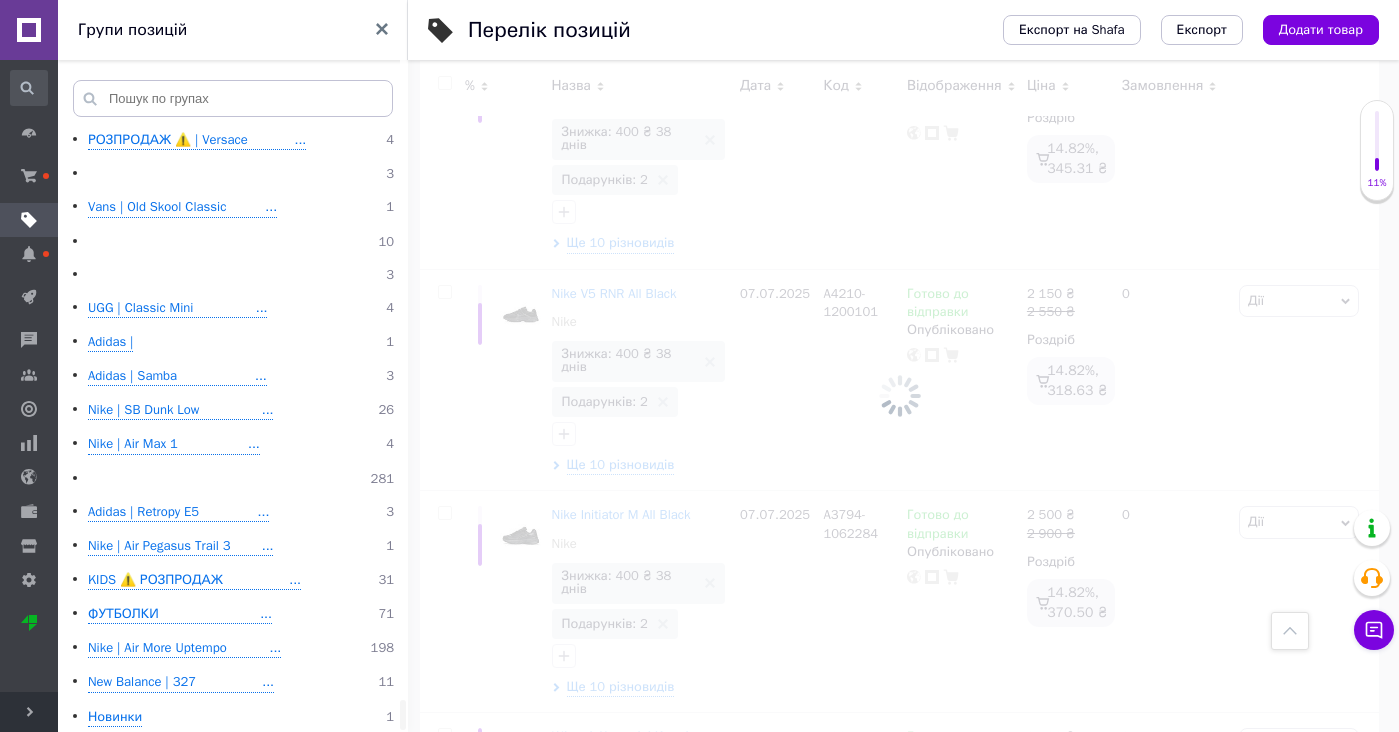 click on "Asics" at bounding box center (103, 751) 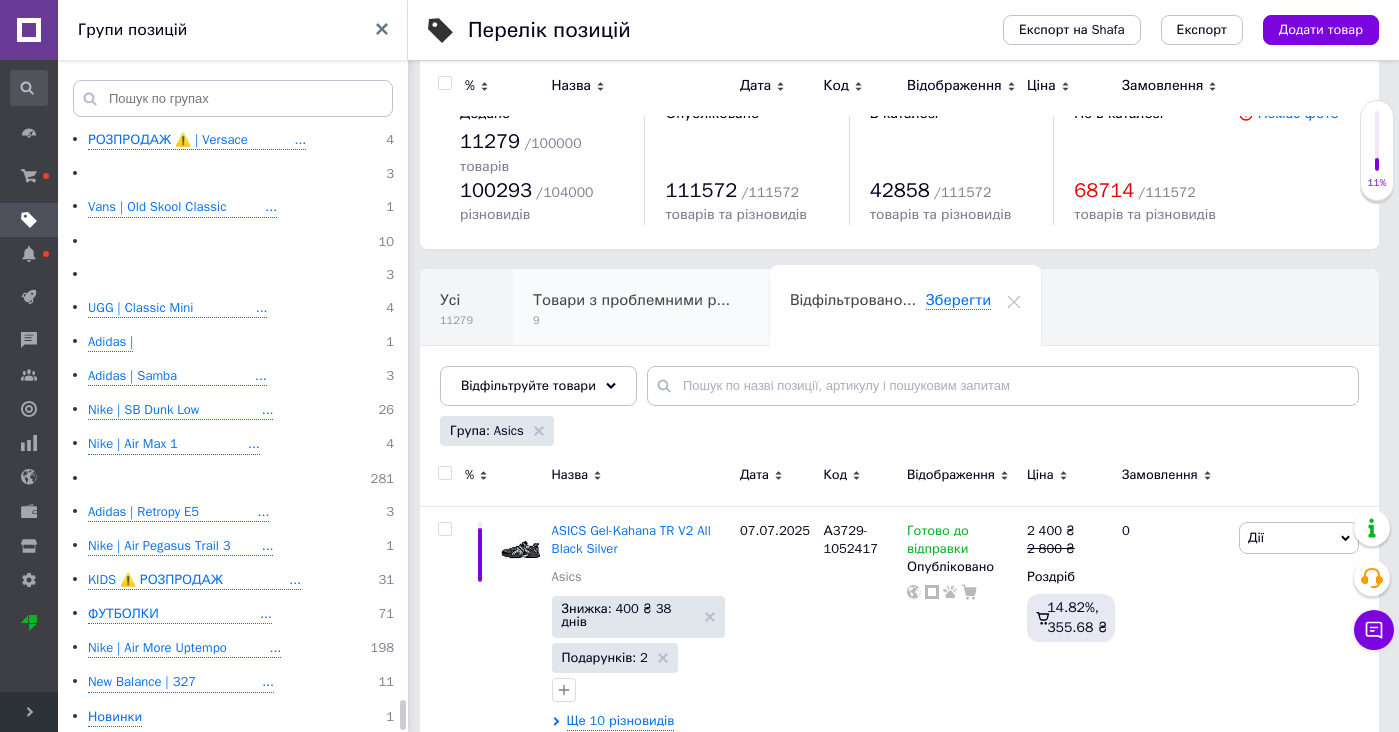 scroll, scrollTop: 0, scrollLeft: 0, axis: both 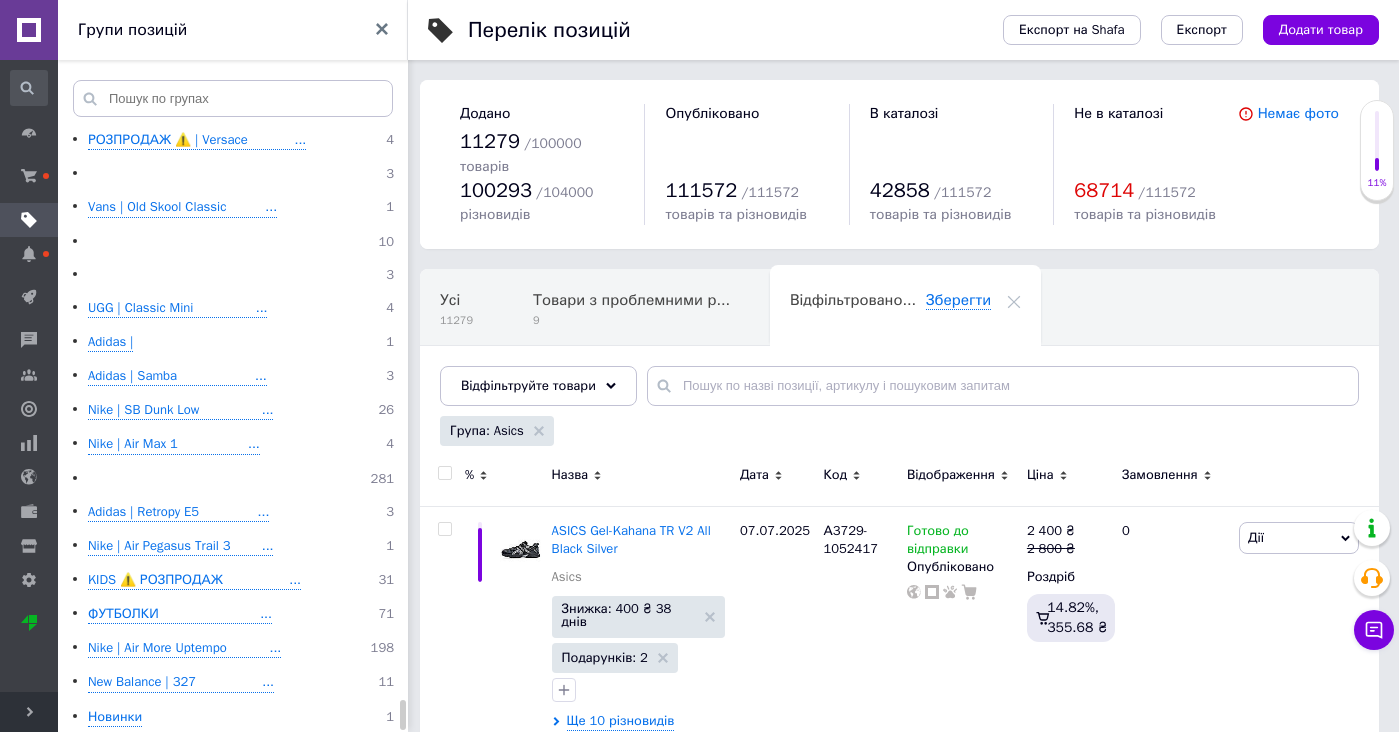 click on "Усі 11279 Товари з проблемними р... 9 Ok Відфільтровано...  Зберегти" at bounding box center [899, 347] 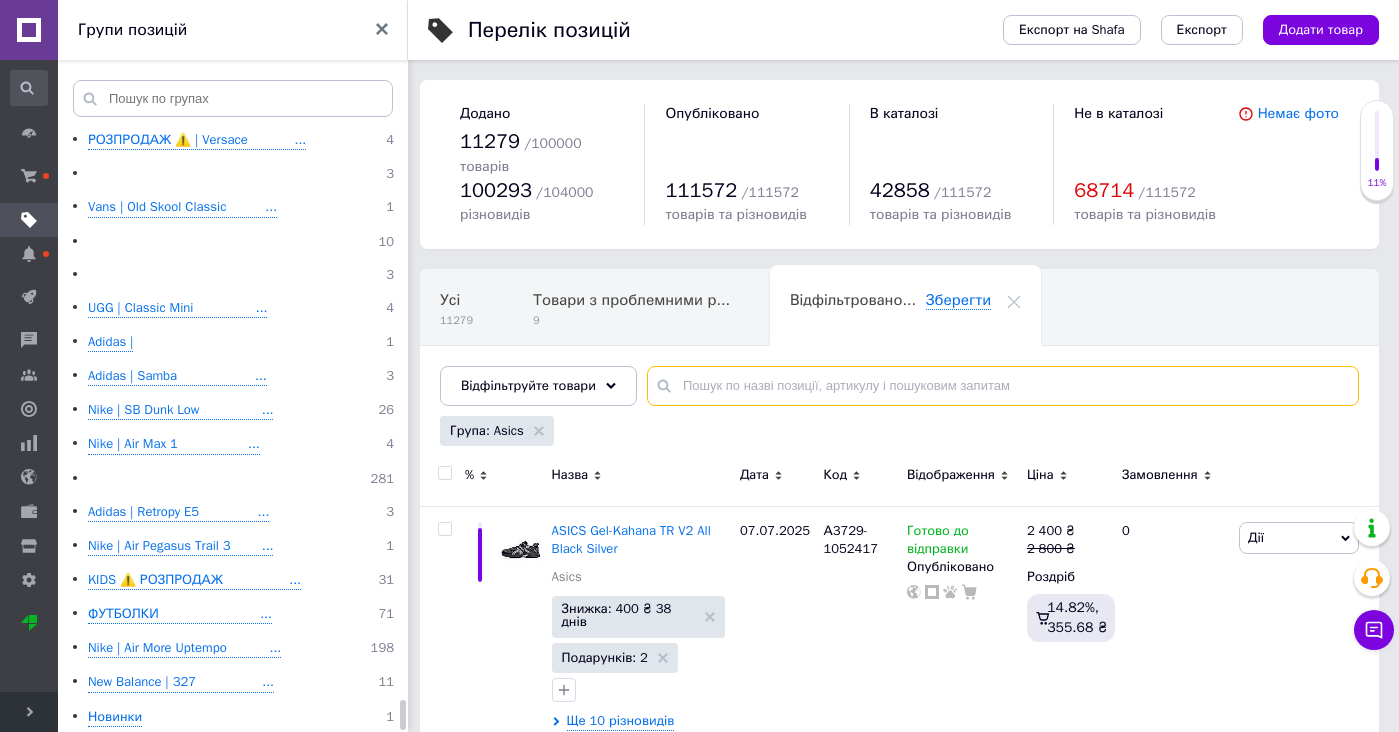 click at bounding box center [1003, 386] 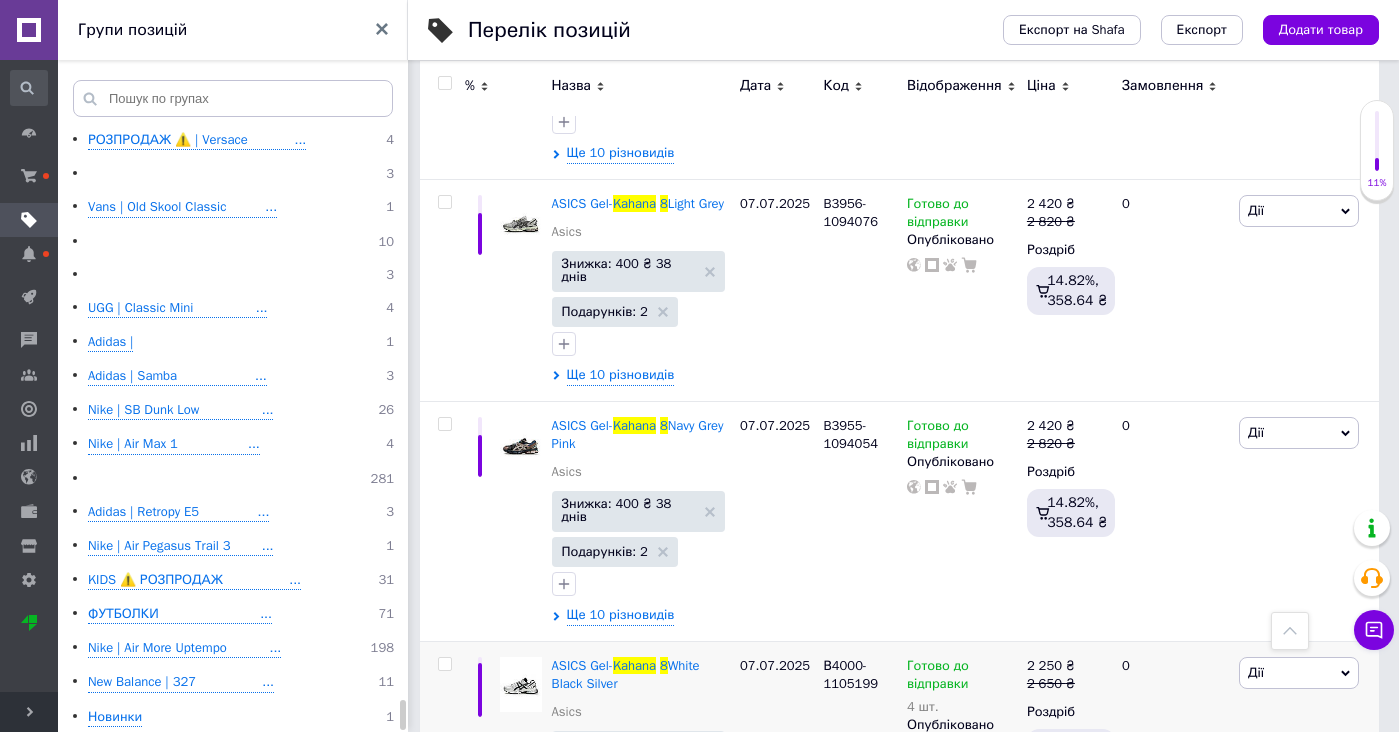 scroll, scrollTop: 3597, scrollLeft: 0, axis: vertical 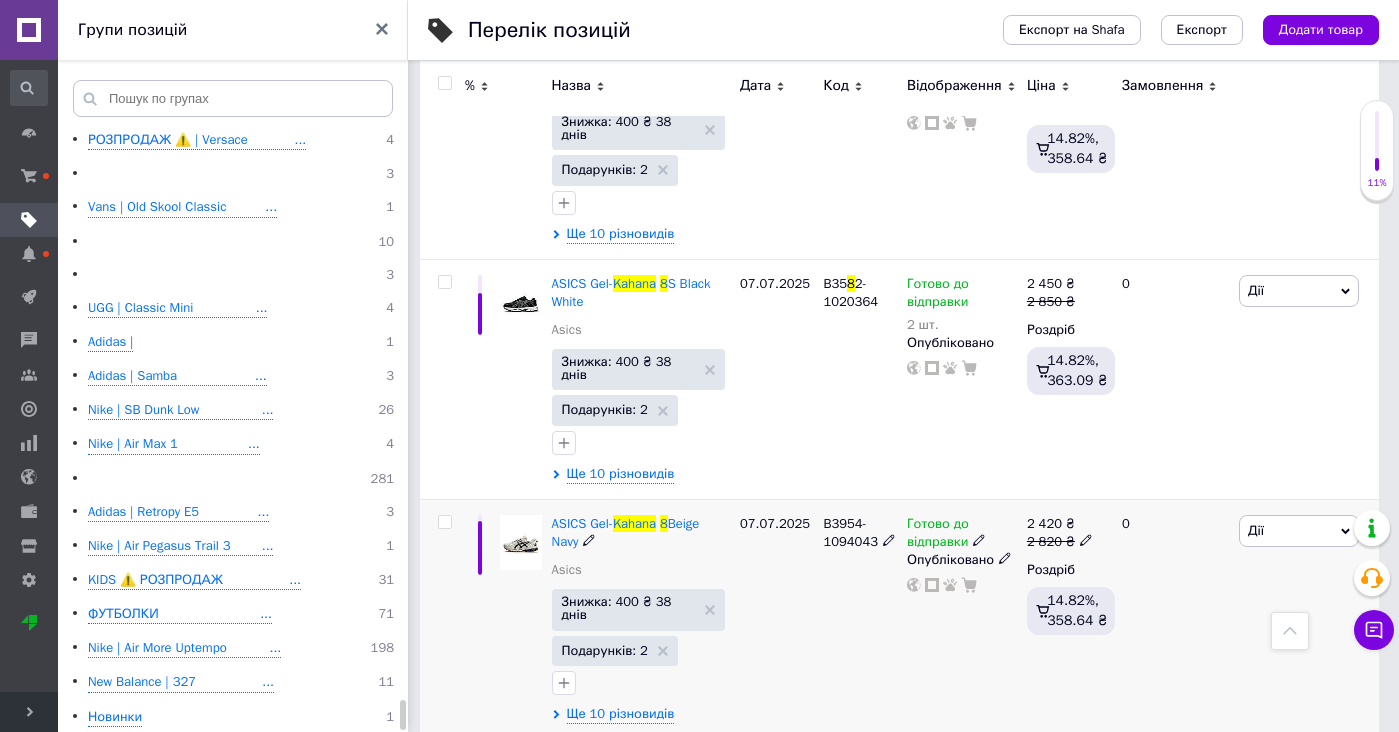type on "kahana 8" 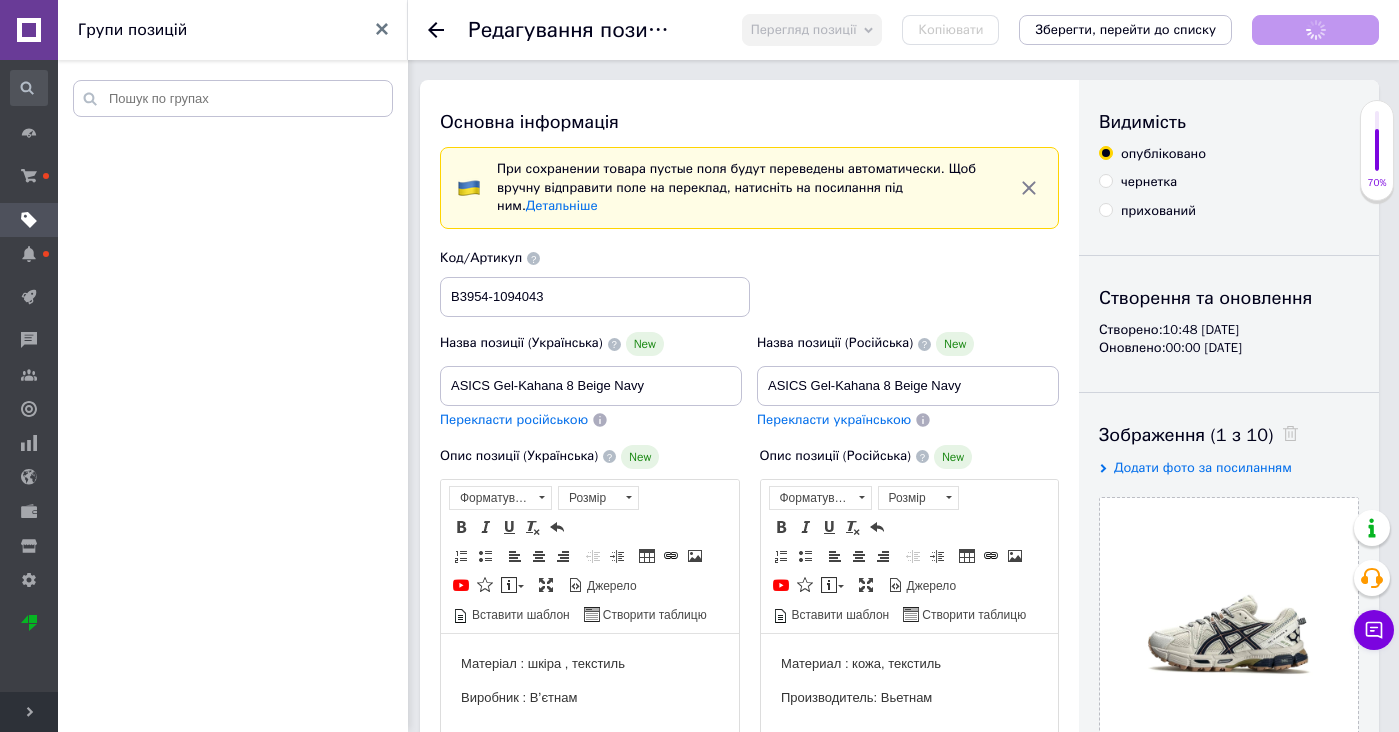 scroll, scrollTop: 0, scrollLeft: 0, axis: both 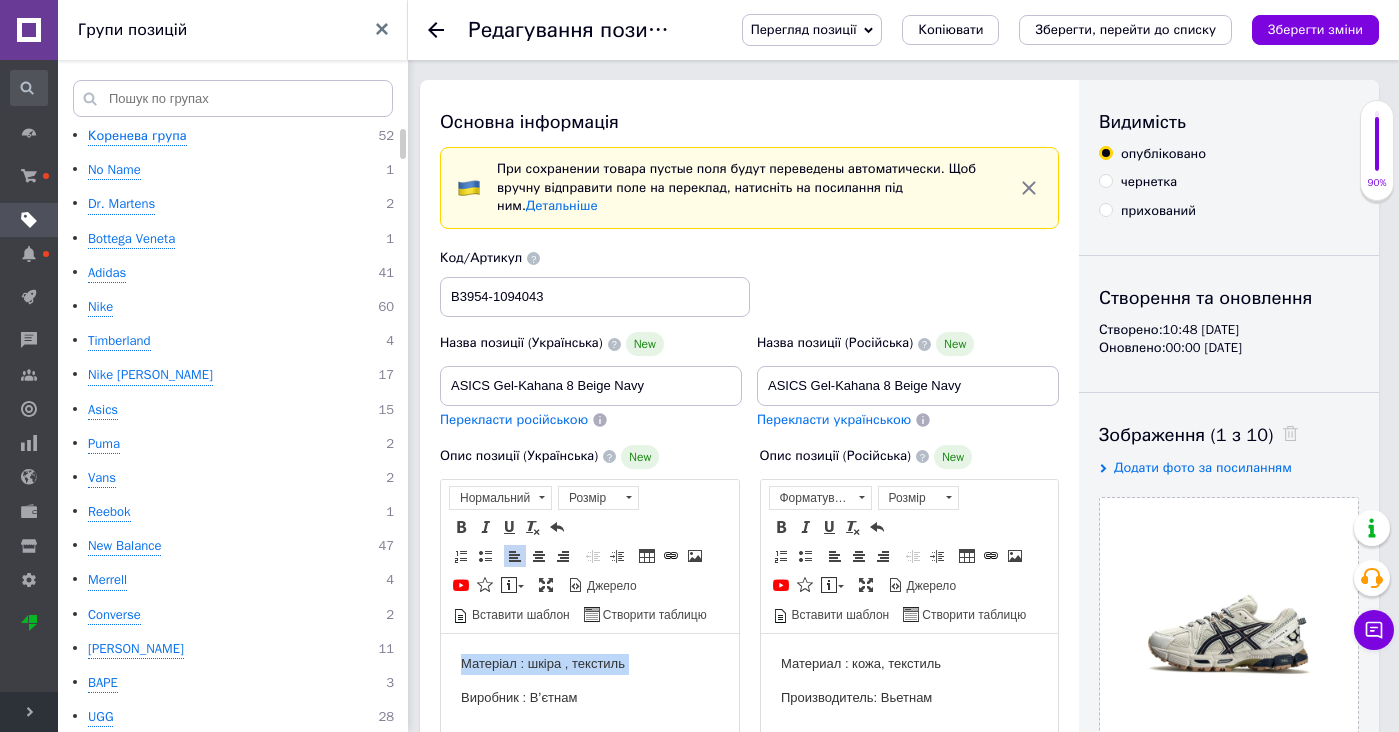 drag, startPoint x: 672, startPoint y: 677, endPoint x: 672, endPoint y: 572, distance: 105 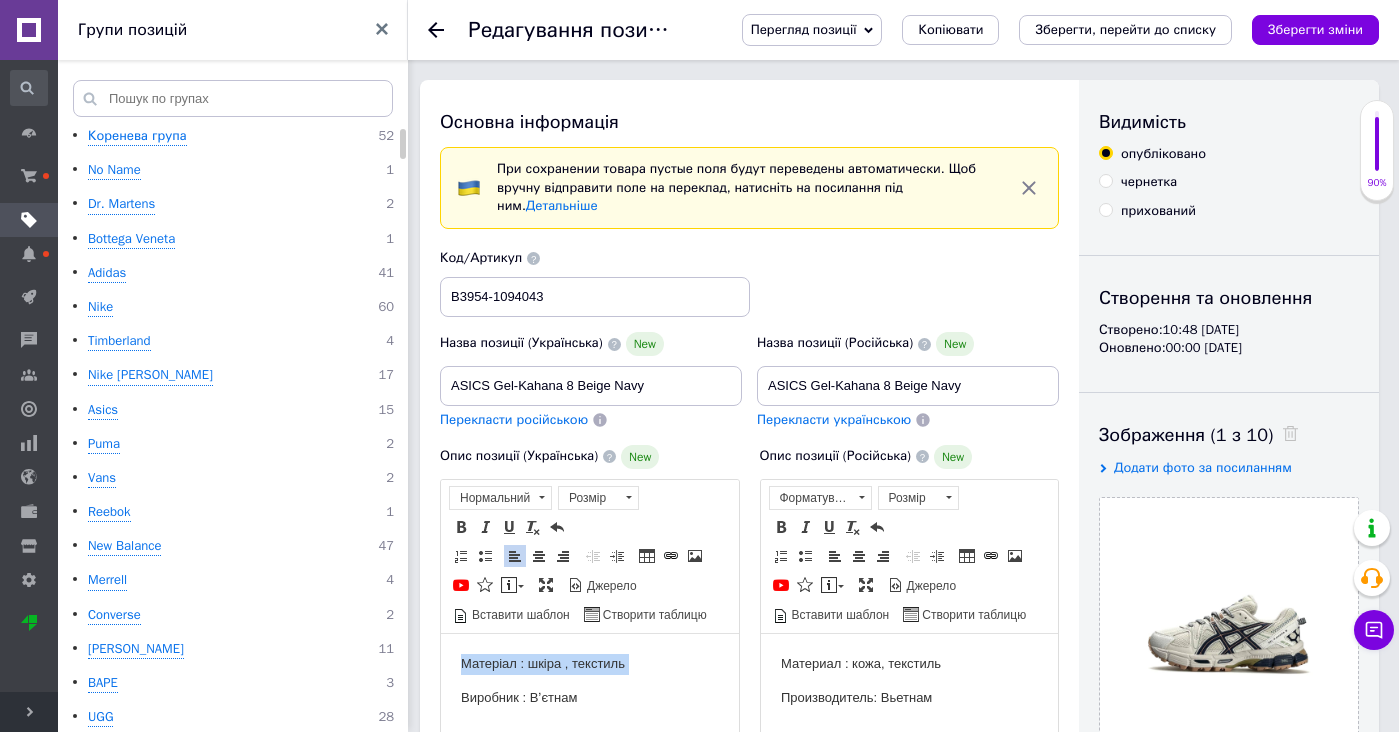 click on "Матеріал : шкіра , текстиль Виробник : Вʼєтнам" at bounding box center (590, 680) 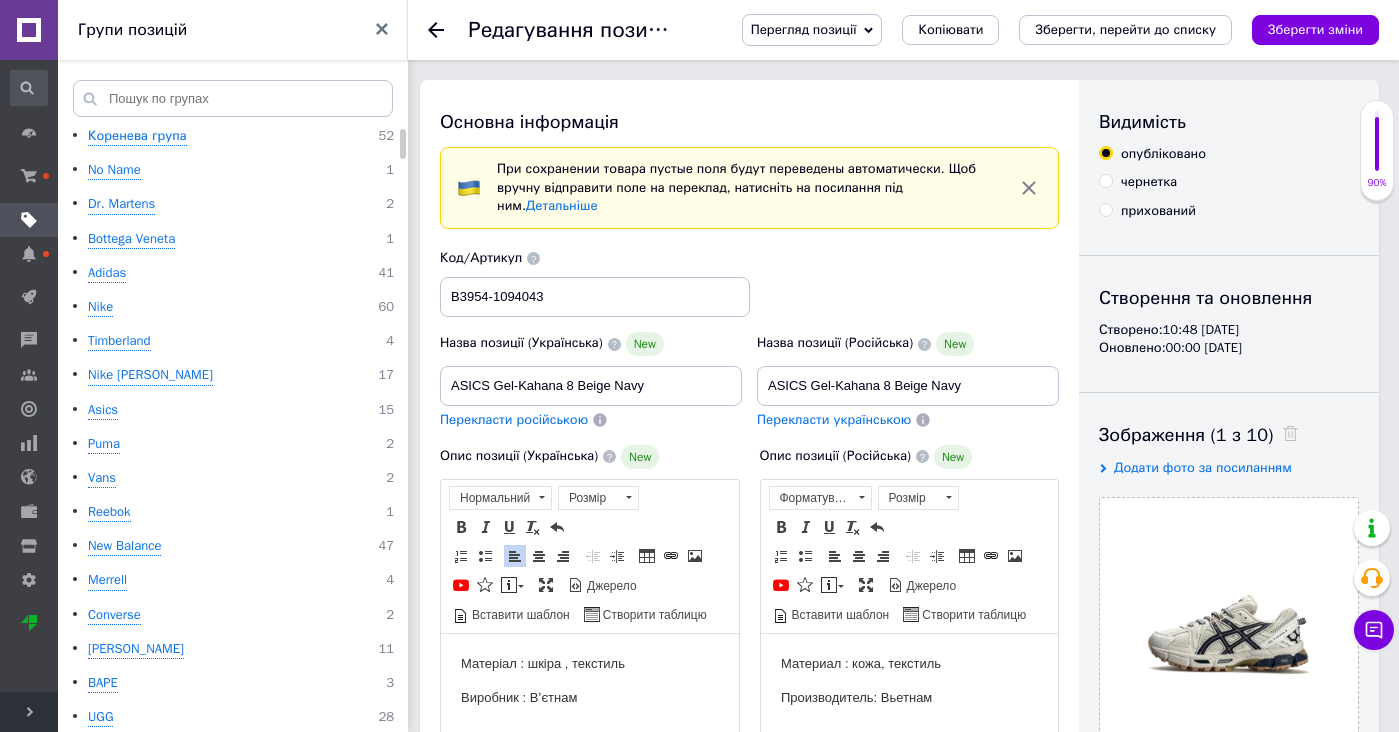 type 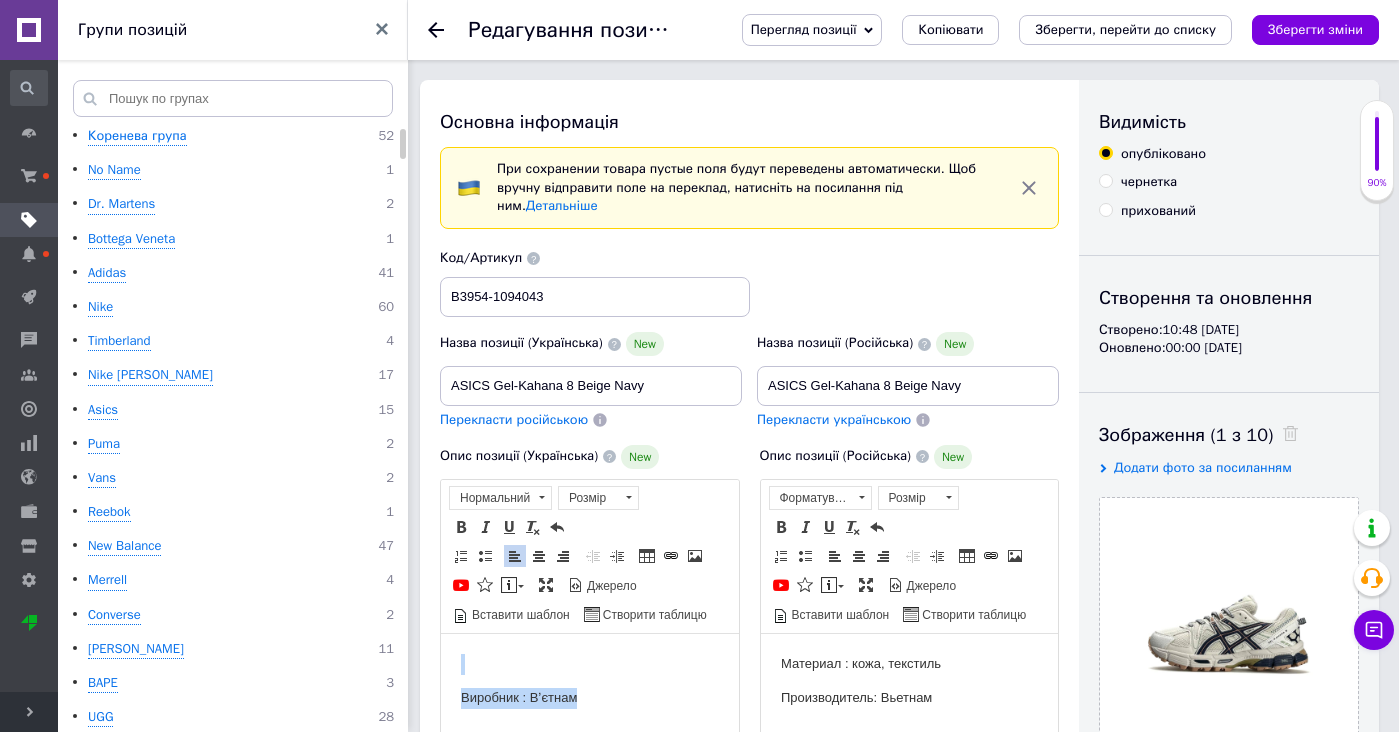 drag, startPoint x: 674, startPoint y: 696, endPoint x: 674, endPoint y: 549, distance: 147 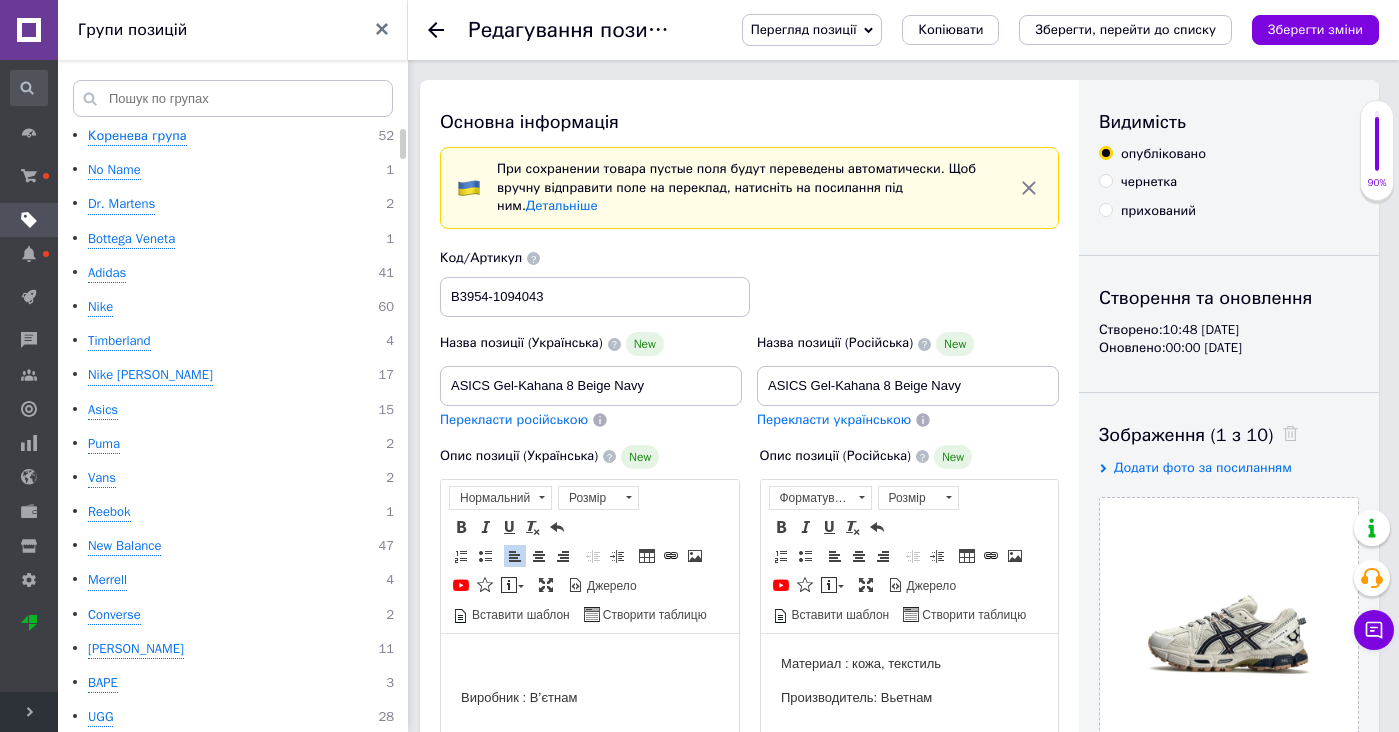 scroll, scrollTop: 149, scrollLeft: 0, axis: vertical 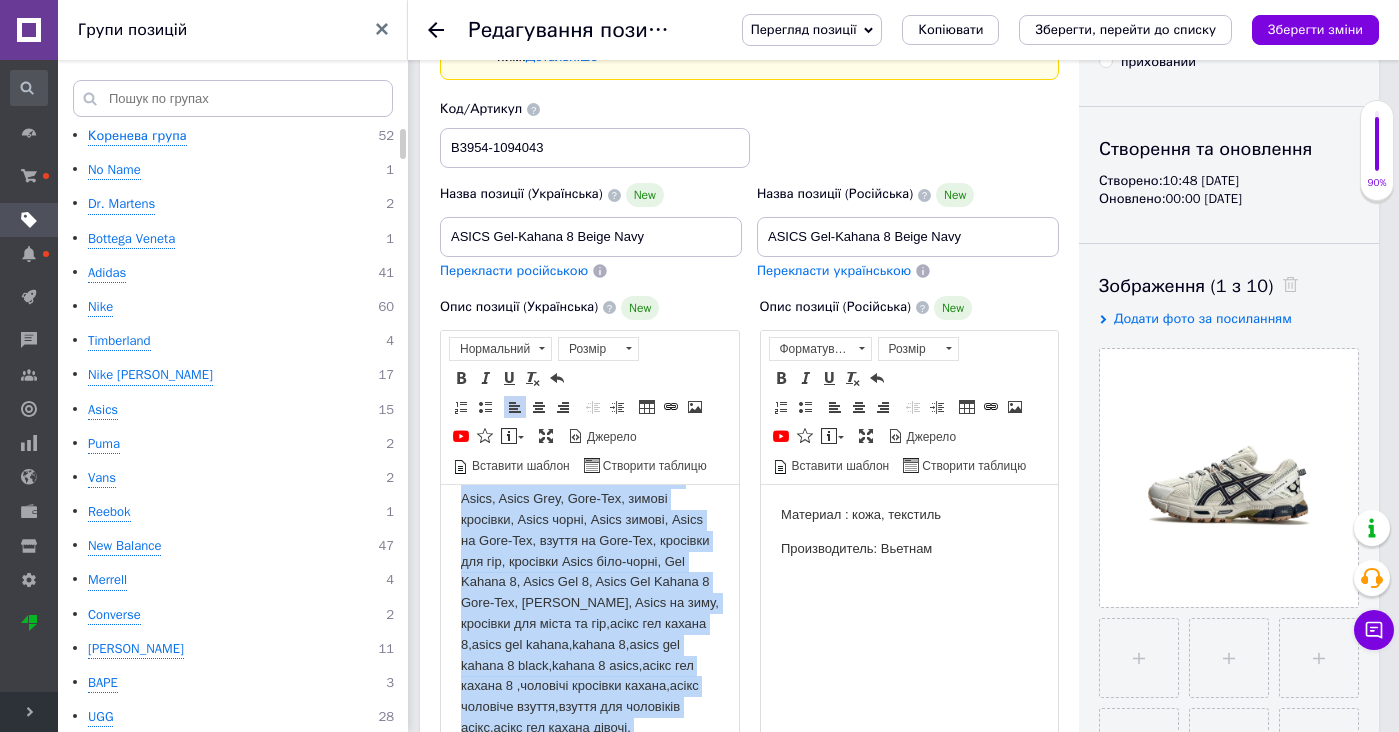 drag, startPoint x: 677, startPoint y: 602, endPoint x: 730, endPoint y: 863, distance: 266.32687 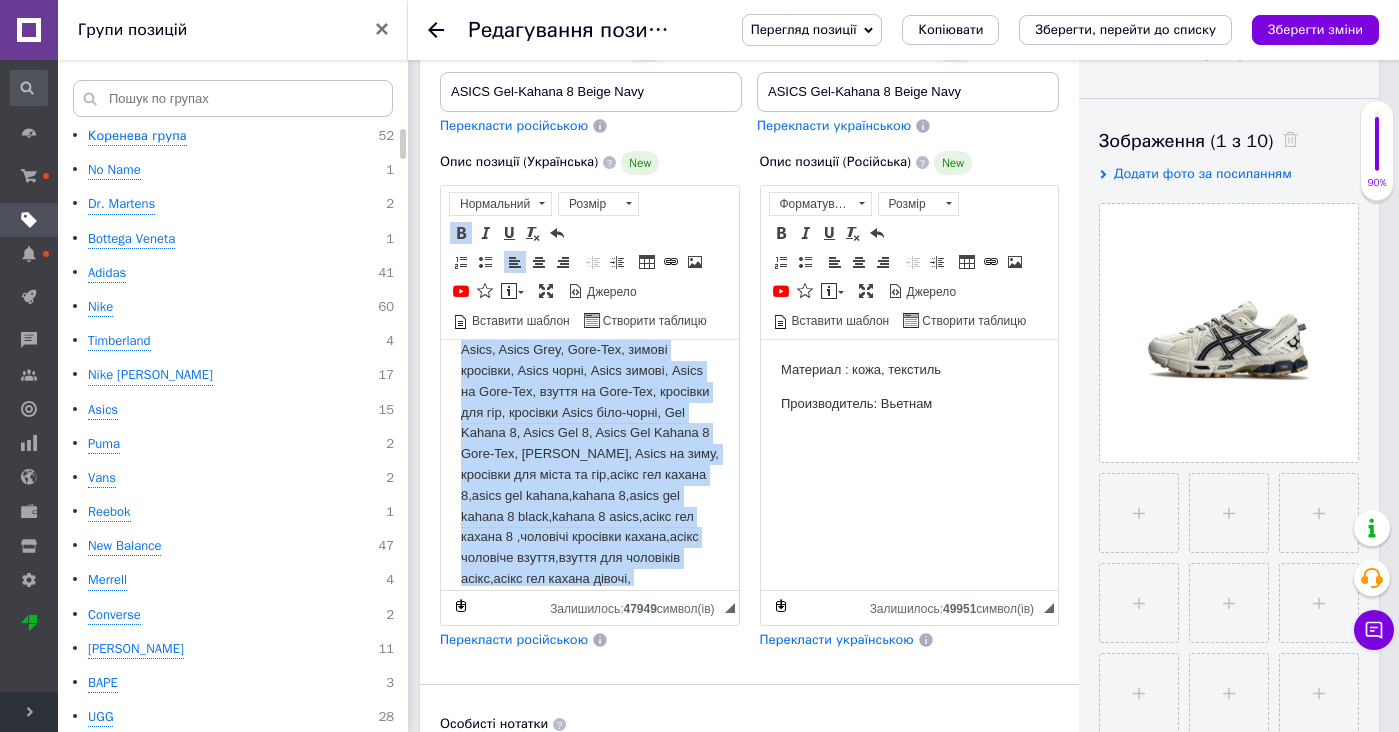copy on "Asics, Gel-[GEOGRAPHIC_DATA], Asics Gel [GEOGRAPHIC_DATA], [GEOGRAPHIC_DATA], Asics Big, Big Asics, Asics Grey, Gore-Tex, зимові кросівки, Asics чорні, Asics зимові, Asics на Gore-Tex, взуття на Gore-Tex, кросівки для гір, кросівки Asics біло-чорні, Gel Kahana 8, Asics Gel 8, Asics Gel Kahana 8 Gore-Tex, [PERSON_NAME], Asics на зиму, кросівки для міста та гір,асікс гел кахана 8,asics gel kahana,kahana 8,asics gel kahana 8 black,kahana 8 asics,асікс гел кахана 8 ,чоловічі кросівки кахана,асікс чоловіче взуття,взуття для чоловіків асікс,асікс гел кахана дівочі,[PERSON_NAME] жіночі кросівки,[PERSON_NAME],asics жіночі кросівки." 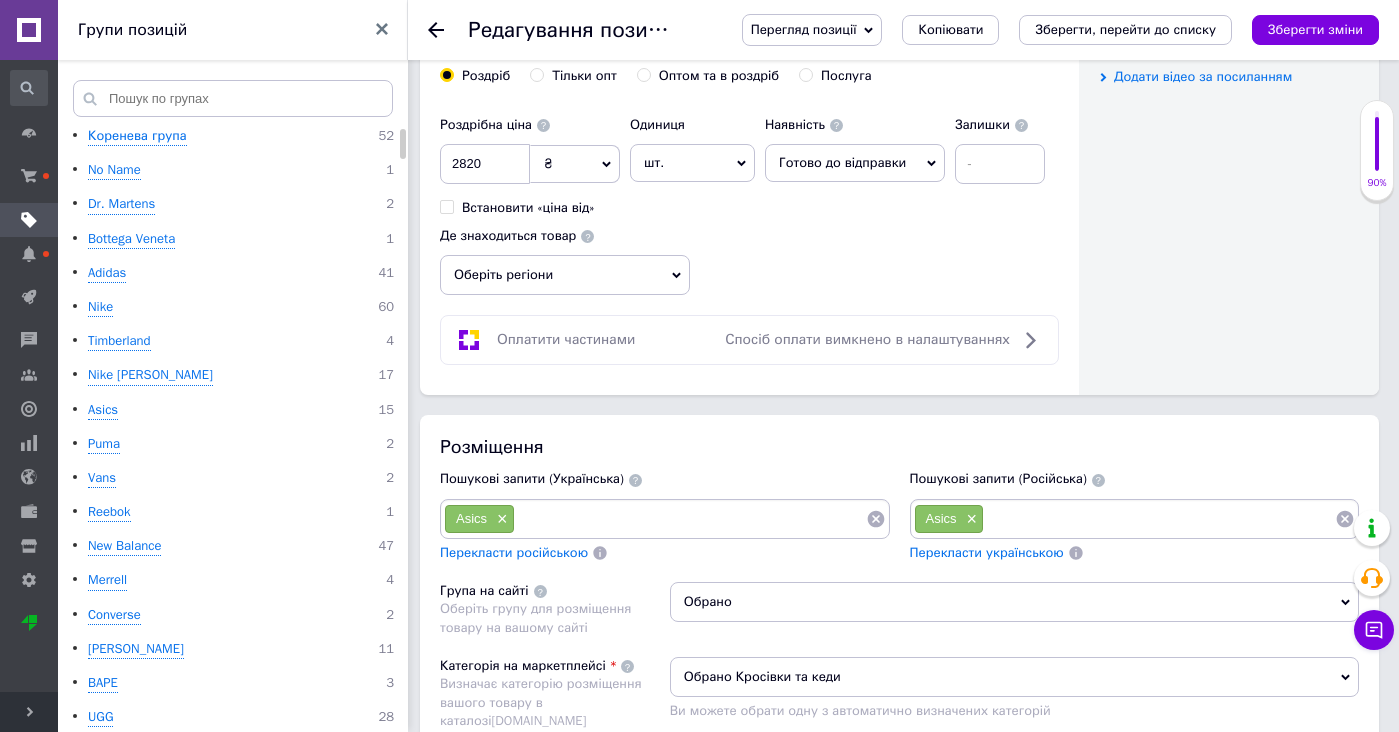 click at bounding box center [690, 519] 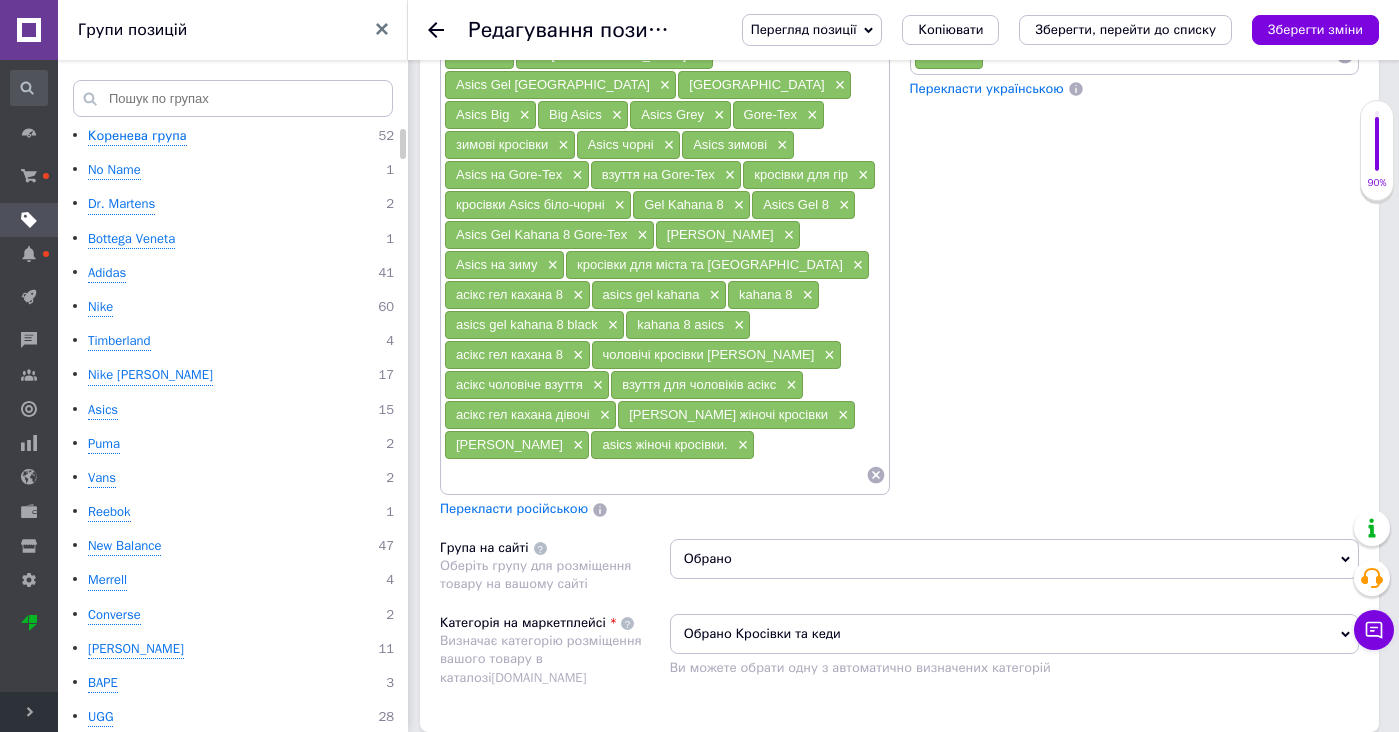 scroll, scrollTop: 1488, scrollLeft: 0, axis: vertical 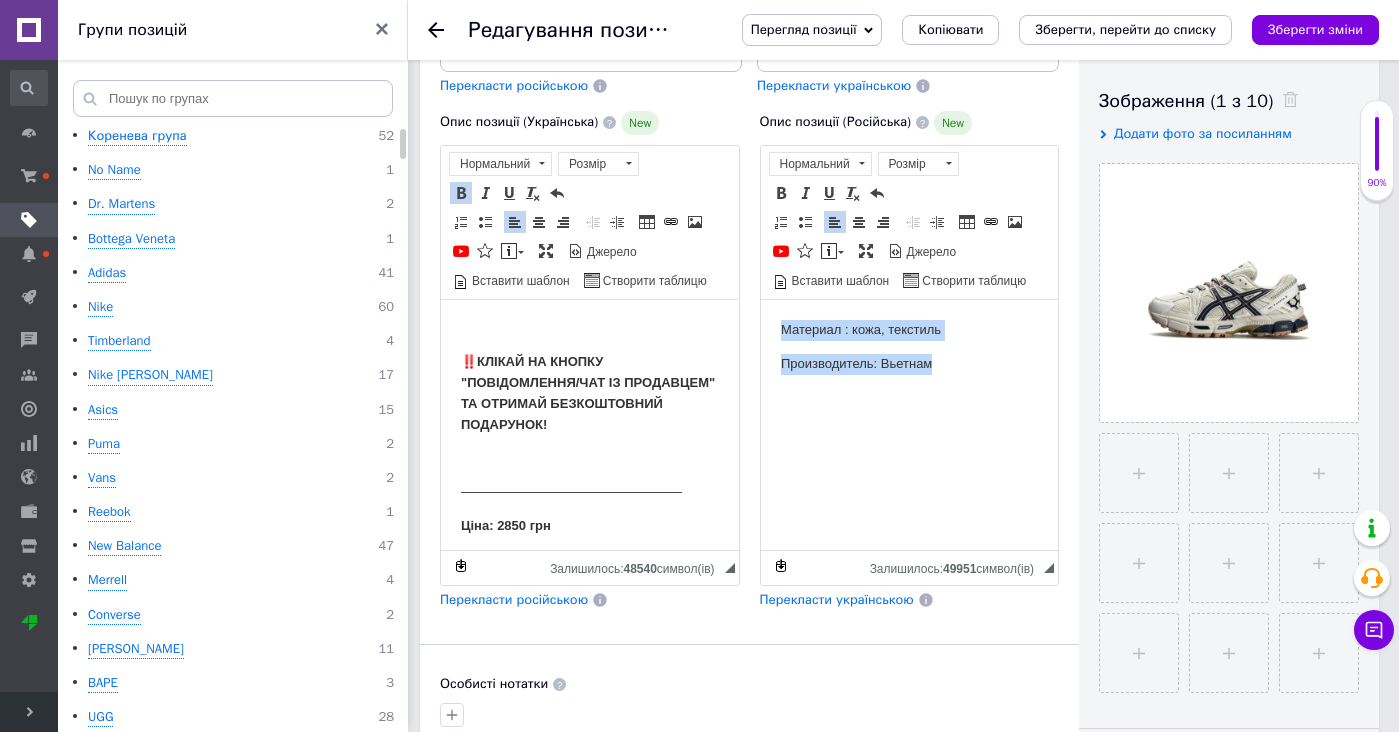 drag, startPoint x: 927, startPoint y: 392, endPoint x: 919, endPoint y: 254, distance: 138.23169 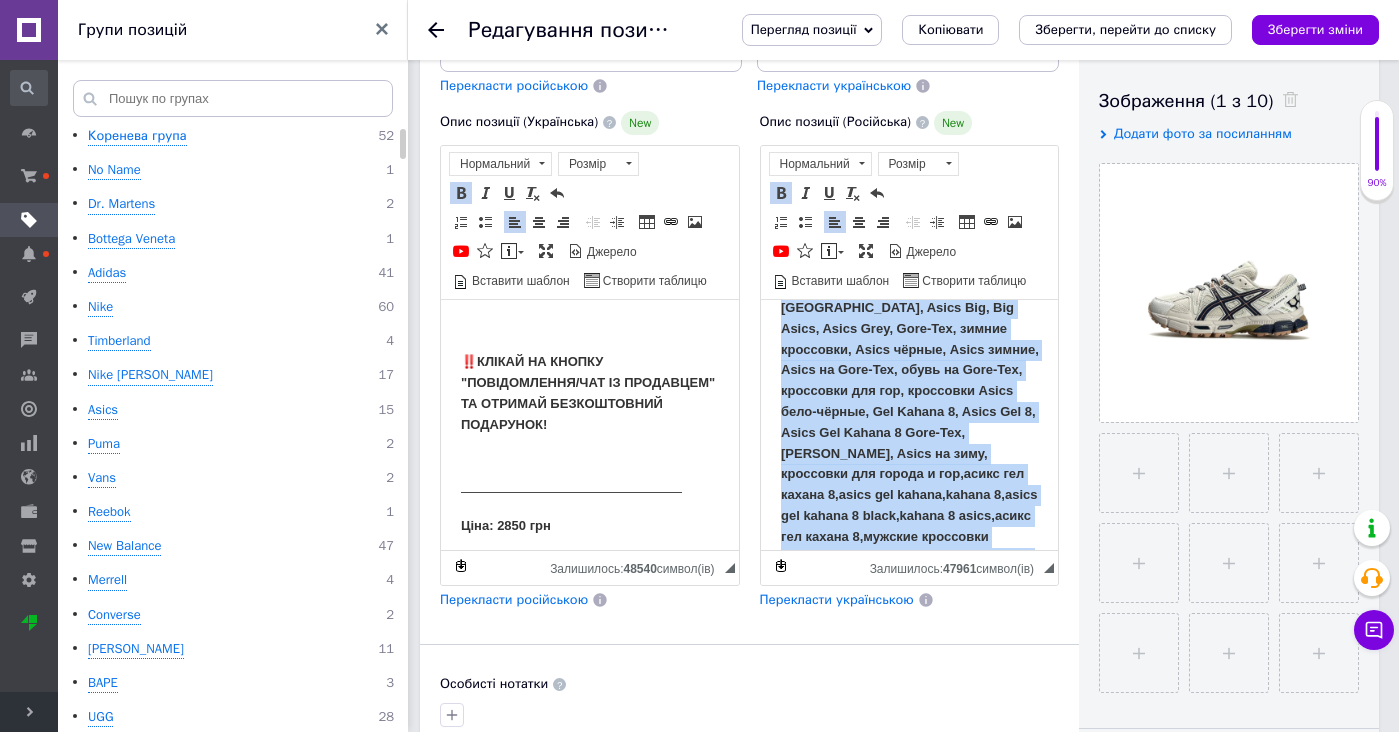 scroll, scrollTop: 2049, scrollLeft: 0, axis: vertical 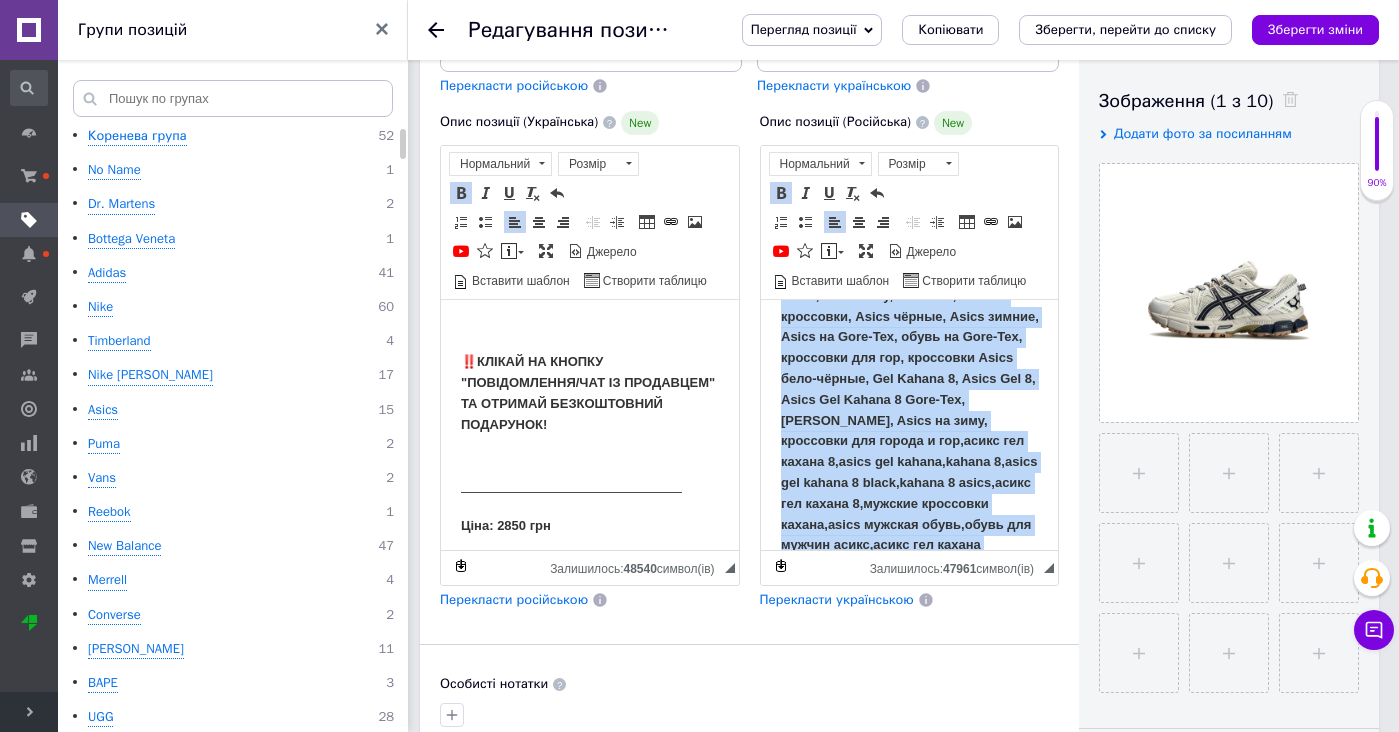 drag, startPoint x: 923, startPoint y: 379, endPoint x: 1033, endPoint y: 695, distance: 334.59827 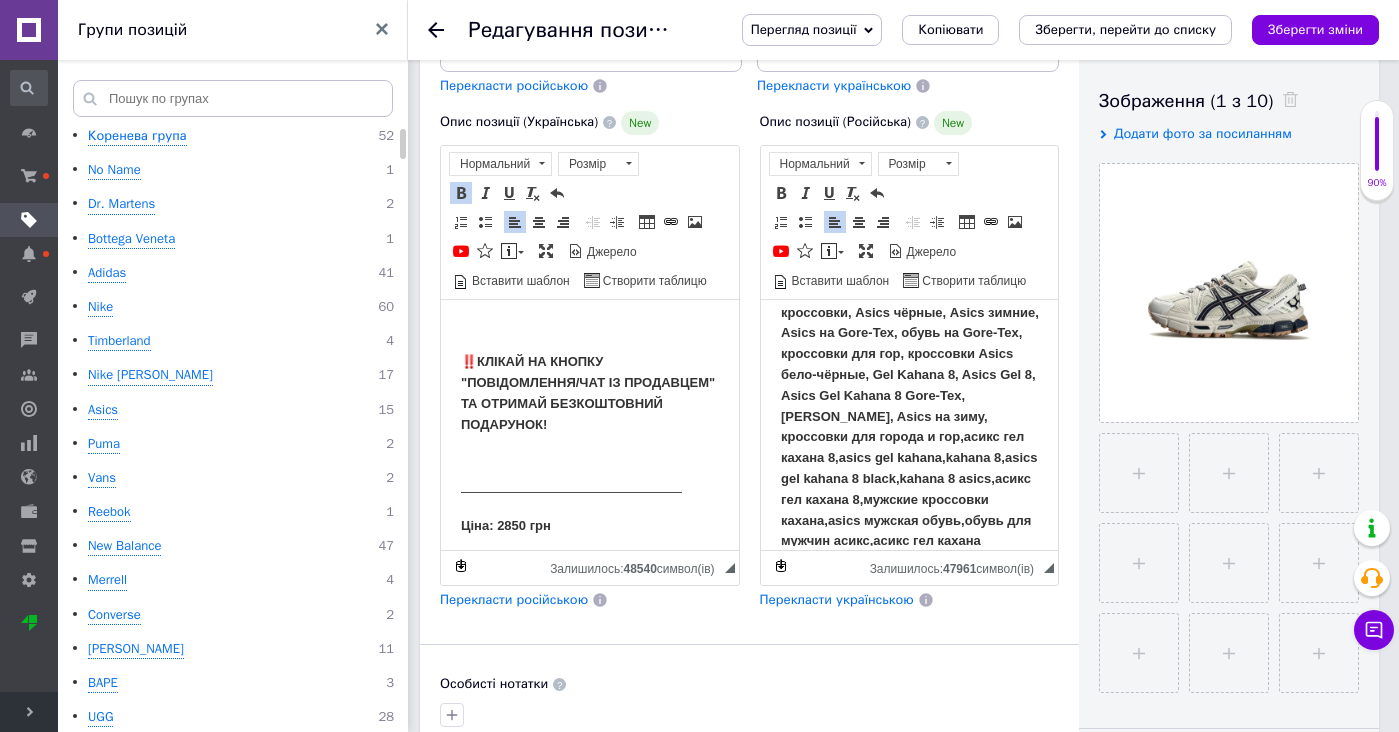 copy 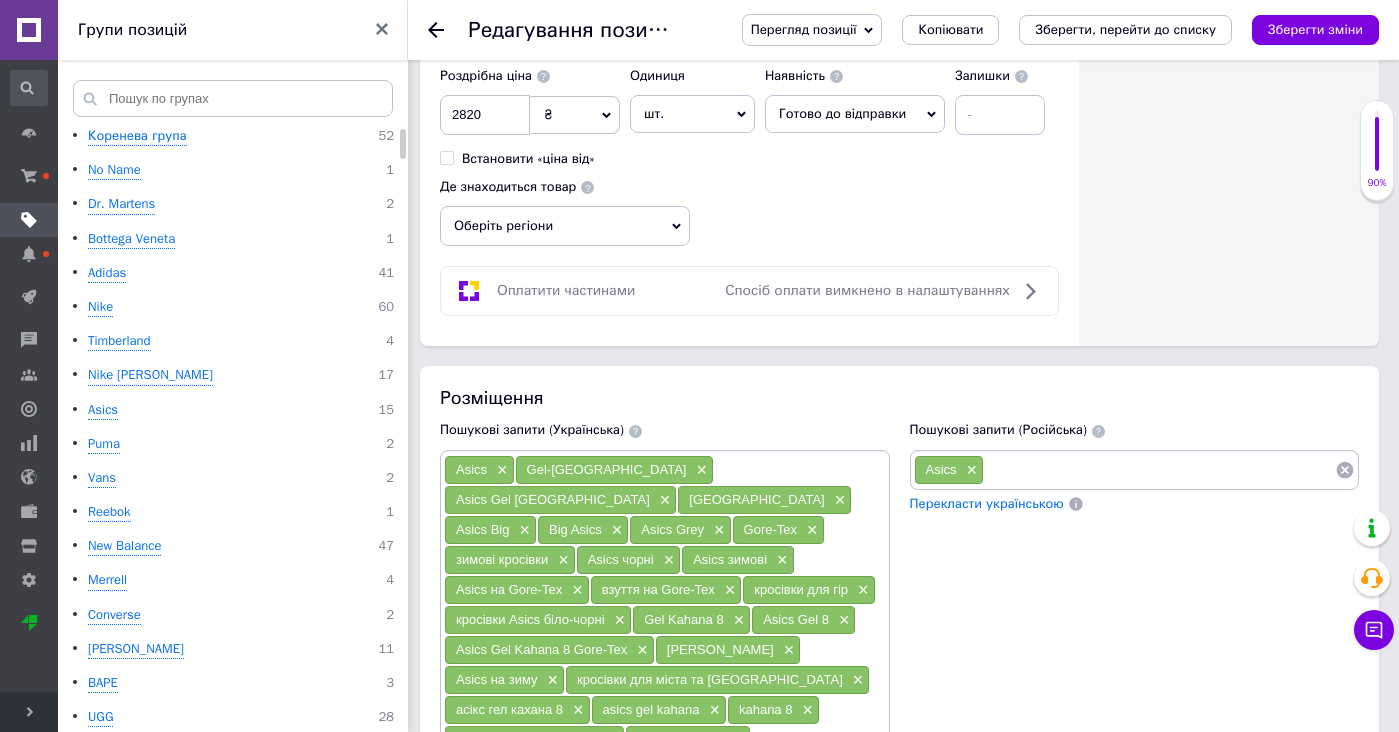 scroll, scrollTop: 1353, scrollLeft: 0, axis: vertical 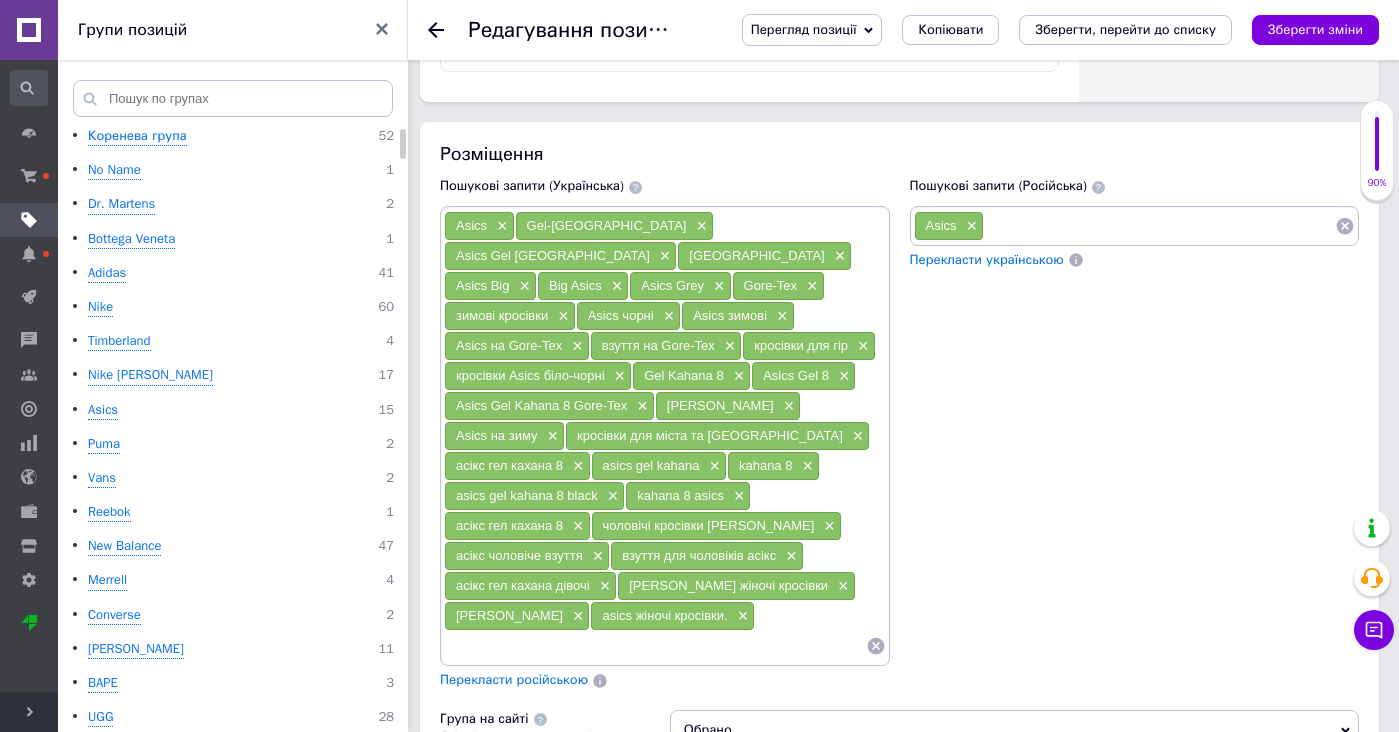 click at bounding box center (1159, 226) 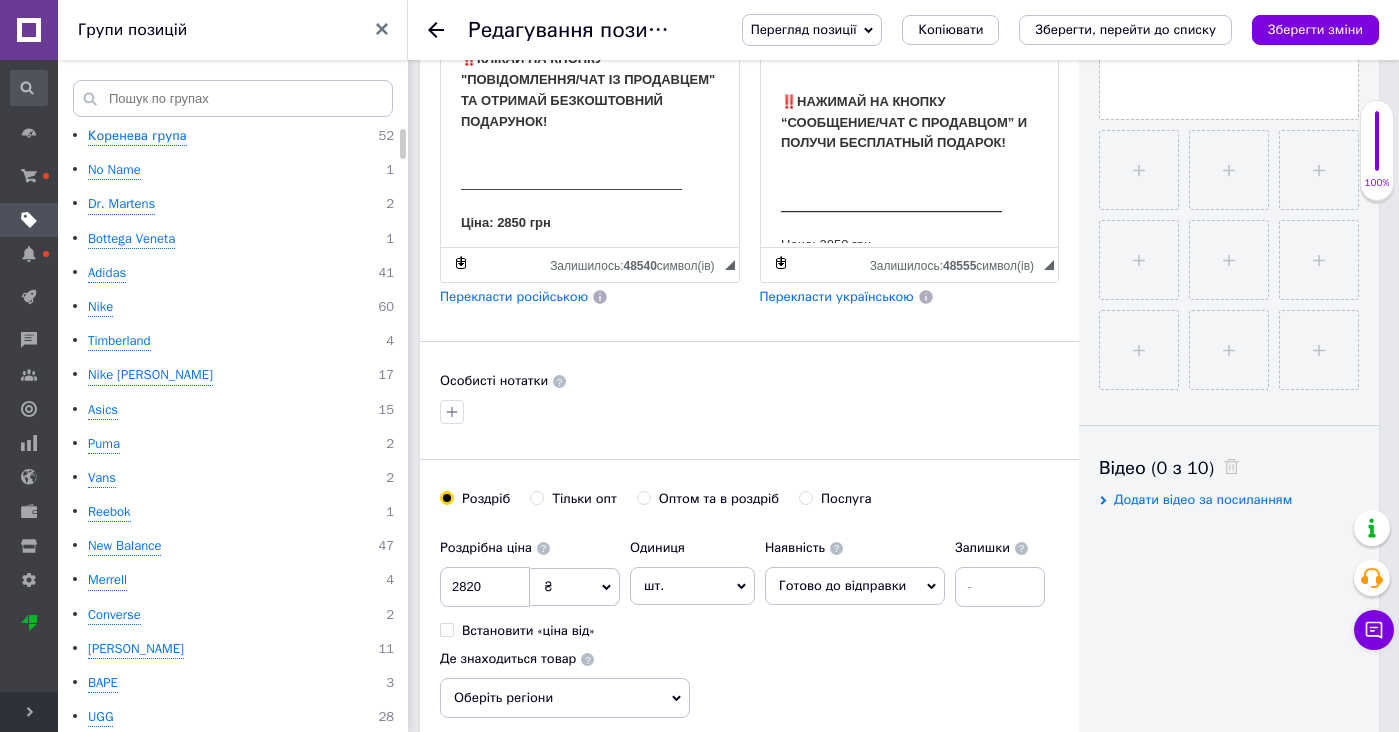 scroll, scrollTop: 496, scrollLeft: 0, axis: vertical 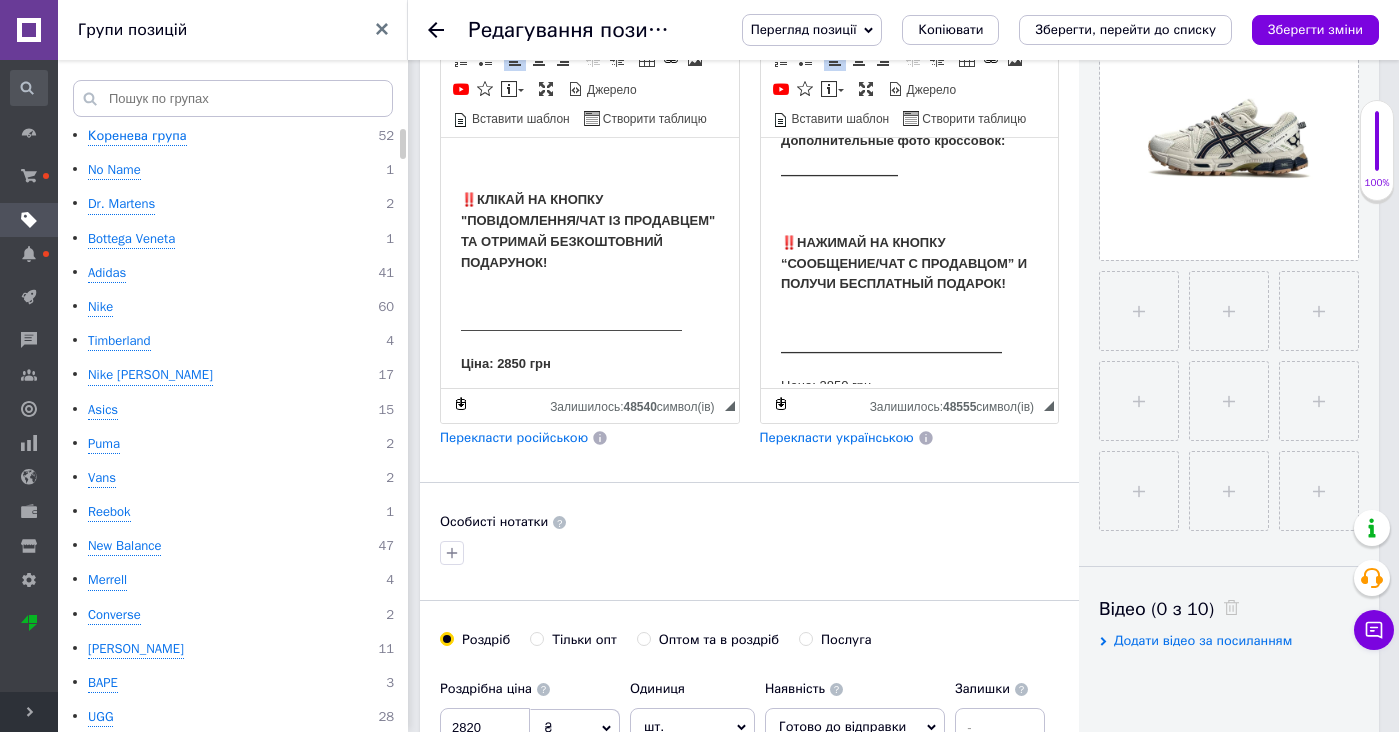 click on "Цена: 2850 грн" at bounding box center [909, 385] 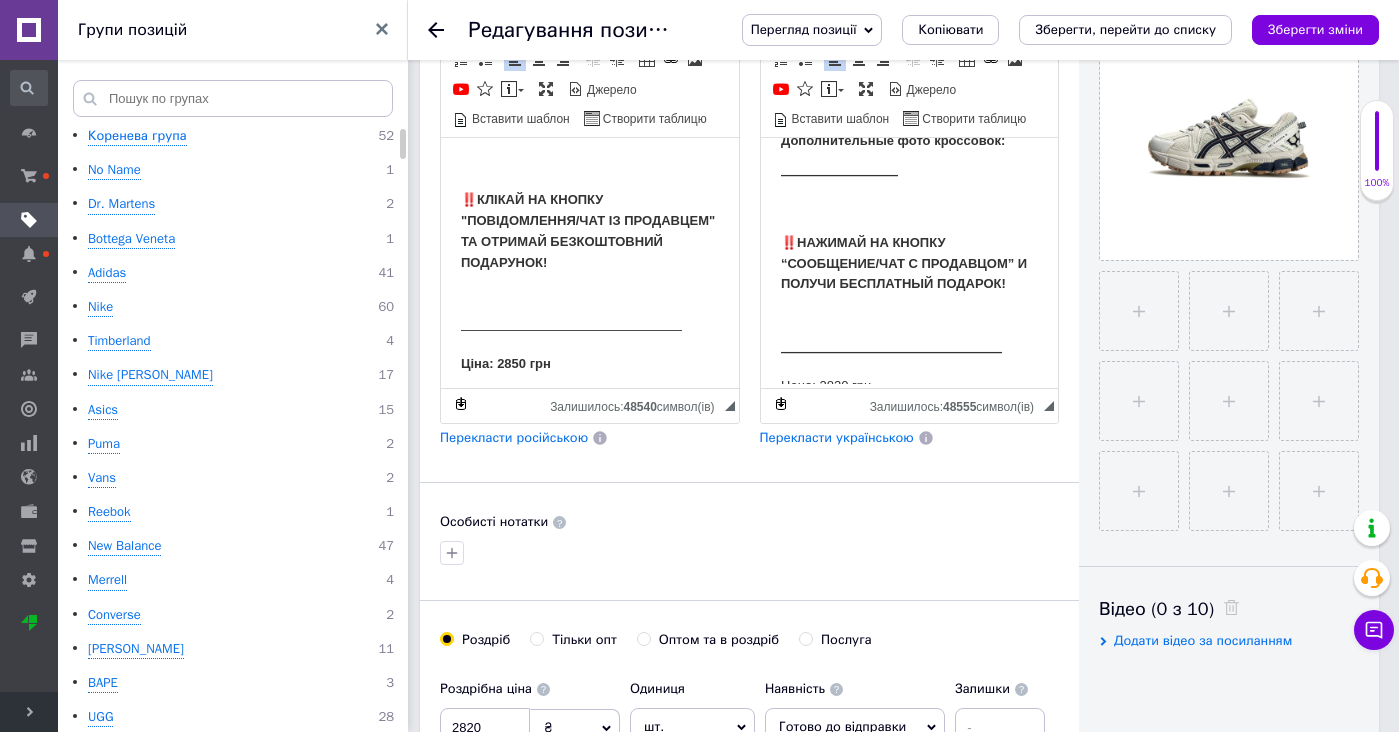 click on "Ціна: 2850 грн" at bounding box center [506, 362] 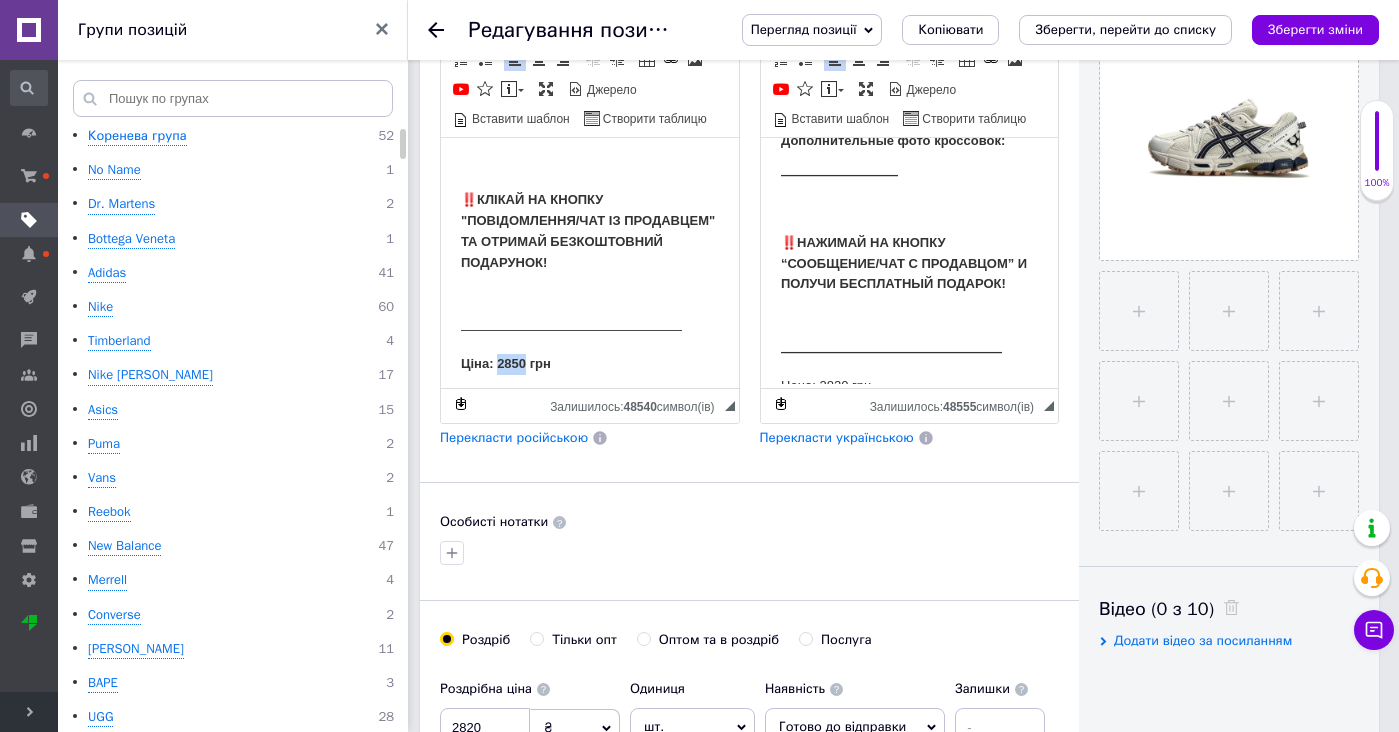 click on "Ціна: 2850 грн" at bounding box center (506, 362) 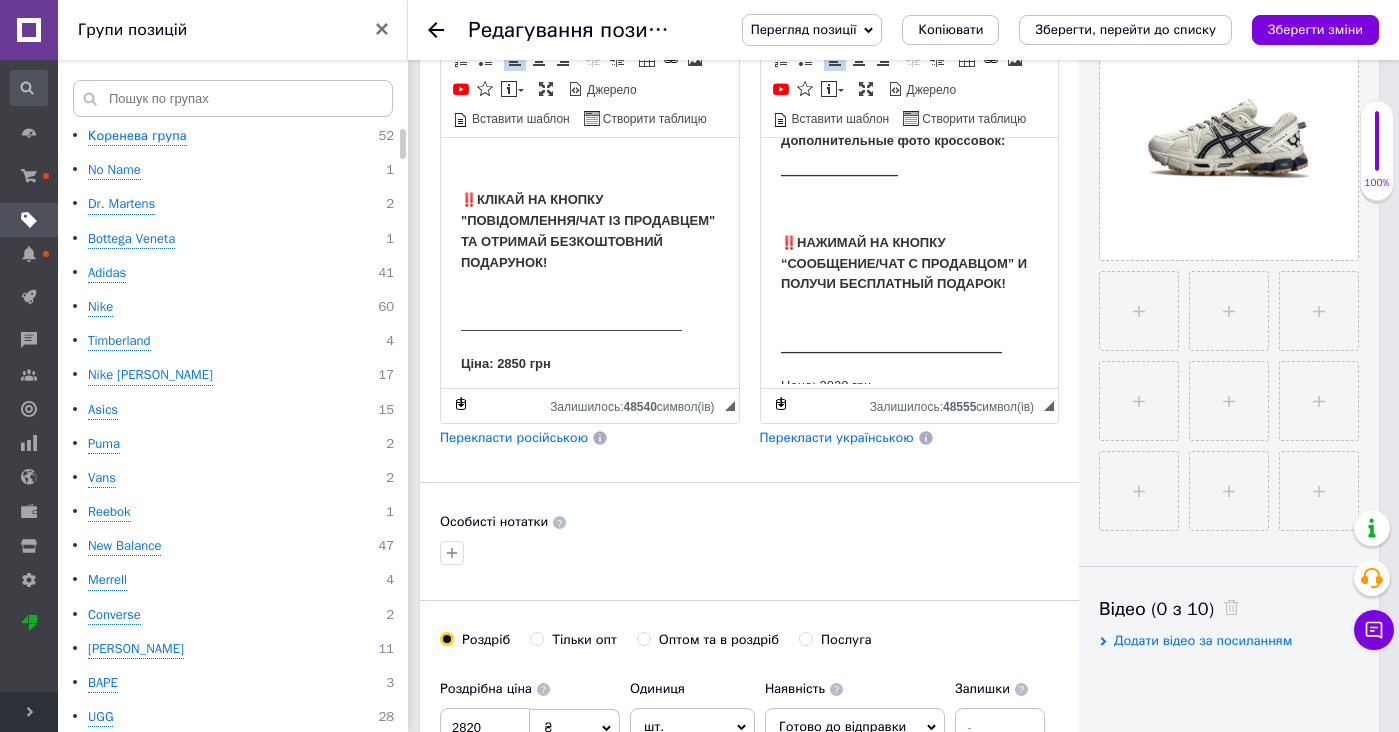 click on "Ціна: 2850 грн" at bounding box center [506, 362] 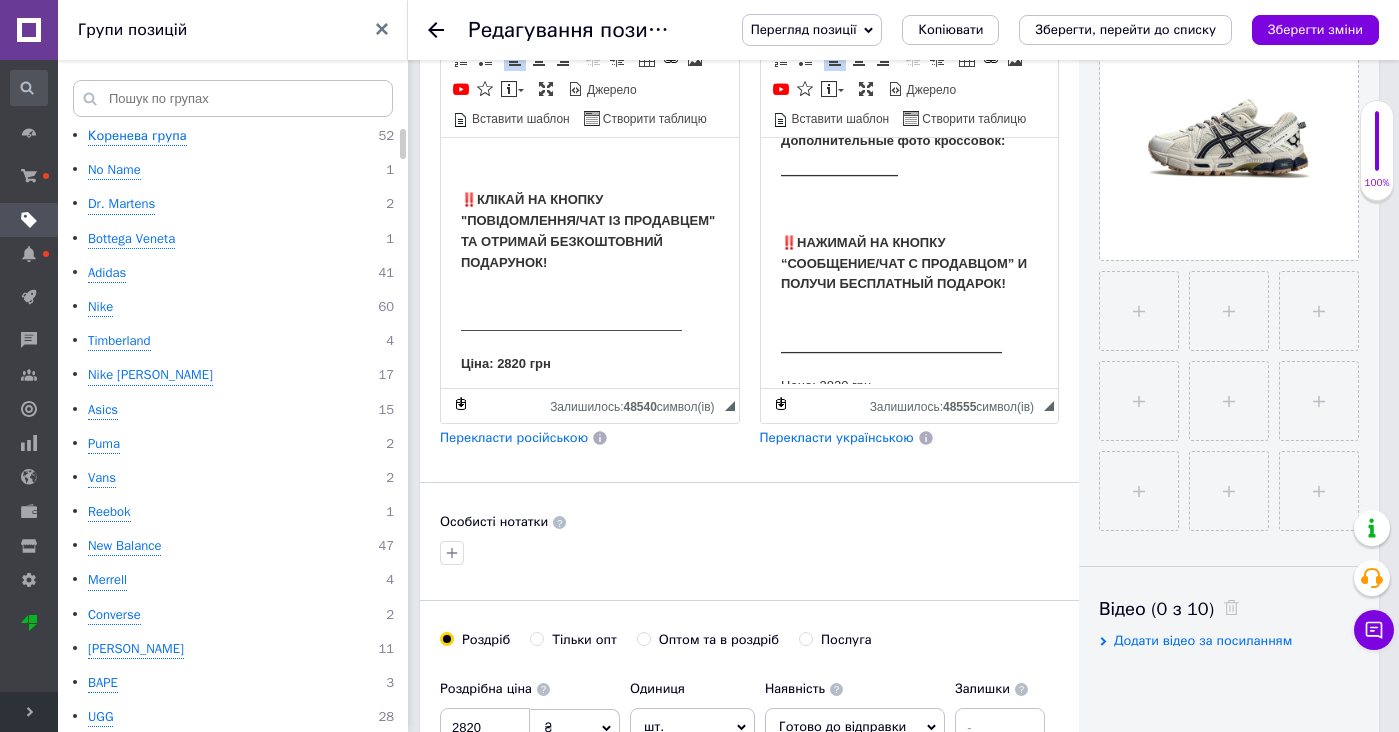 drag, startPoint x: 1506, startPoint y: 440, endPoint x: 756, endPoint y: 486, distance: 751.40936 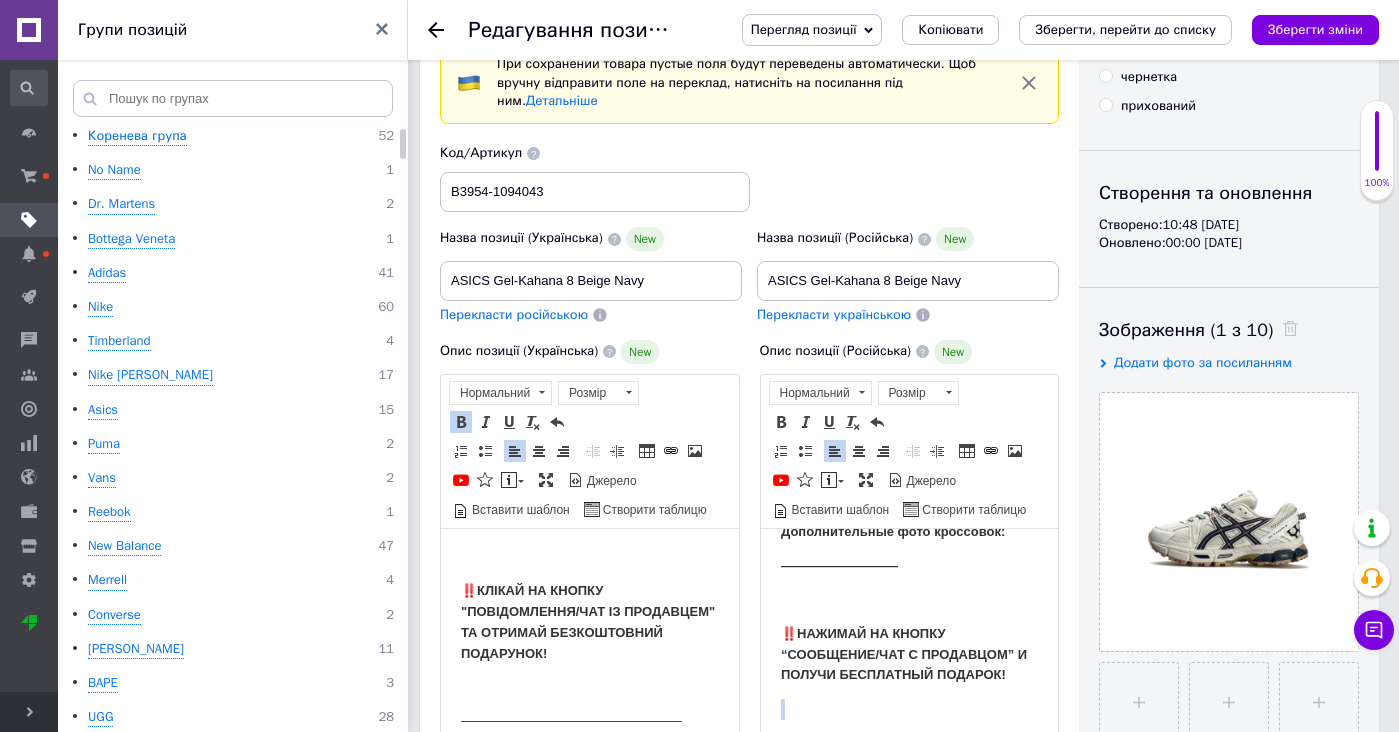 scroll, scrollTop: 160, scrollLeft: 0, axis: vertical 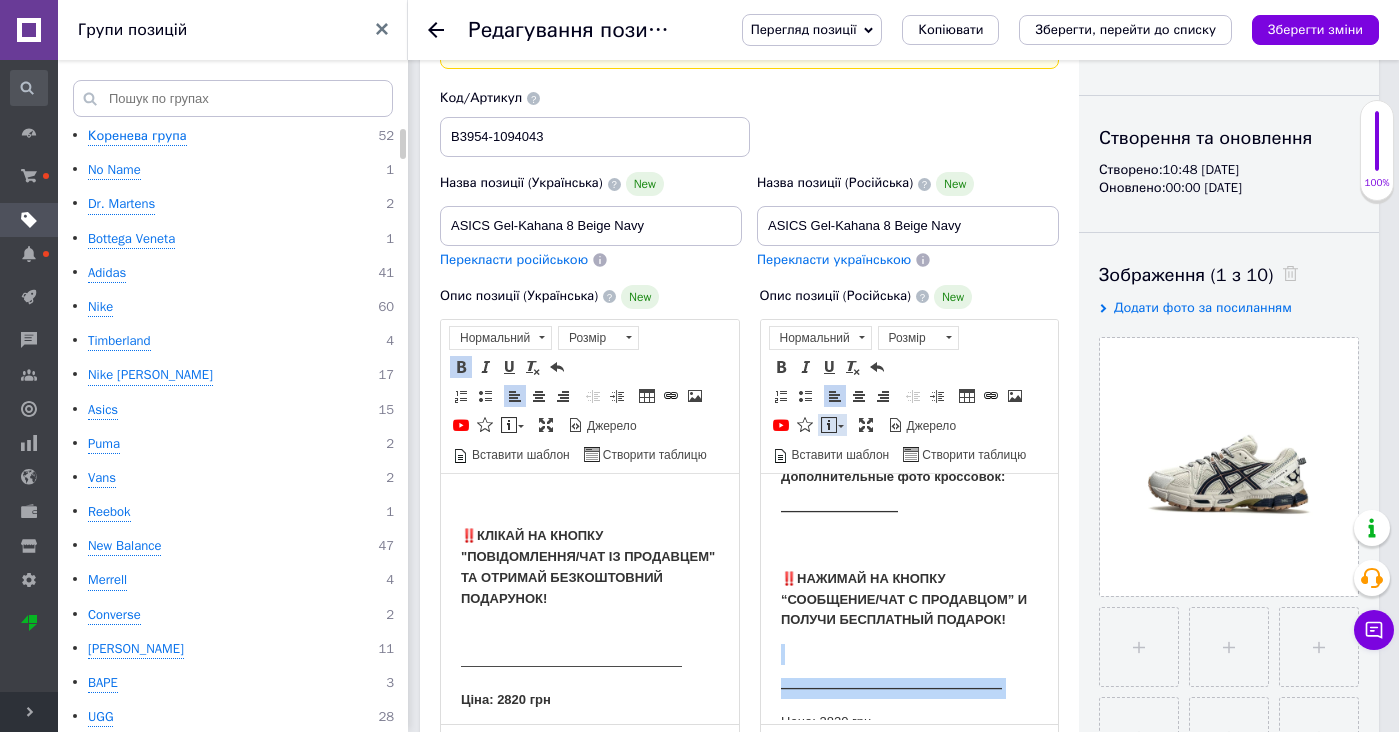 click on "Вставити повідомлення" at bounding box center (832, 425) 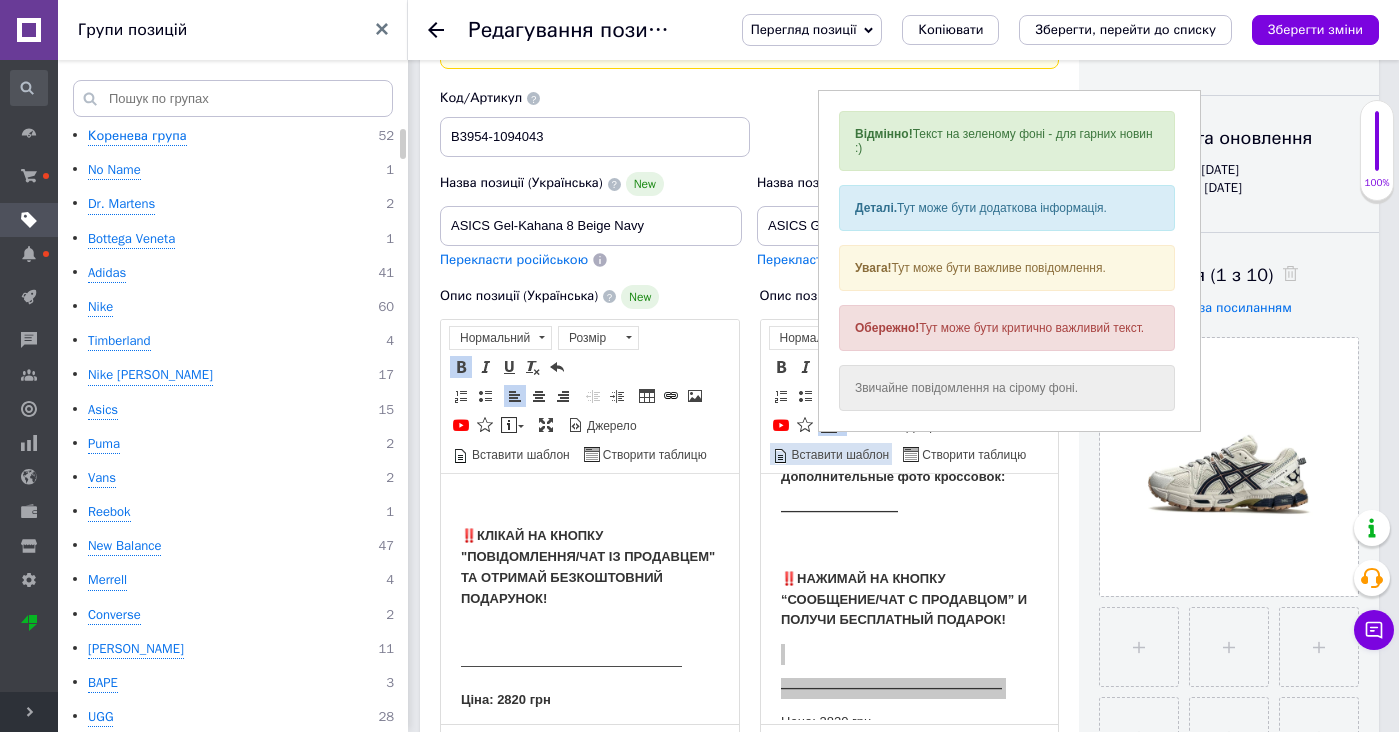 scroll, scrollTop: 0, scrollLeft: 0, axis: both 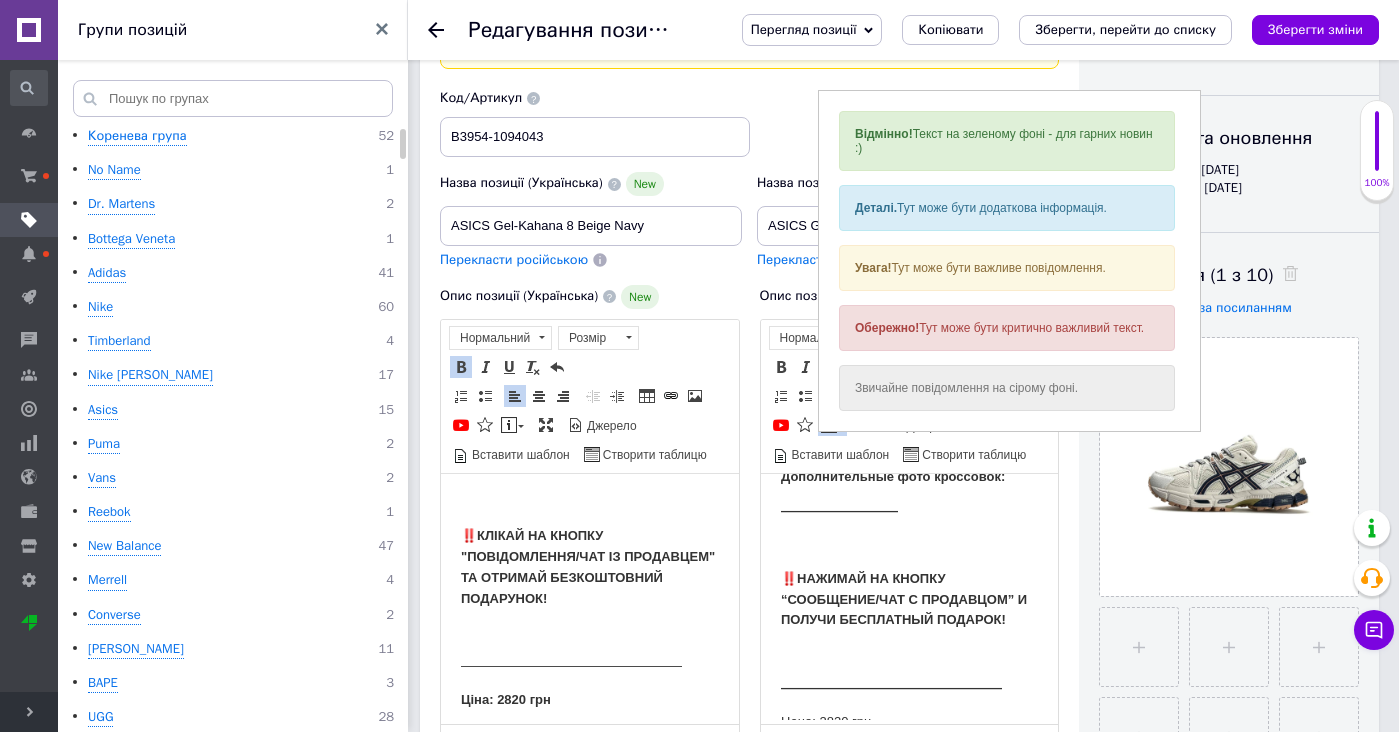 click at bounding box center (909, 544) 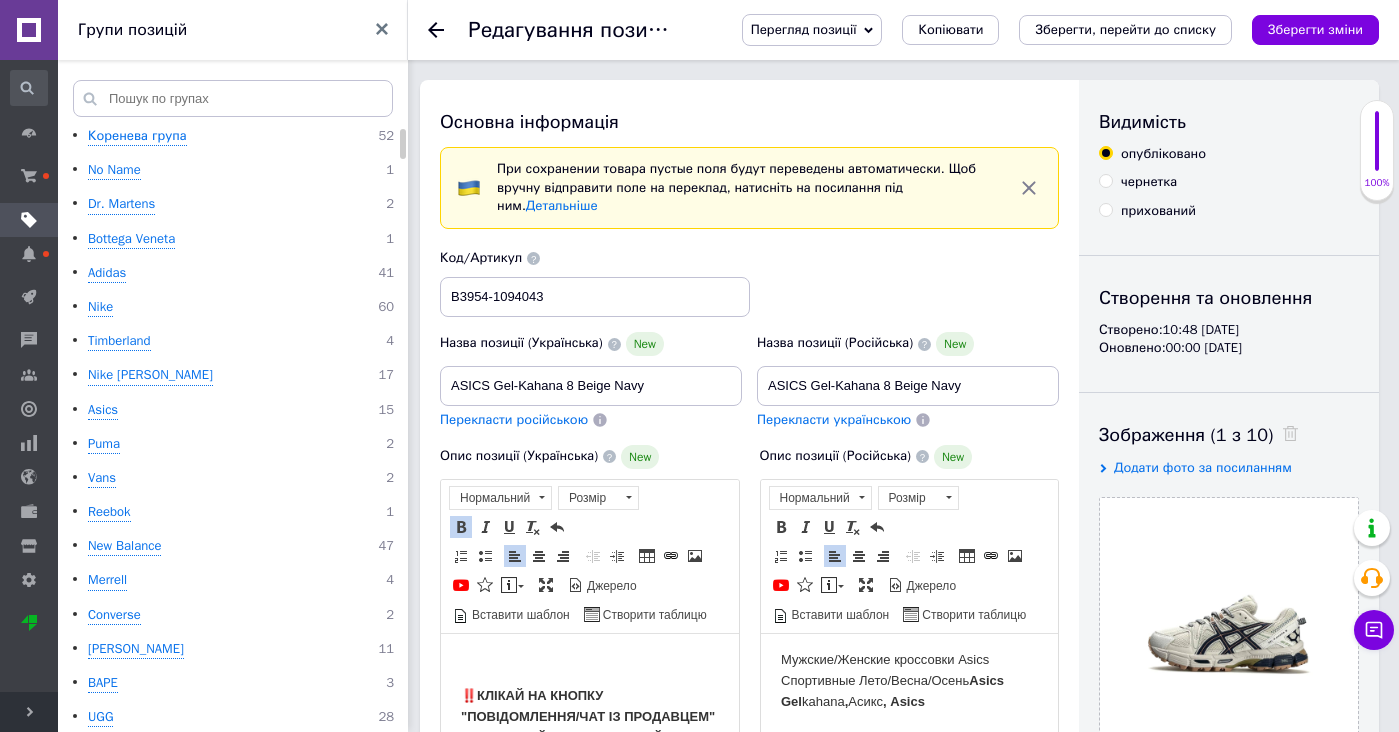 scroll, scrollTop: 0, scrollLeft: 0, axis: both 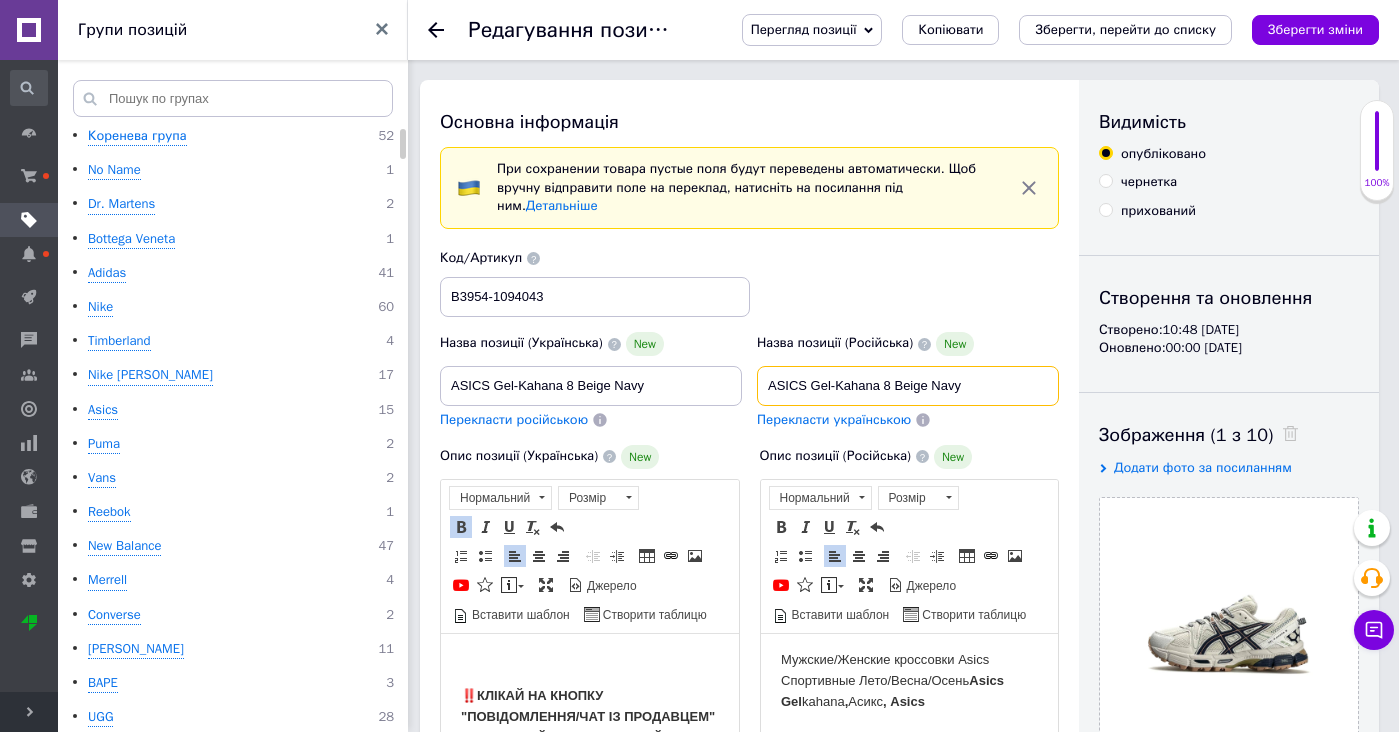 click on "ASICS Gel-Kahana 8 Beige Navy" at bounding box center [908, 386] 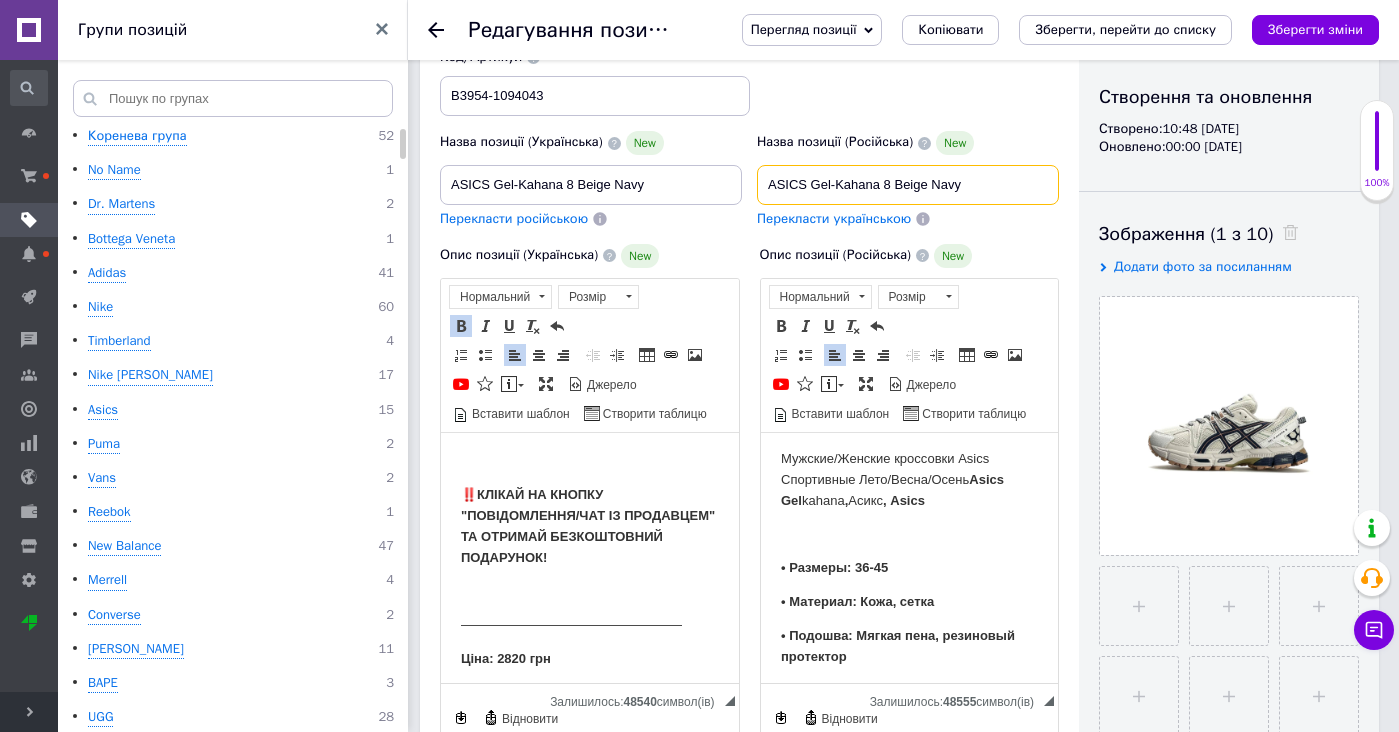 scroll, scrollTop: 0, scrollLeft: 0, axis: both 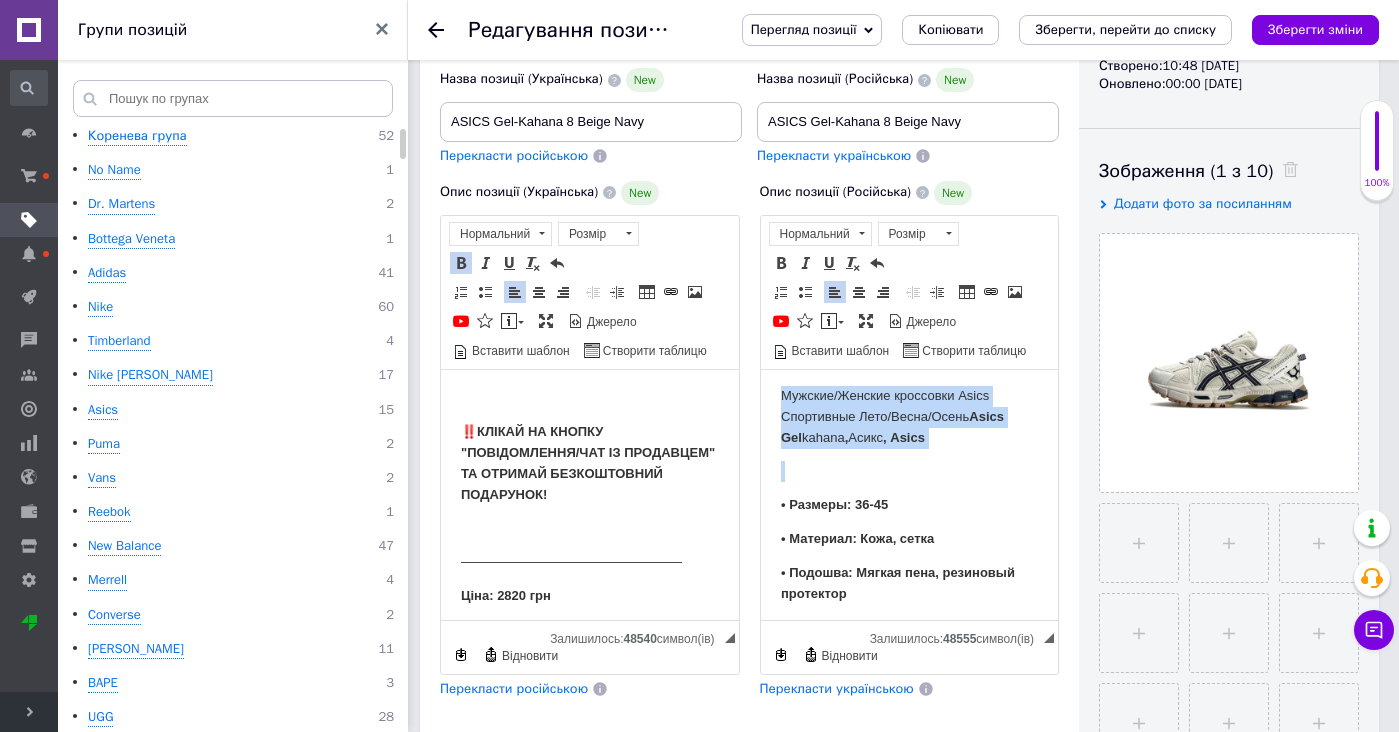 drag, startPoint x: 948, startPoint y: 454, endPoint x: 948, endPoint y: 341, distance: 113 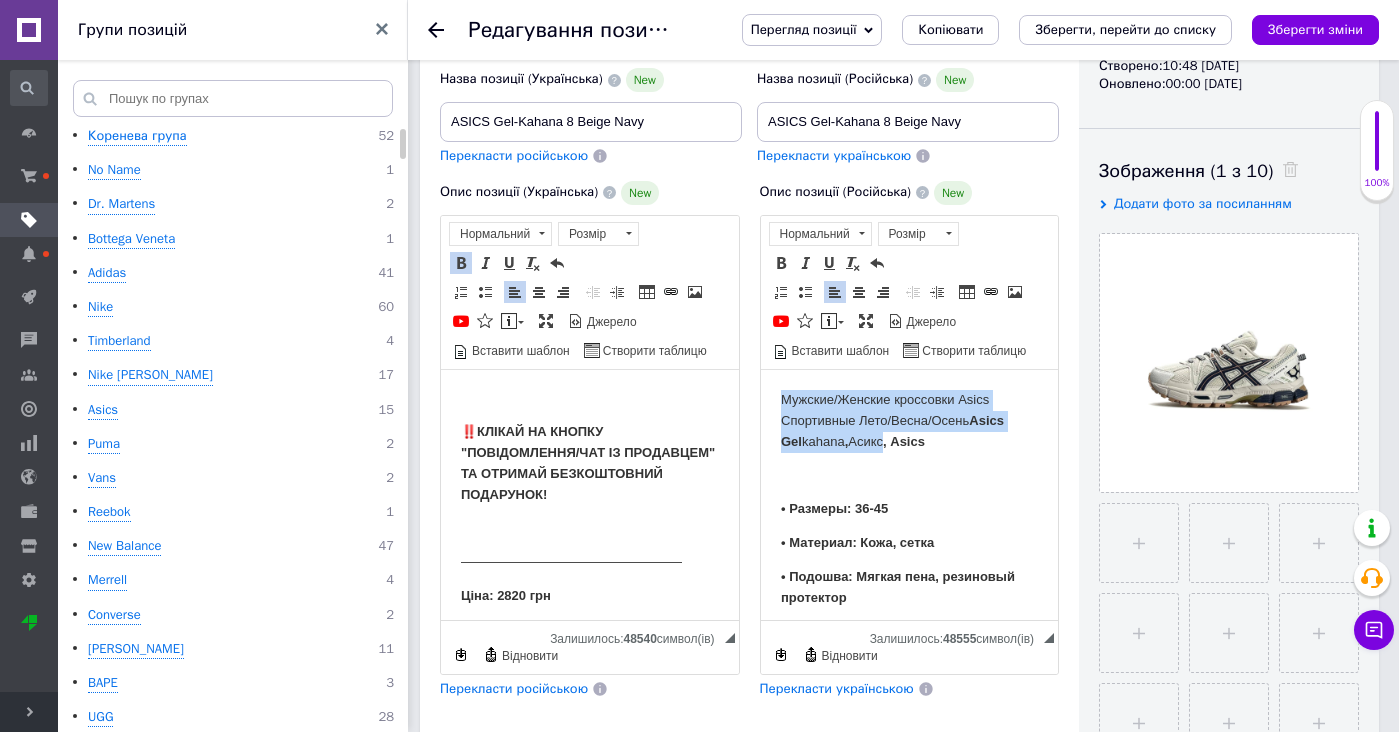 copy on "Мужские/Женские кроссовки Asics Спортивные Лето/Весна/Осень  Asics Gel  kahana ,  Асикс" 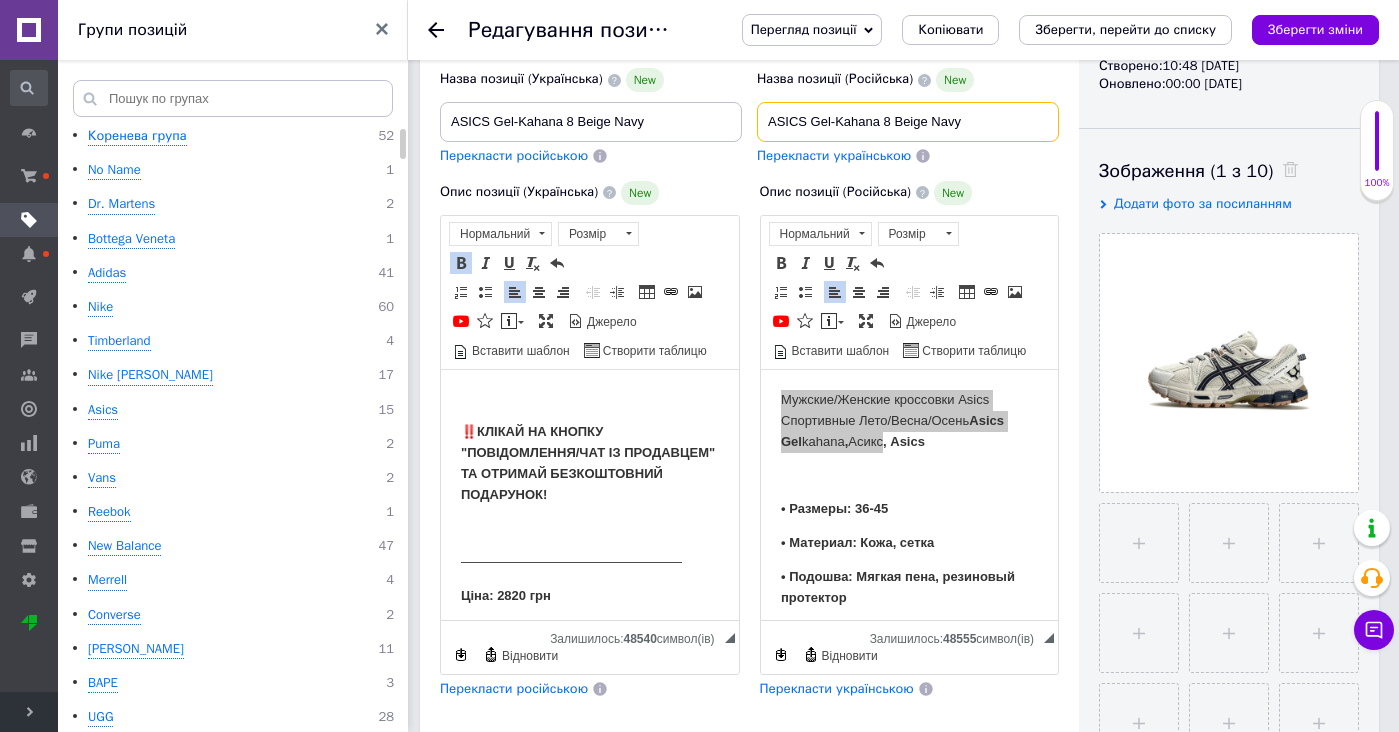 click on "ASICS Gel-Kahana 8 Beige Navy" at bounding box center (908, 122) 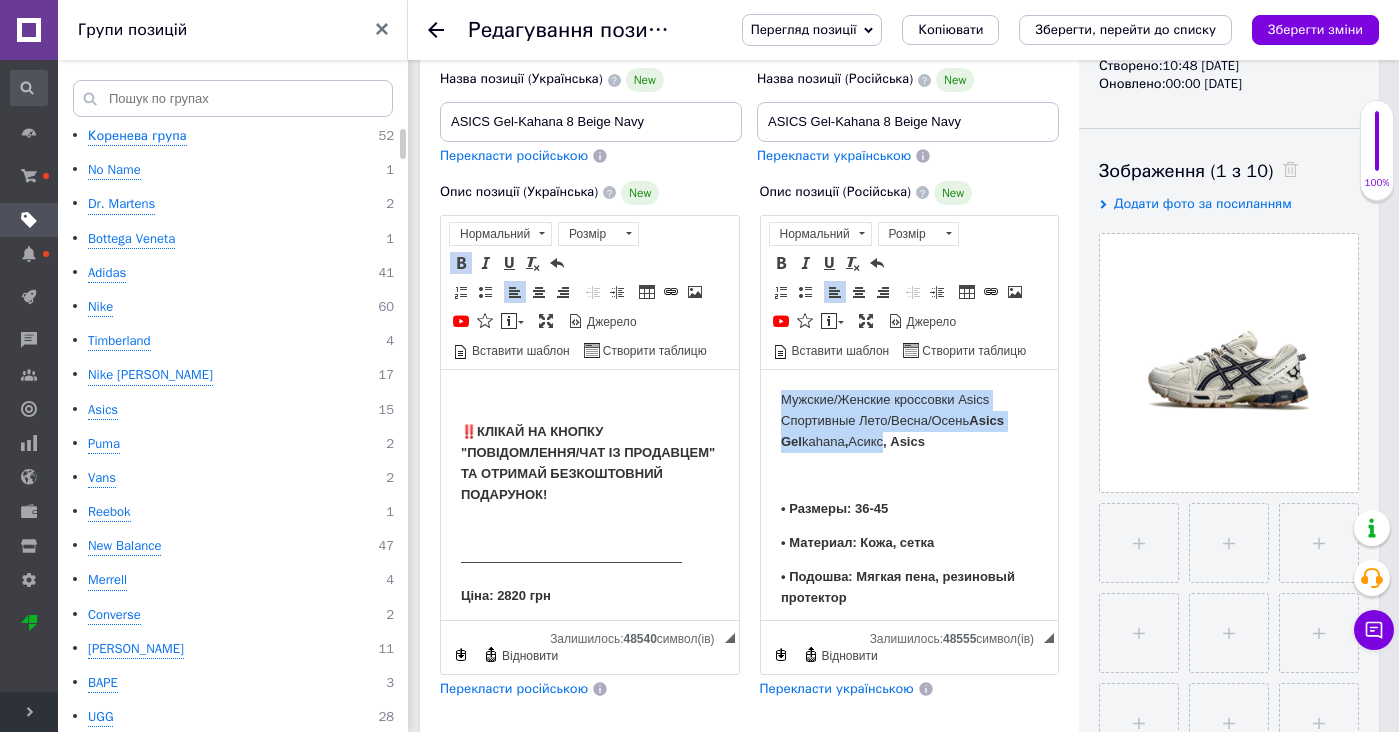 click on "Мужские/Женские кроссовки Asics Спортивные Лето/Весна/Осень  Asics Gel  kahana ,  Асикс , Asics • Размеры: 36-45 • Материал: Кожа, сетка • Подошва: Мягкая пена, резиновый протектор • Коробка: фирменная Asics, с пергаментом • Доставка: 2-3 дня! • Отправка в день заказа до 14:00 ————————————————— Друзья, меня зовут [PERSON_NAME], и я постараюсь сделать всё, чтобы вы остались довольны покупкой! Этой фотографией ниже хочу показать, что я открыт к общению и хочу, чтобы каждый знал: МЫ РАБОТАЕМ ДЛЯ КЛИЕНТА. Любые способы отправки, любые формы оплаты — ВСЁ, чтобы вам было удобно! 📞" at bounding box center [909, 1342] 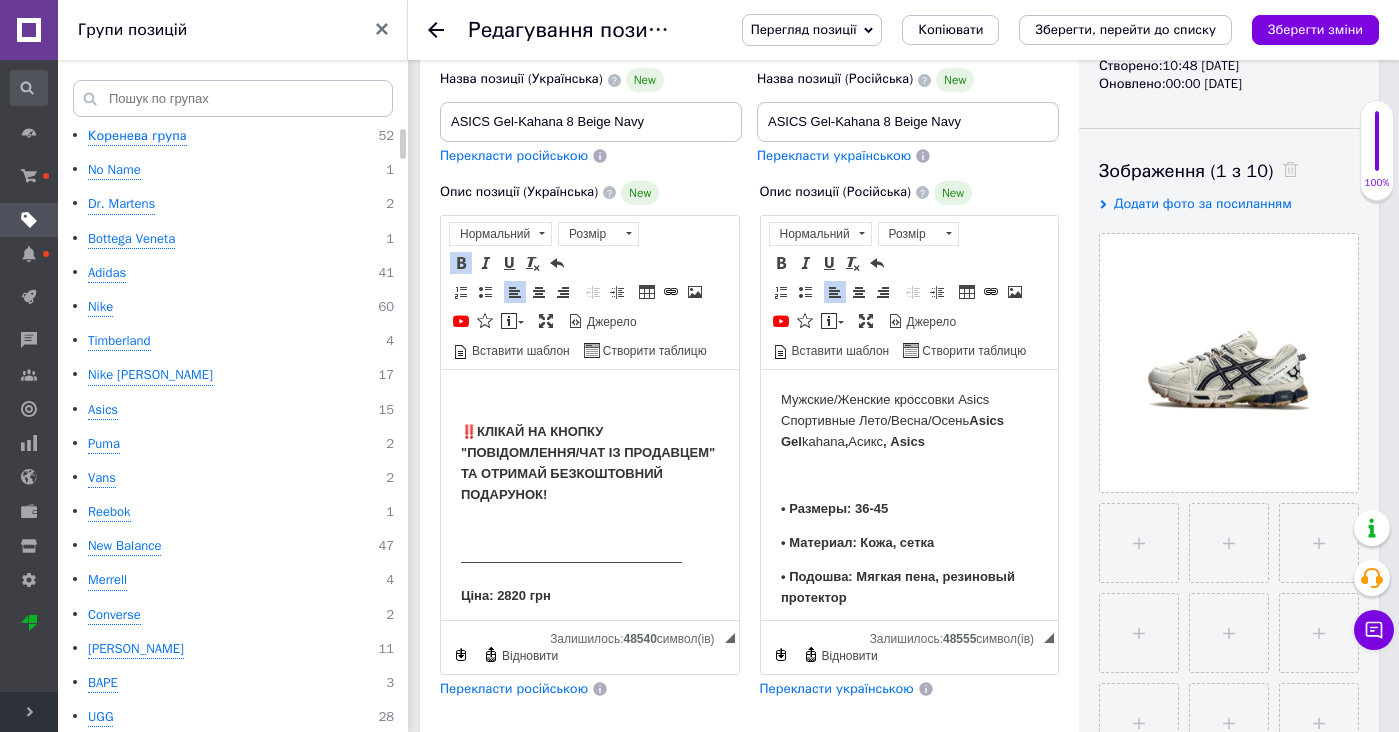 click on "Мужские/Женские кроссовки Asics Спортивные Лето/Весна/Осень  Asics Gel  kahana ,  Асикс , Asics • Размеры: 36-45 • Материал: Кожа, сетка • Подошва: Мягкая пена, резиновый протектор • Коробка: фирменная Asics, с пергаментом • Доставка: 2-3 дня! • Отправка в день заказа до 14:00 ————————————————— Друзья, меня зовут [PERSON_NAME], и я постараюсь сделать всё, чтобы вы остались довольны покупкой! Этой фотографией ниже хочу показать, что я открыт к общению и хочу, чтобы каждый знал: МЫ РАБОТАЕМ ДЛЯ КЛИЕНТА. Любые способы отправки, любые формы оплаты — ВСЁ, чтобы вам было удобно! 📞" at bounding box center (909, 1342) 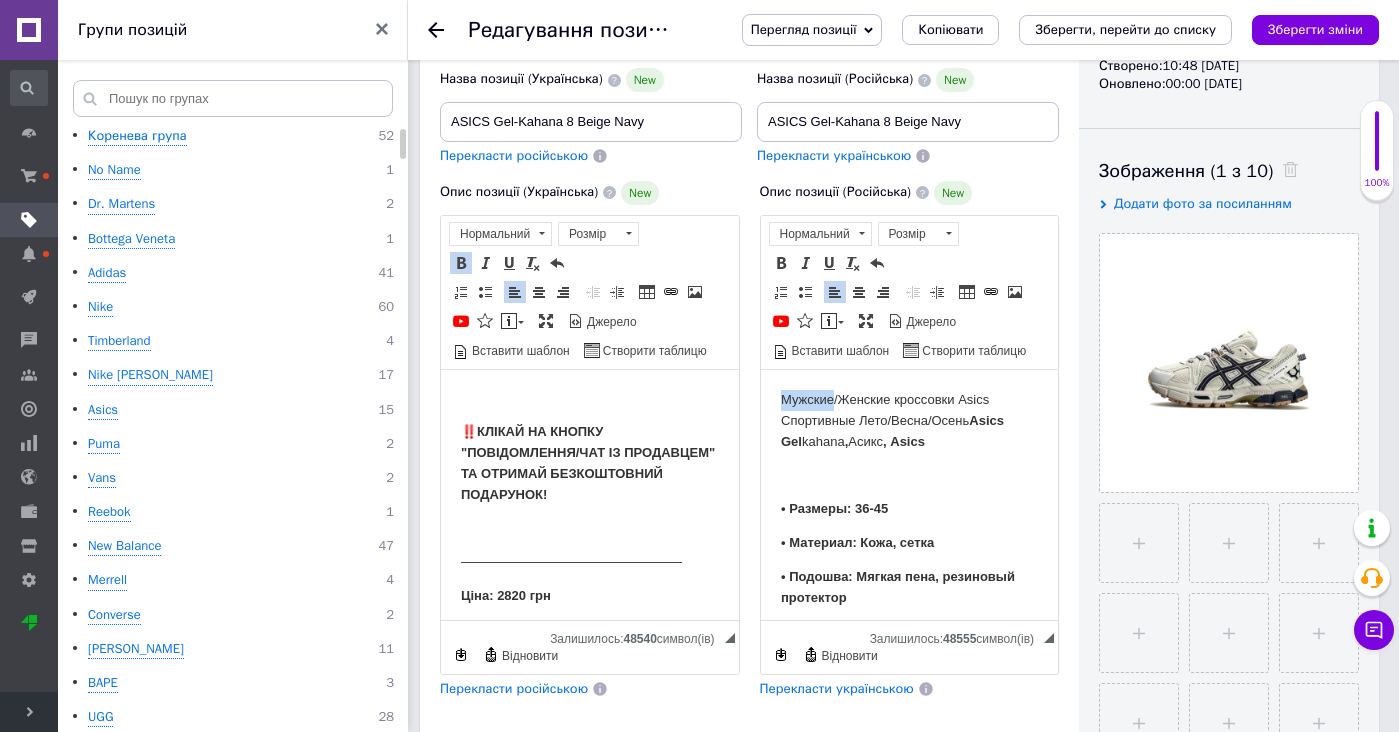 click on "Мужские/Женские кроссовки Asics Спортивные Лето/Весна/Осень  Asics Gel  kahana ,  Асикс , Asics • Размеры: 36-45 • Материал: Кожа, сетка • Подошва: Мягкая пена, резиновый протектор • Коробка: фирменная Asics, с пергаментом • Доставка: 2-3 дня! • Отправка в день заказа до 14:00 ————————————————— Друзья, меня зовут [PERSON_NAME], и я постараюсь сделать всё, чтобы вы остались довольны покупкой! Этой фотографией ниже хочу показать, что я открыт к общению и хочу, чтобы каждый знал: МЫ РАБОТАЕМ ДЛЯ КЛИЕНТА. Любые способы отправки, любые формы оплаты — ВСЁ, чтобы вам было удобно! 📞" at bounding box center [909, 1342] 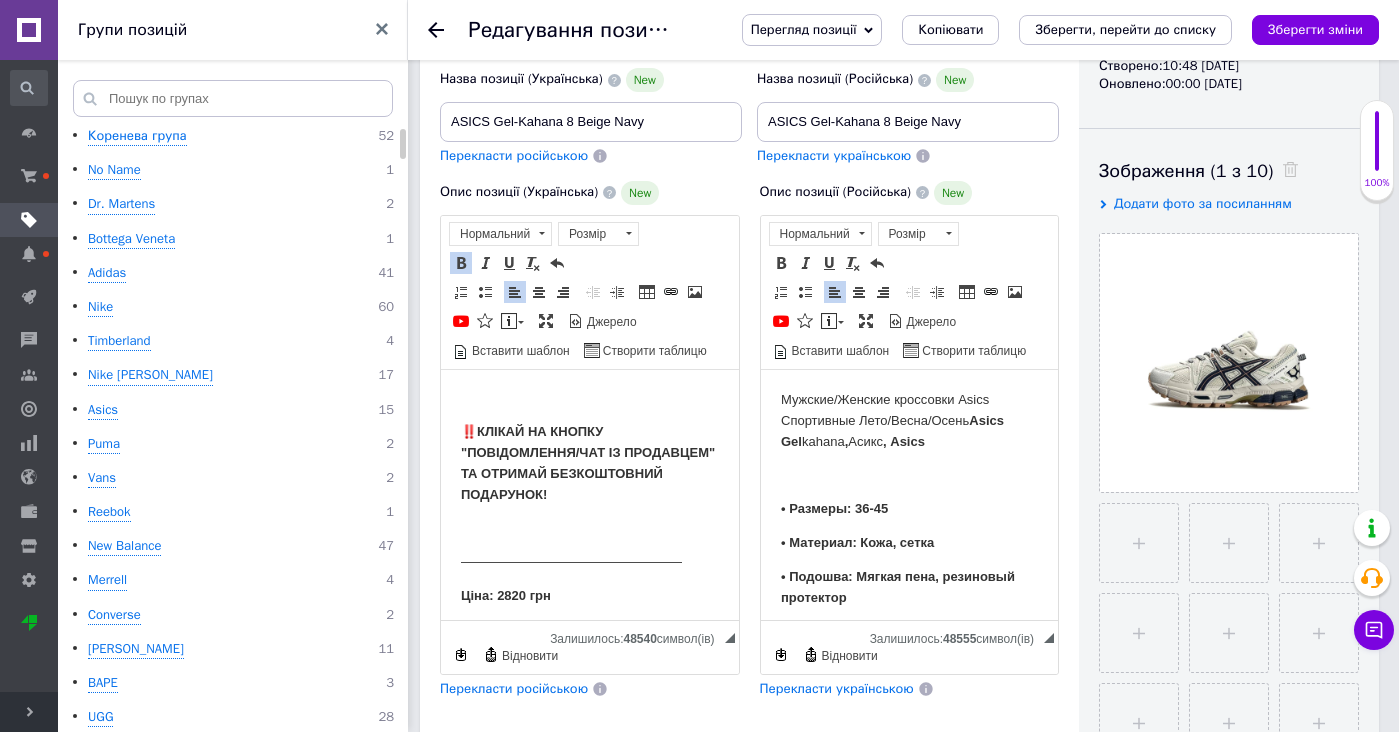click on "Asics Gel" at bounding box center [891, 430] 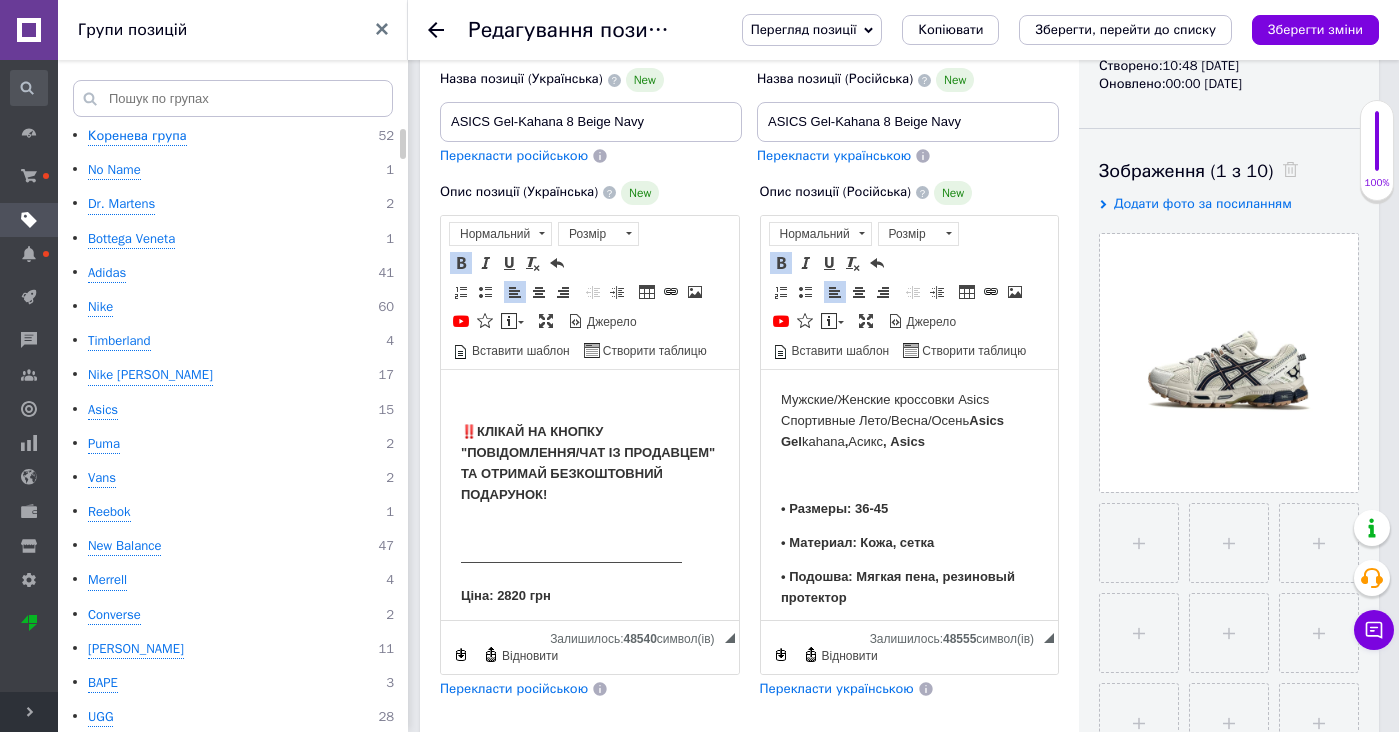 click on "Мужские/Женские кроссовки Asics Спортивные Лето/Весна/Осень  Asics Gel  kahana ,  Асикс , Asics" at bounding box center [909, 420] 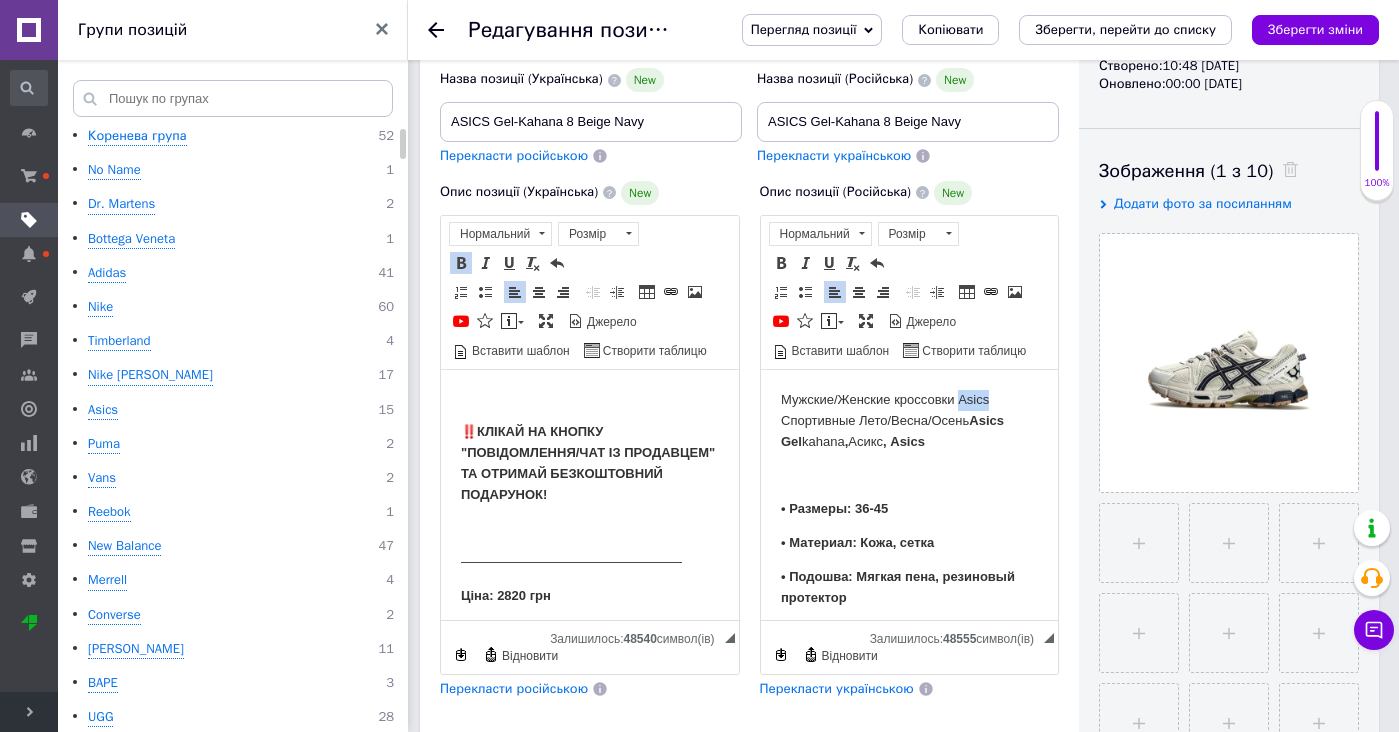 click on "Мужские/Женские кроссовки Asics Спортивные Лето/Весна/Осень  Asics Gel  kahana ,  Асикс , Asics" at bounding box center [909, 420] 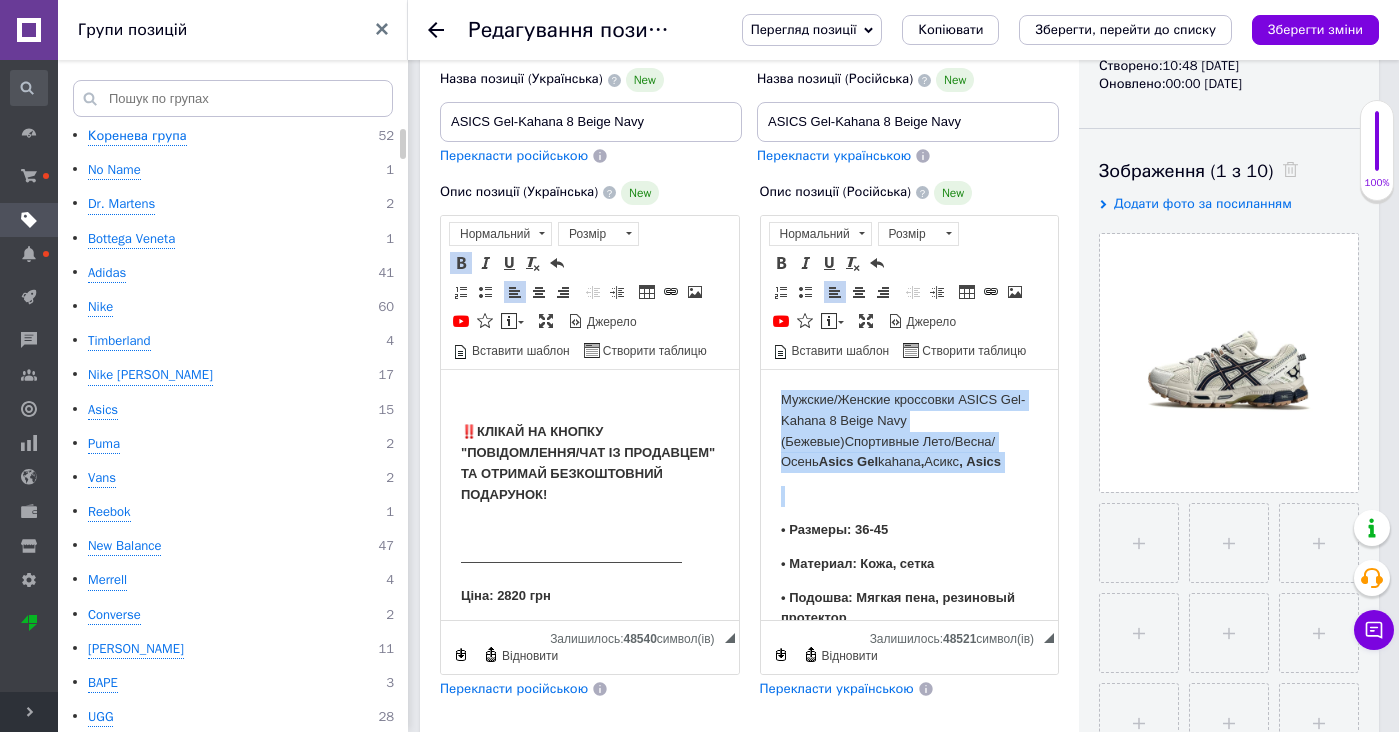 drag, startPoint x: 989, startPoint y: 483, endPoint x: 988, endPoint y: 339, distance: 144.00348 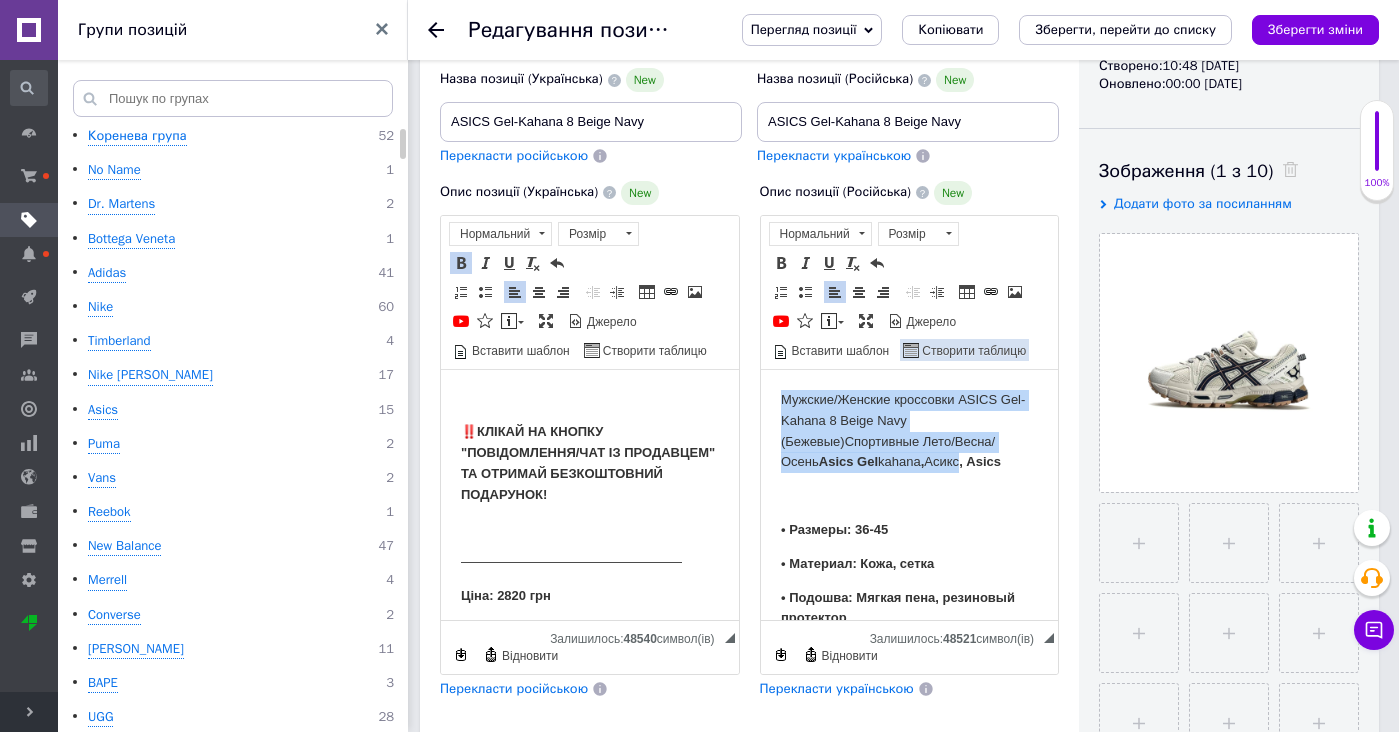 copy on "Мужские/Женские кроссовки ASICS Gel-Kahana 8 Beige Navy (Бежевые)  Спортивные Лето/Весна/Осень  Asics Gel  kahana ,  Асикс" 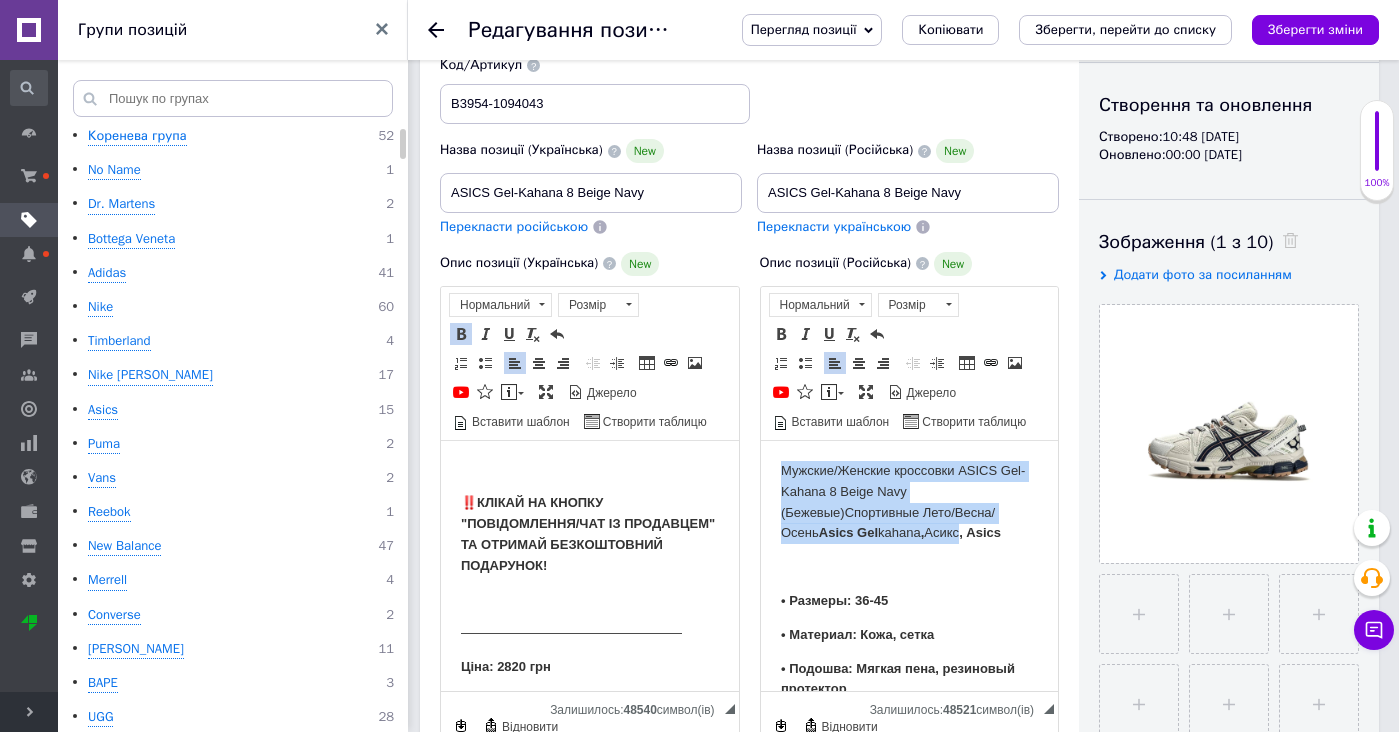 scroll, scrollTop: 172, scrollLeft: 0, axis: vertical 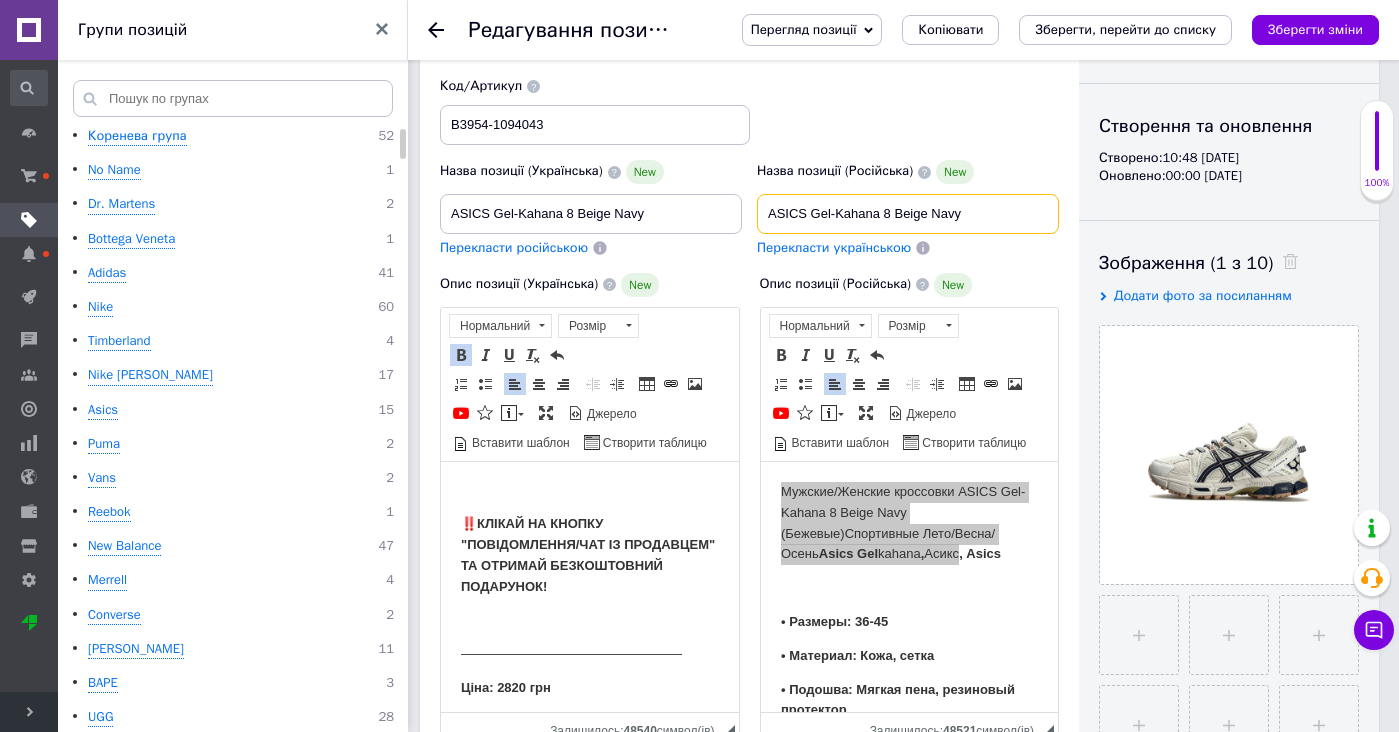 click on "ASICS Gel-Kahana 8 Beige Navy" at bounding box center [908, 214] 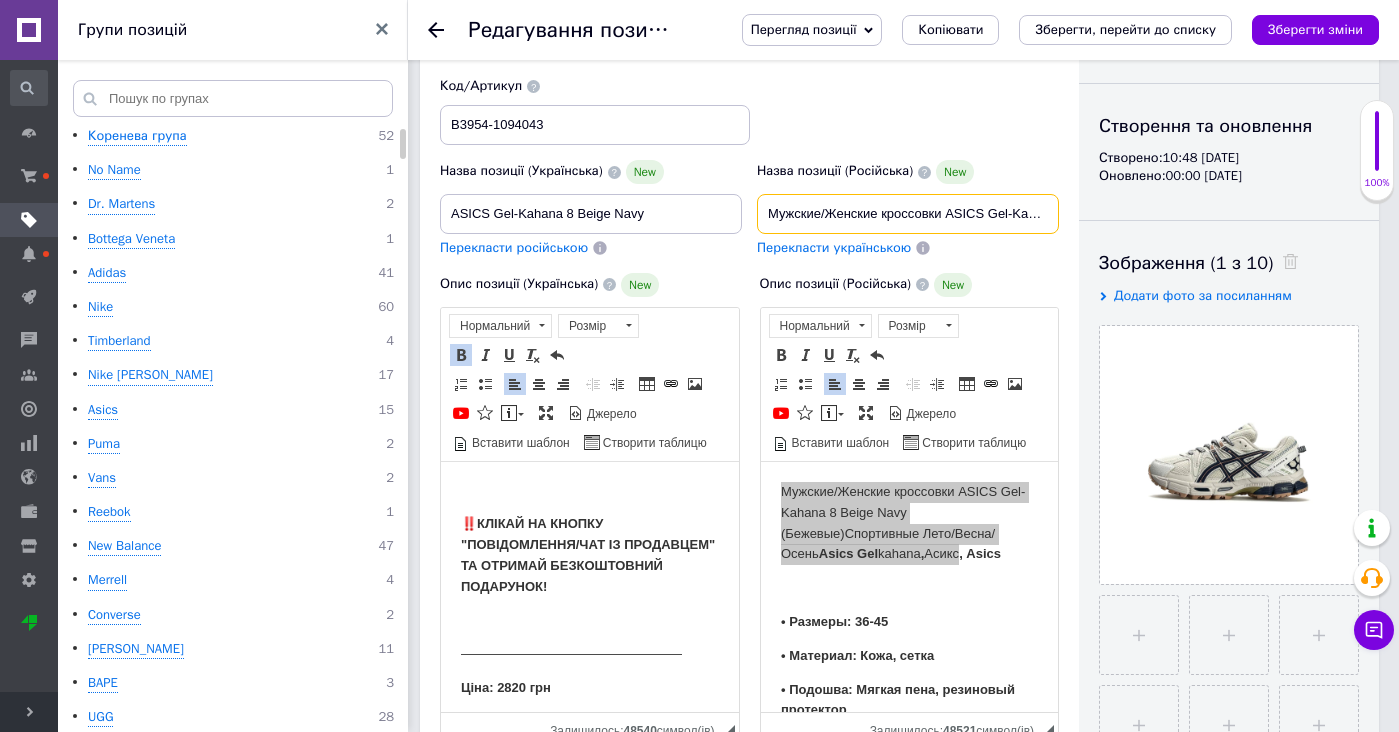 type on "Мужские/Женские кроссовки ASICS Gel-Kahana 8 Beige Navy (Бежевые) Спортивные Лето/Весна/Осень Asics Gel kahana, Асикс, Asics" 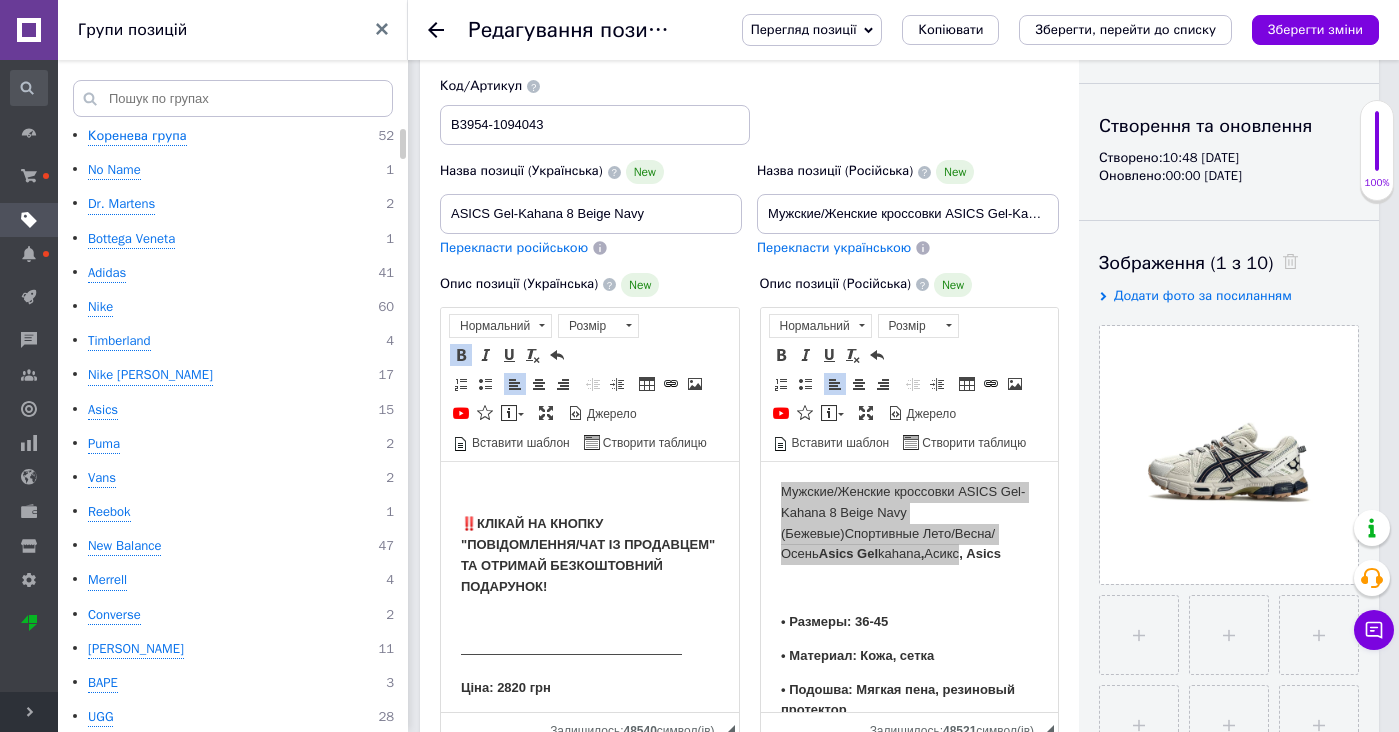 click on "Перекласти українською" at bounding box center (834, 247) 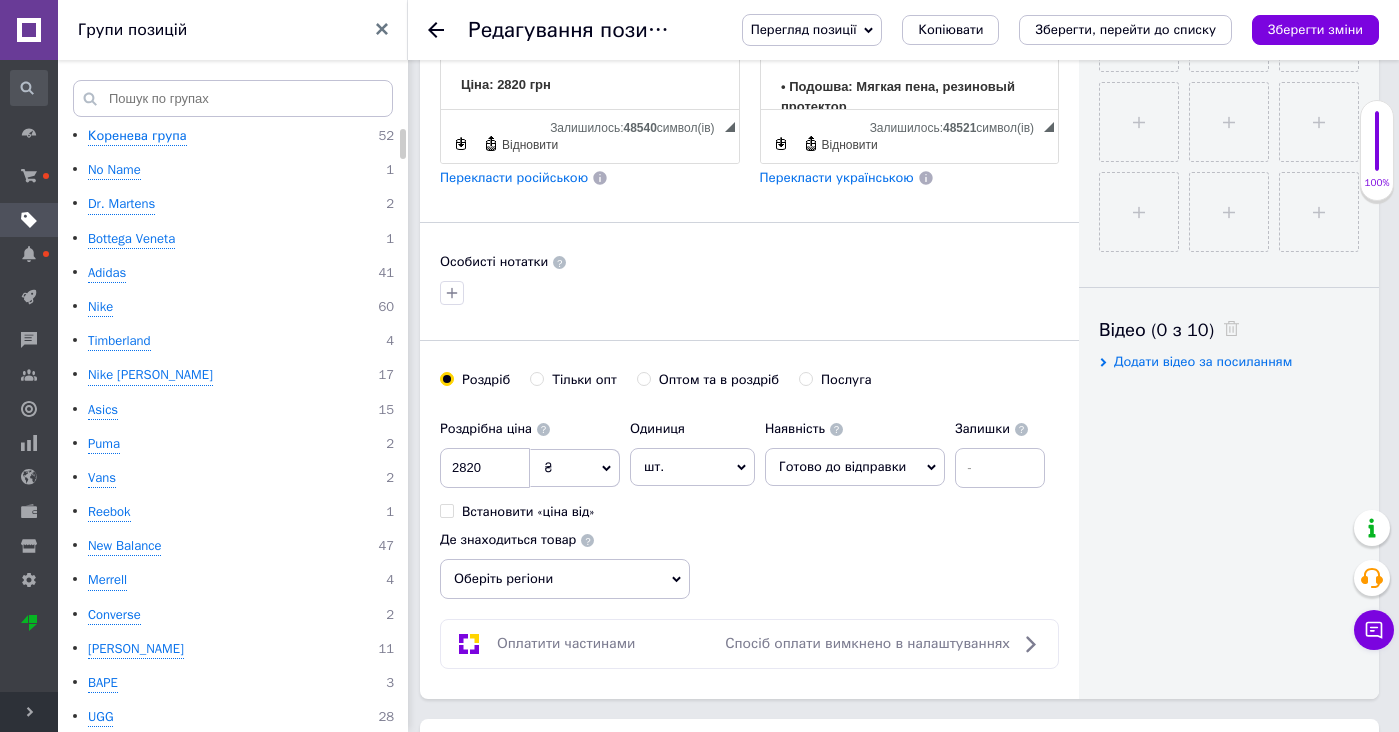 type on "Чоловічі/Жіночі кросівки ASICS Gel-Kahana 8 Beige Navy (Бежеві) Спортивні Літо/Весна/Осінь Asics Gel kahana, Асикс, Asics" 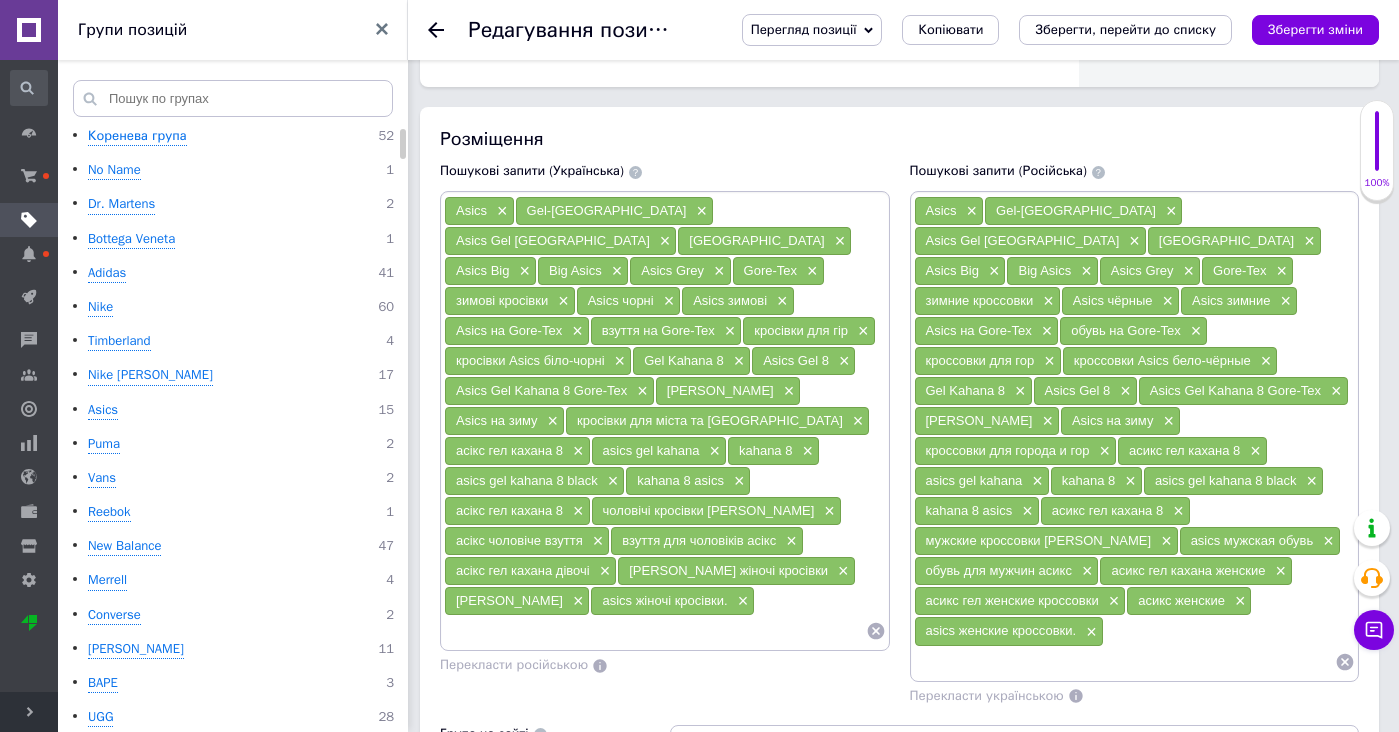 scroll, scrollTop: 1610, scrollLeft: 0, axis: vertical 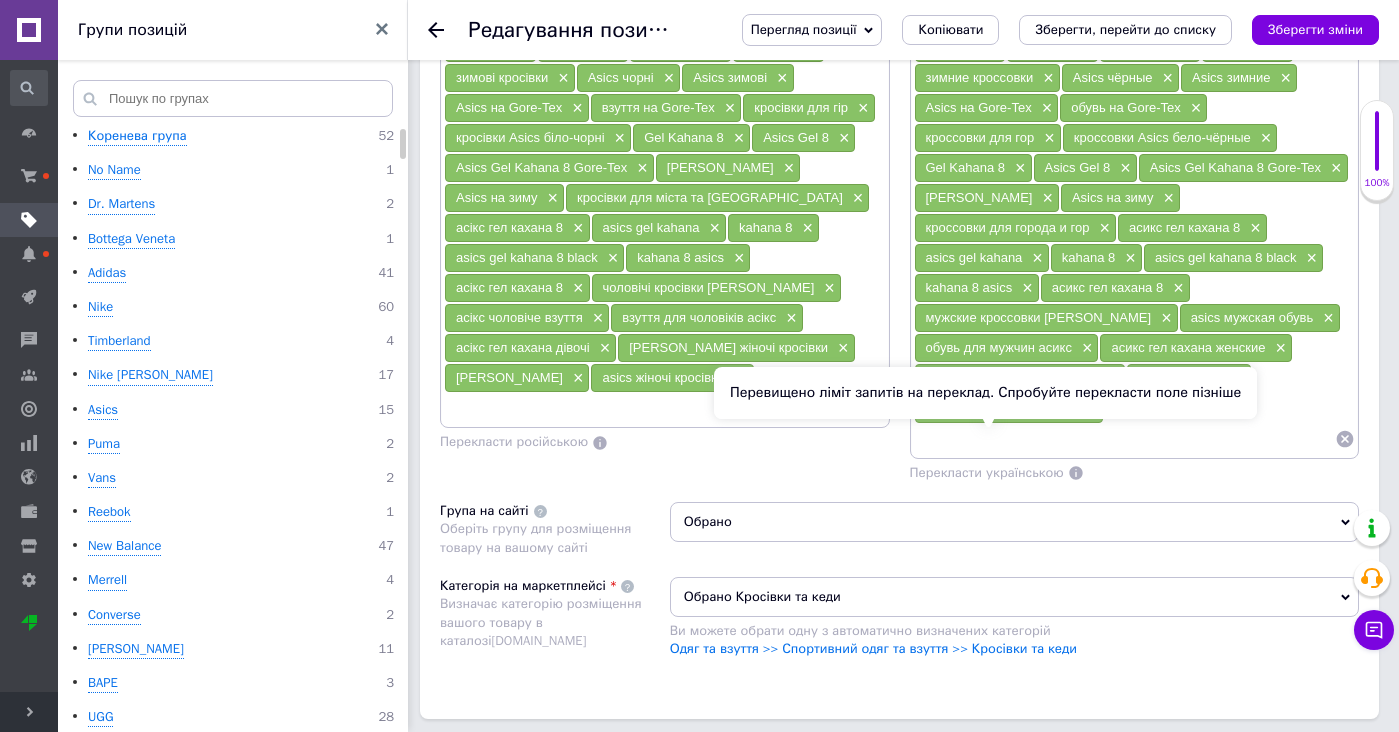 click on "Перекласти українською" at bounding box center [987, 472] 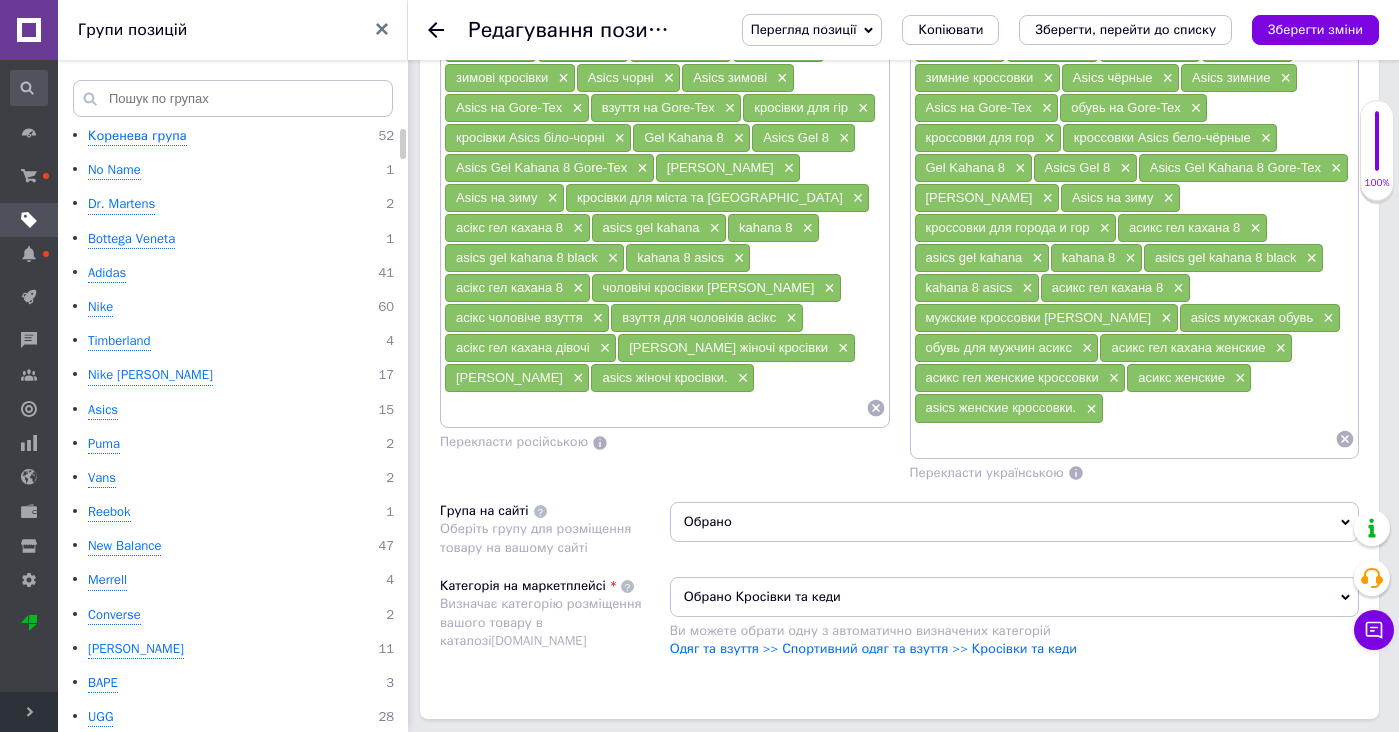 click at bounding box center (1125, 439) 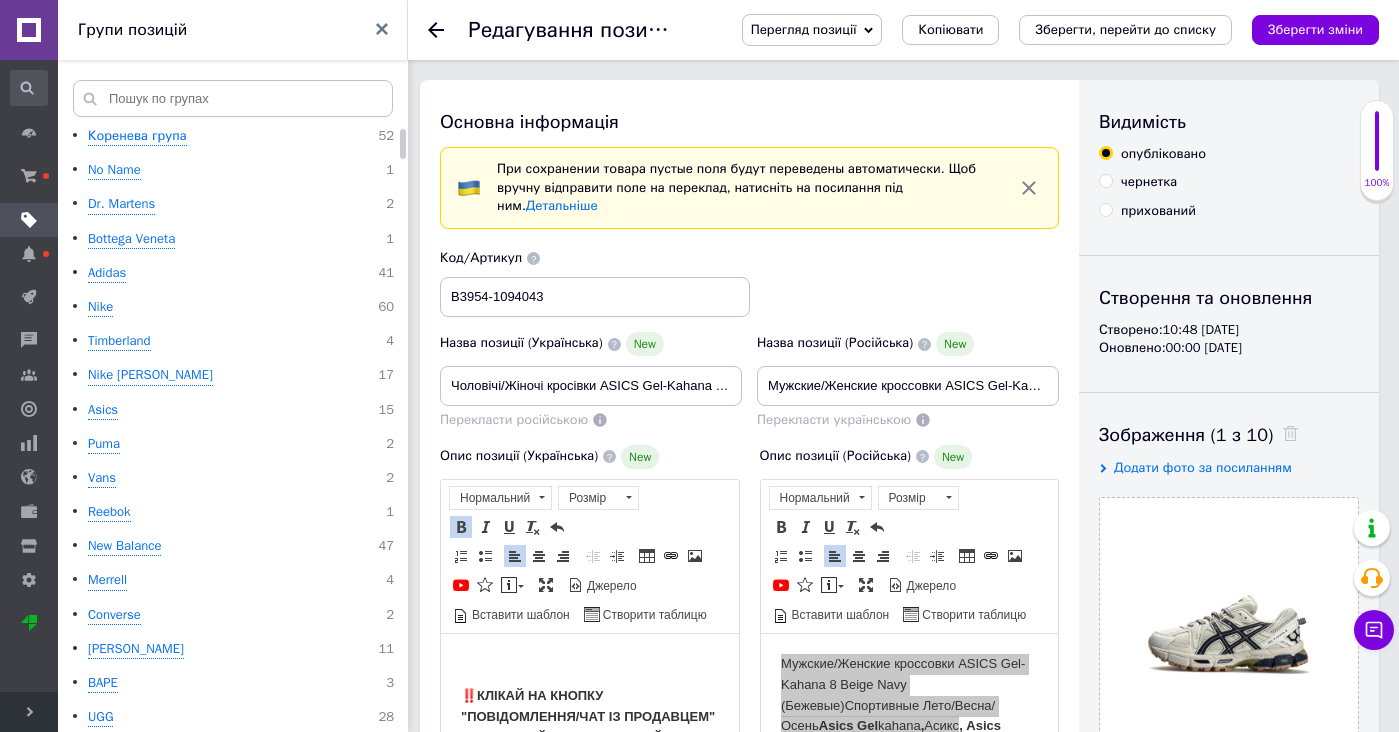 scroll, scrollTop: 0, scrollLeft: 0, axis: both 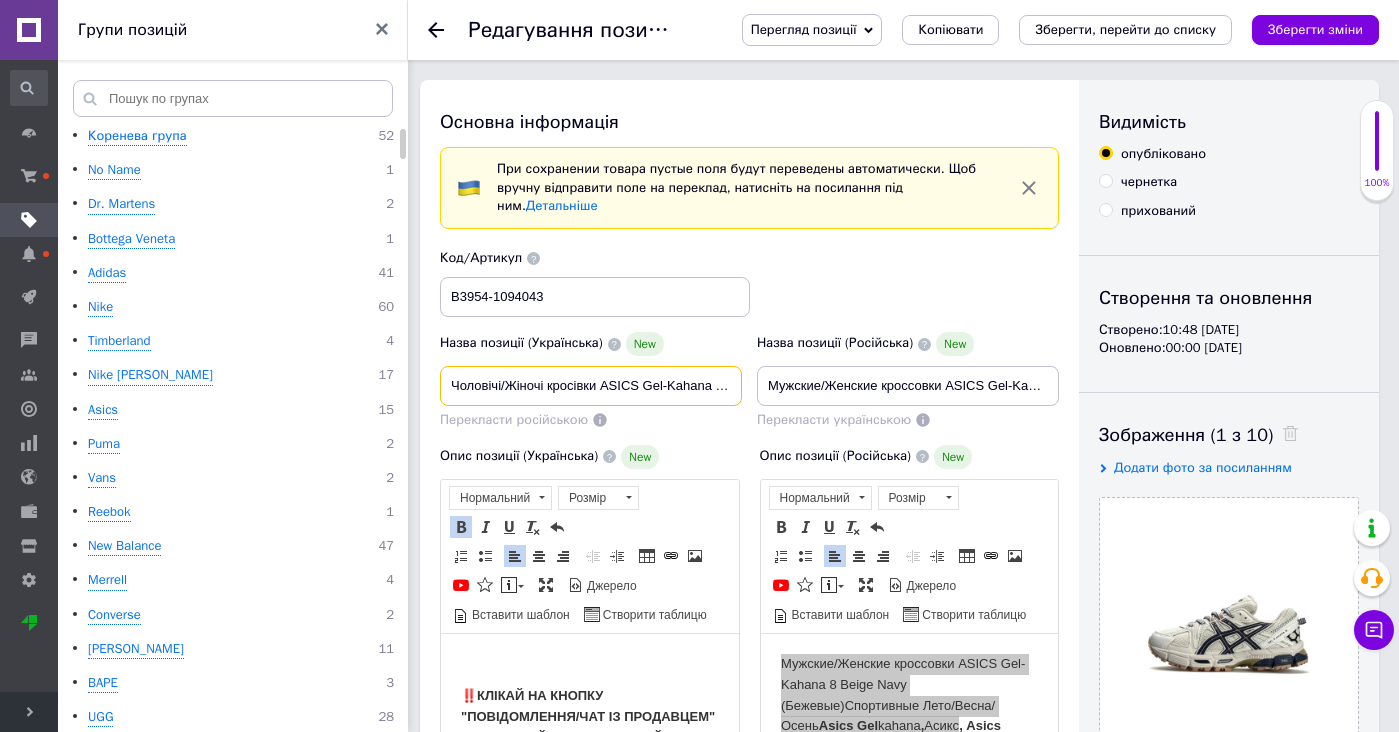 click on "Чоловічі/Жіночі кросівки ASICS Gel-Kahana 8 Beige Navy (Бежеві) Спортивні Літо/Весна/Осінь Asics Gel kahana, Асикс, Asics" at bounding box center [591, 386] 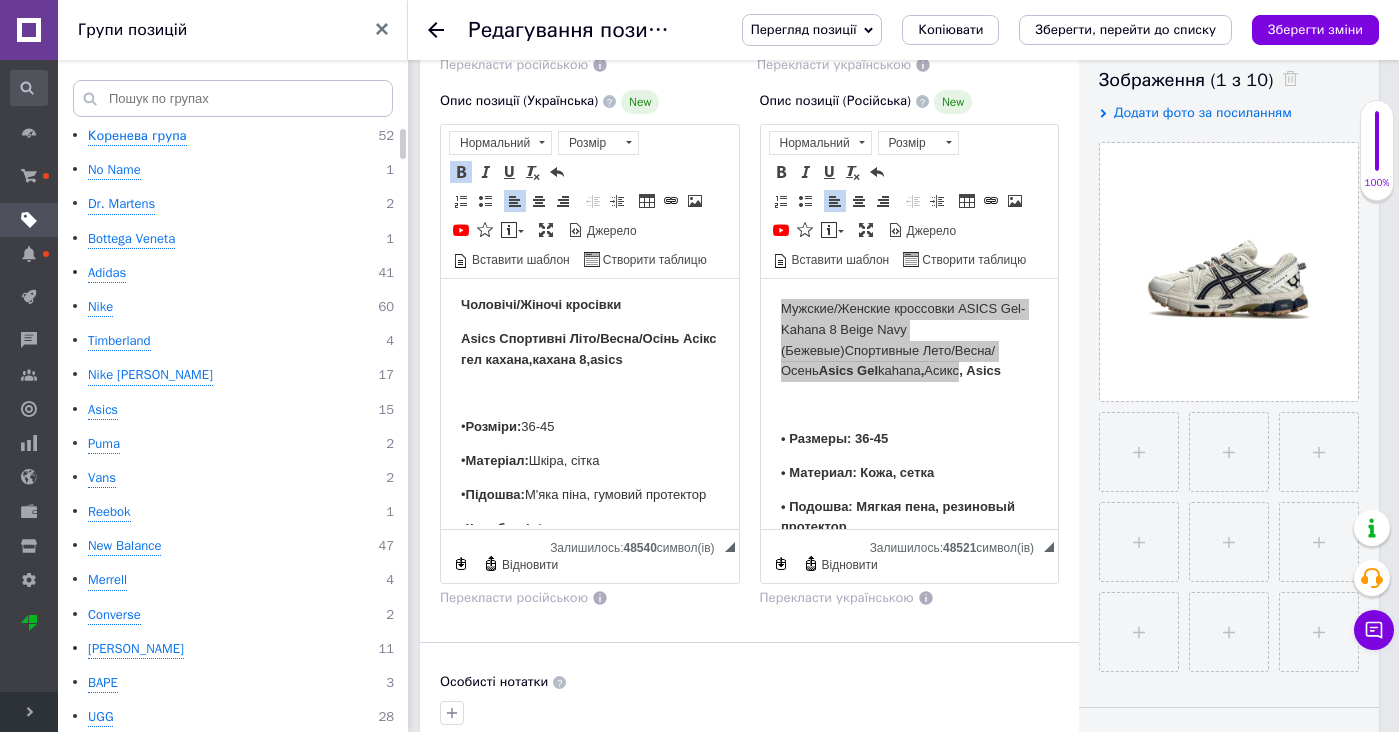 scroll, scrollTop: -1, scrollLeft: 0, axis: vertical 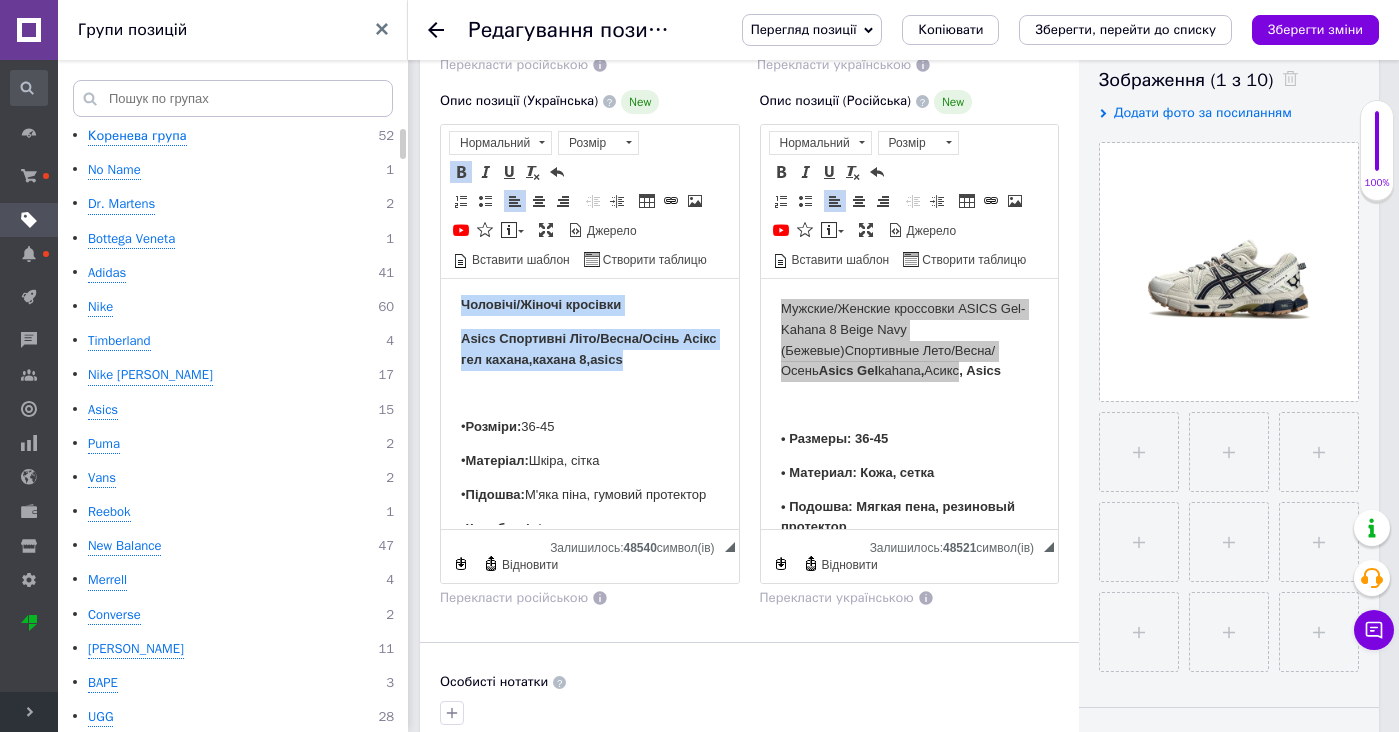 drag, startPoint x: 645, startPoint y: 360, endPoint x: 645, endPoint y: 194, distance: 166 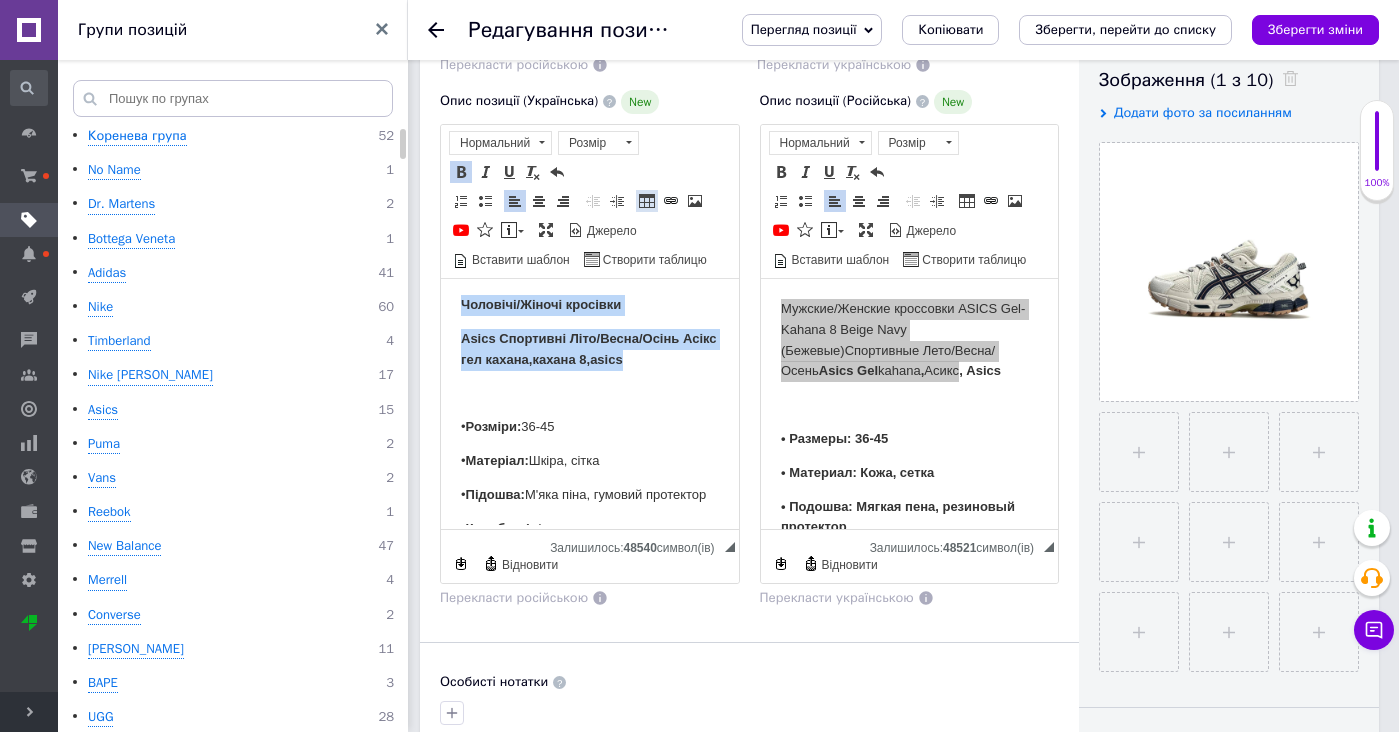 scroll, scrollTop: 0, scrollLeft: 0, axis: both 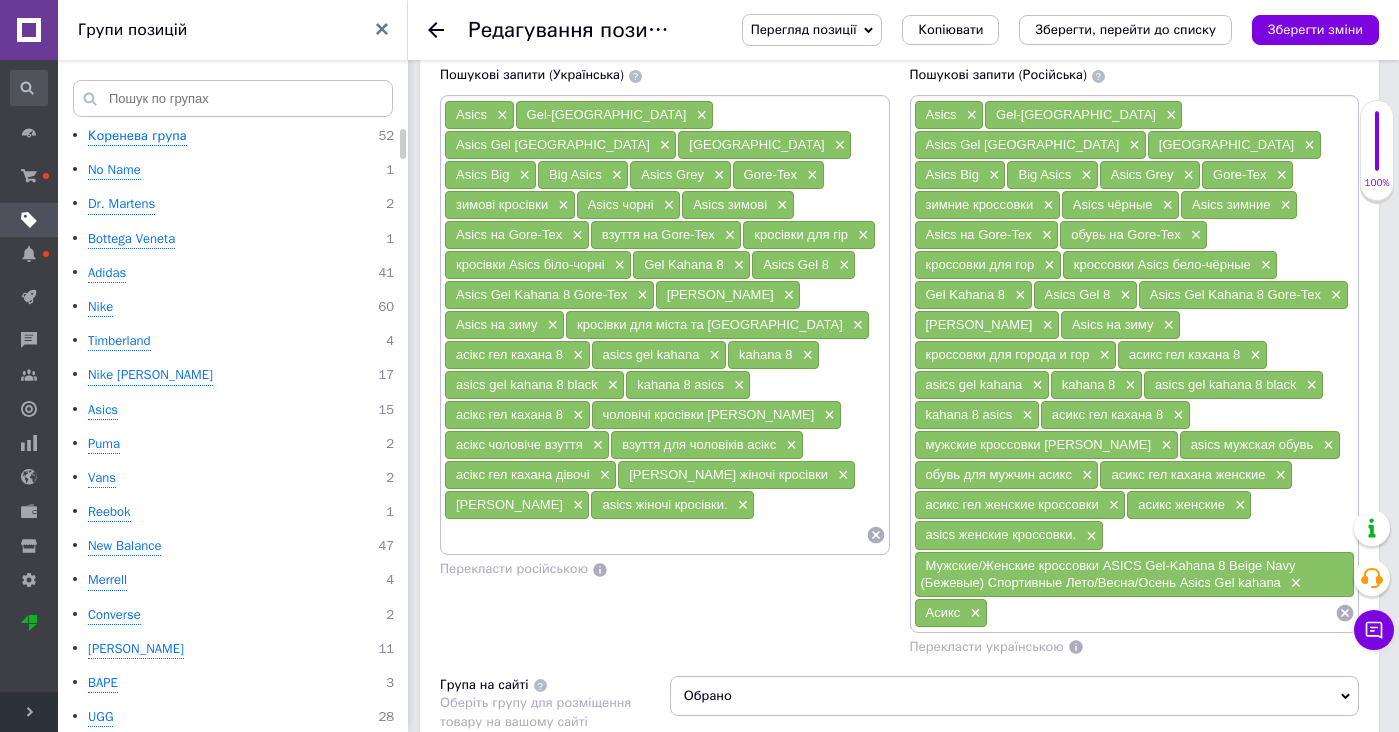 click at bounding box center (655, 535) 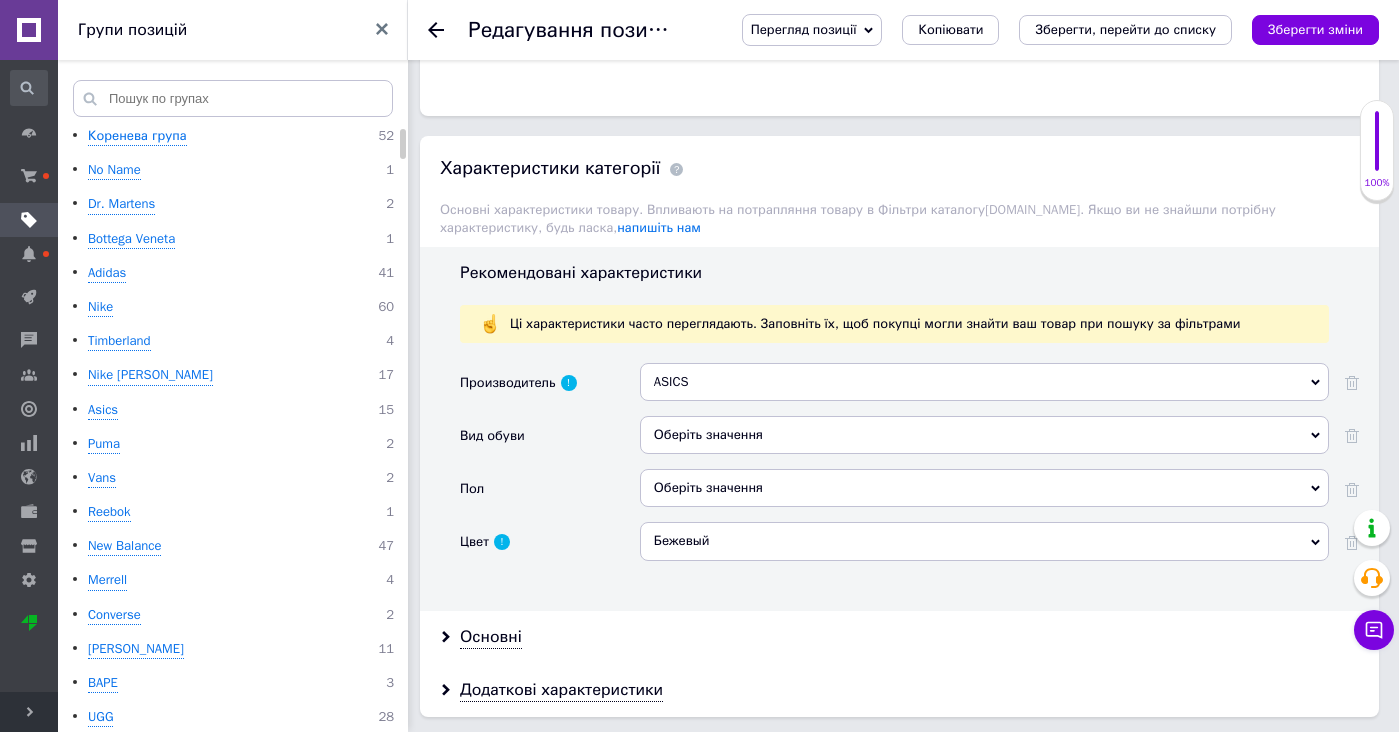 scroll, scrollTop: 2272, scrollLeft: 0, axis: vertical 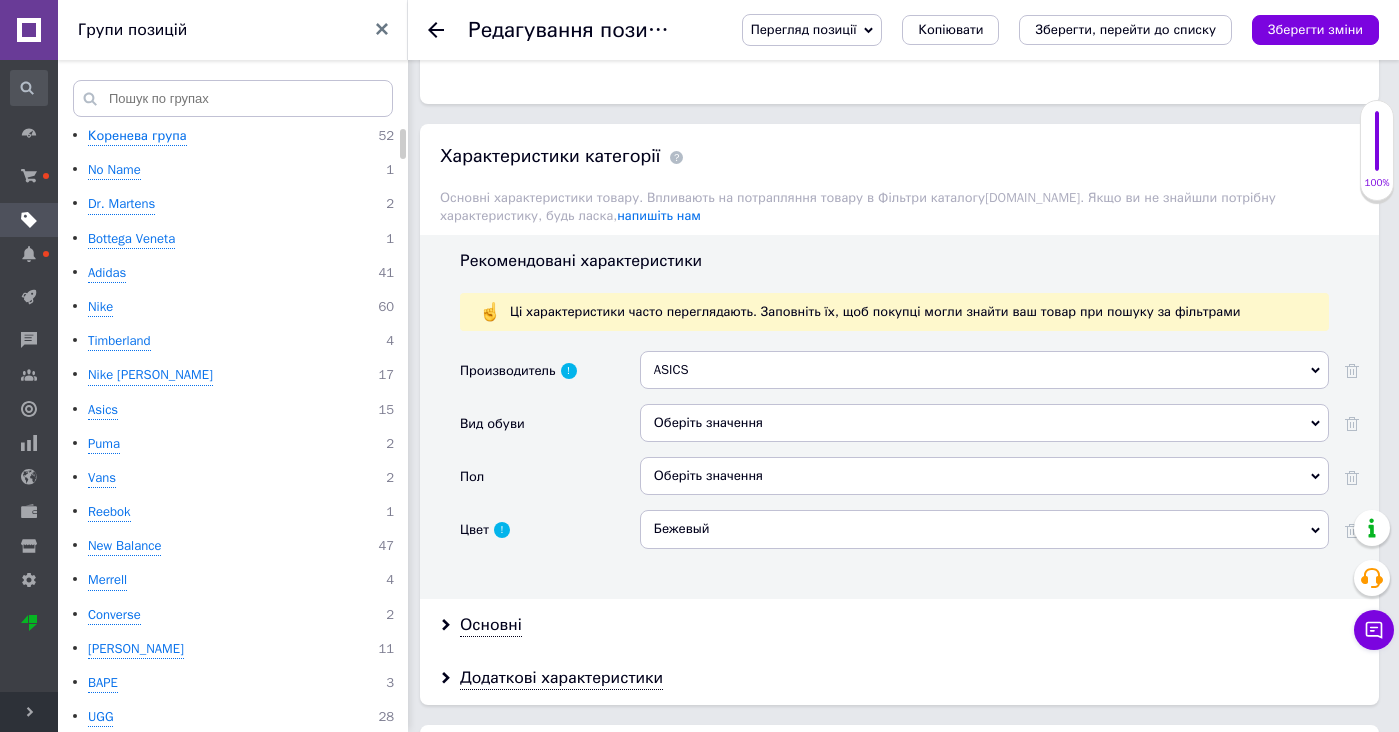 click on "Оберіть значення" at bounding box center (984, 423) 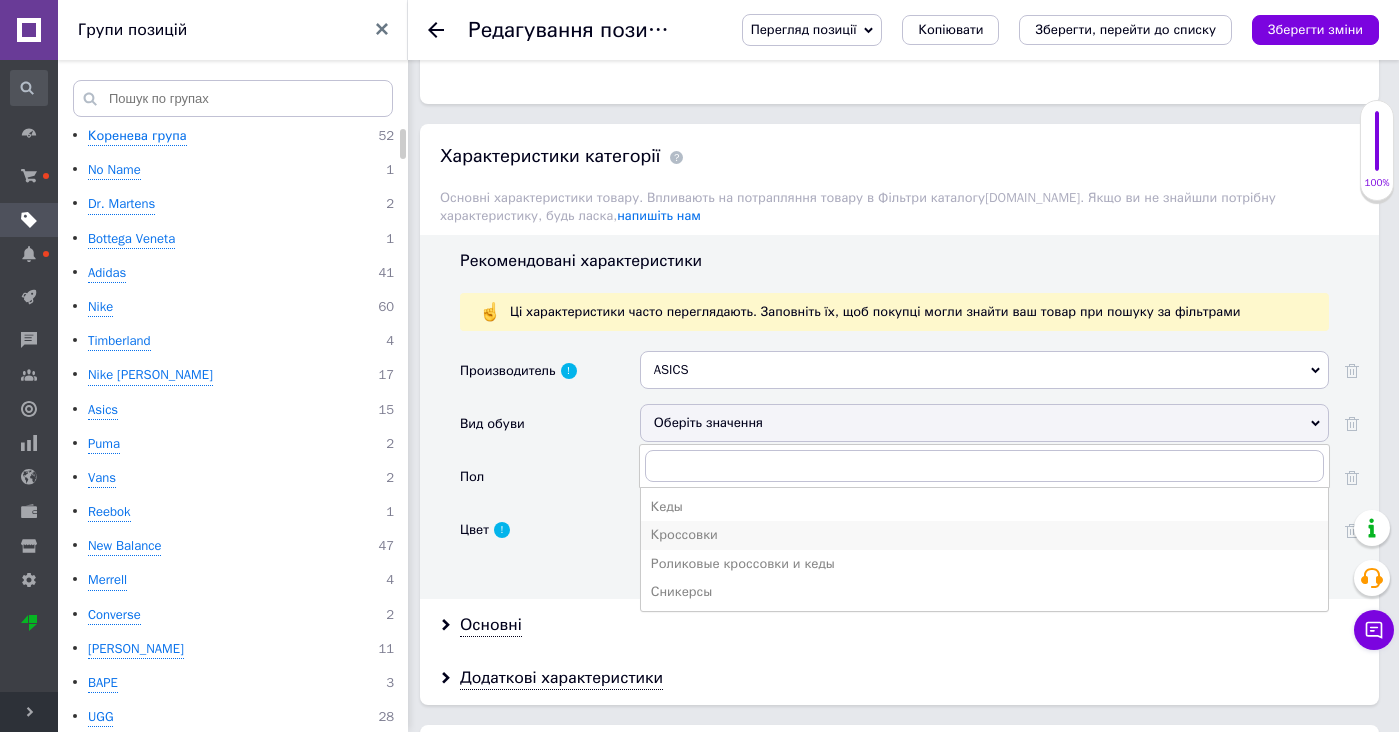 click on "Кроссовки" at bounding box center [984, 535] 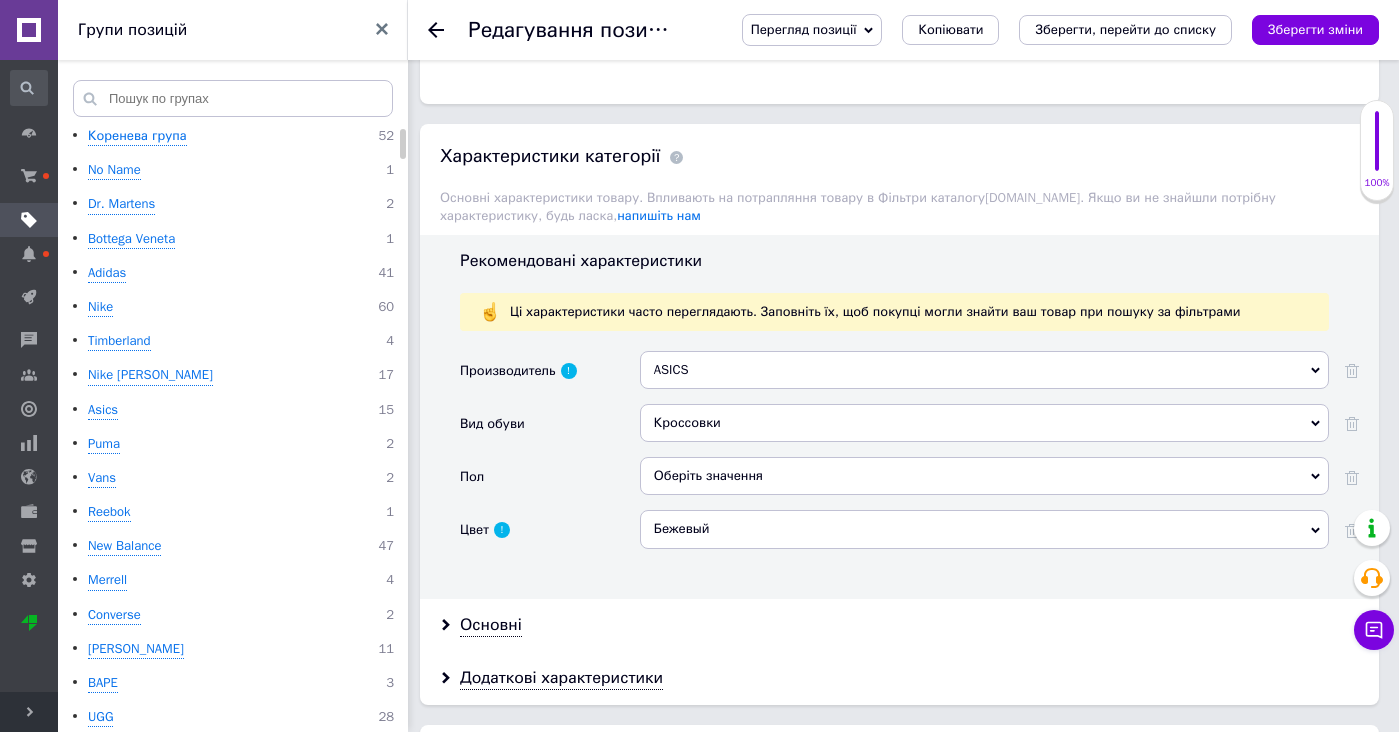 click on "Оберіть значення" at bounding box center [984, 483] 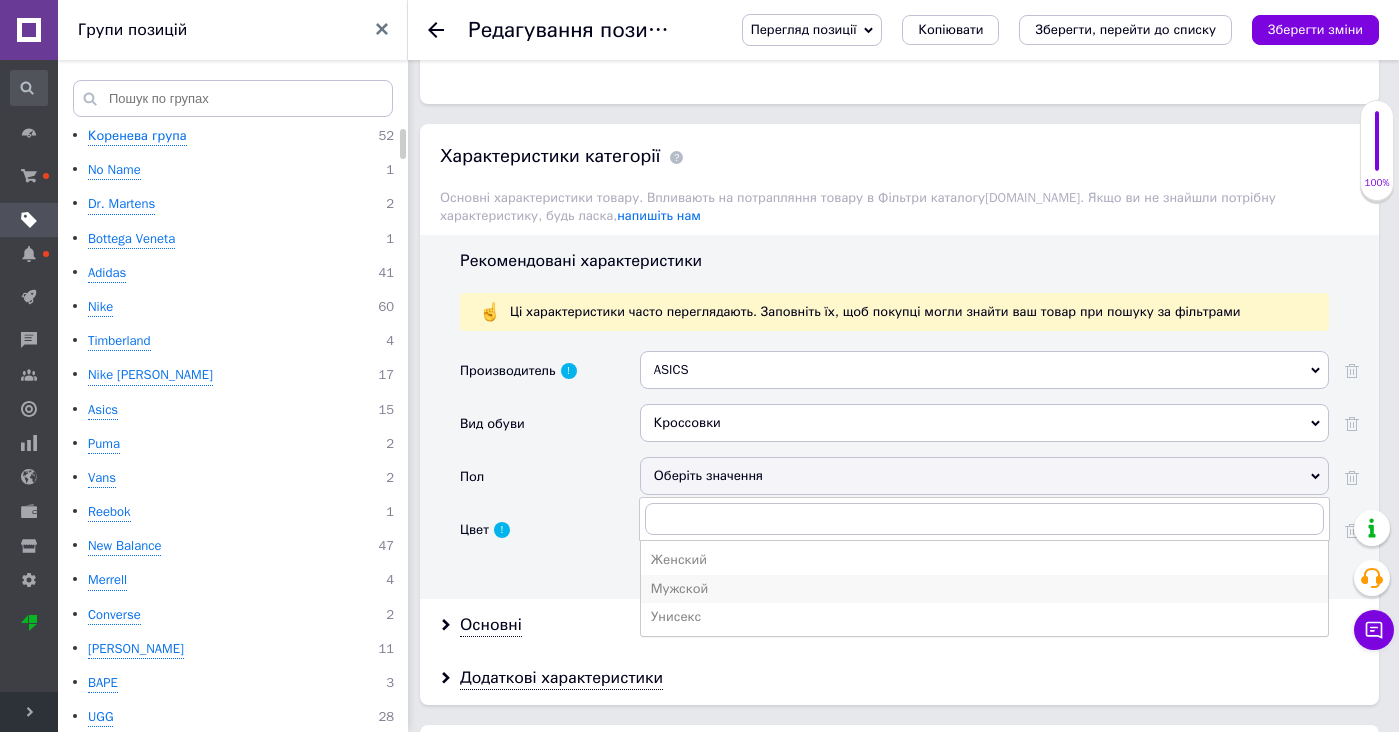 click on "Мужской" at bounding box center (984, 589) 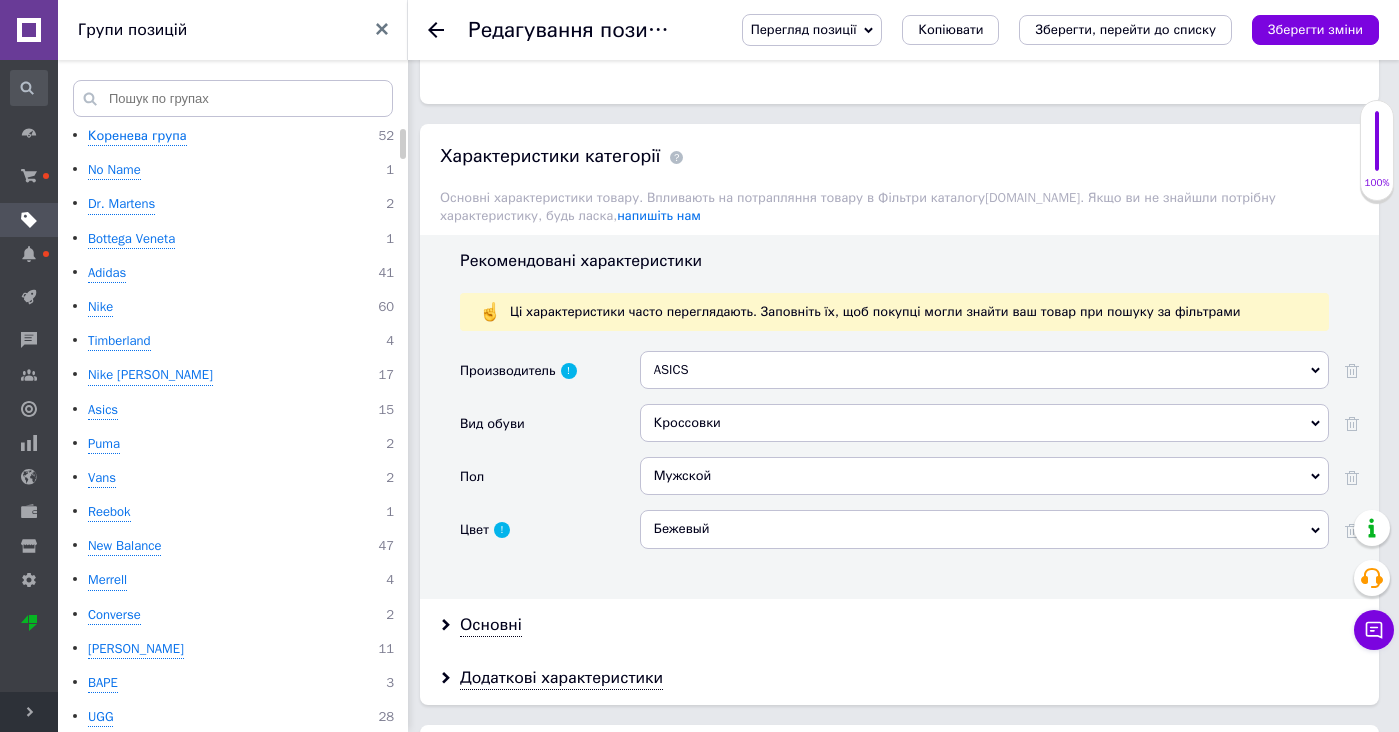 click on "Основні" at bounding box center (899, 625) 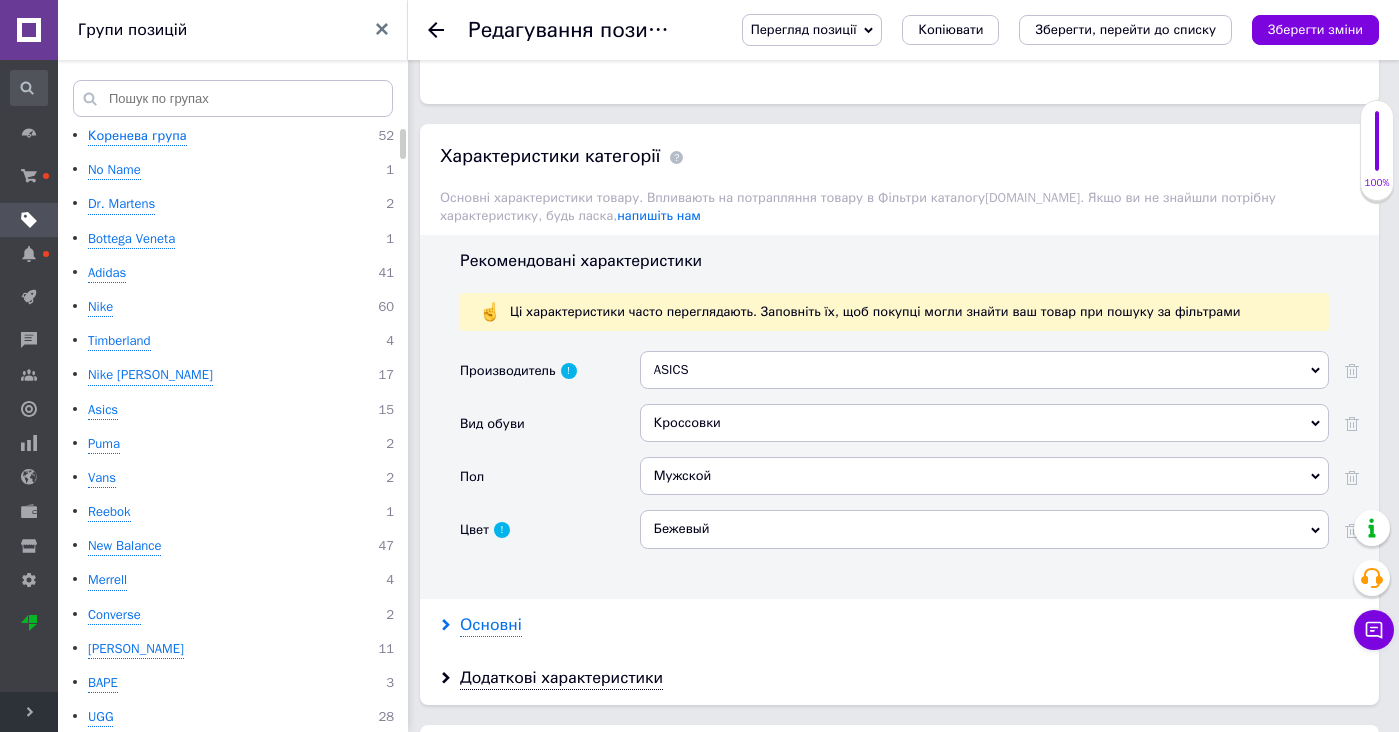 click on "Основні" at bounding box center [491, 625] 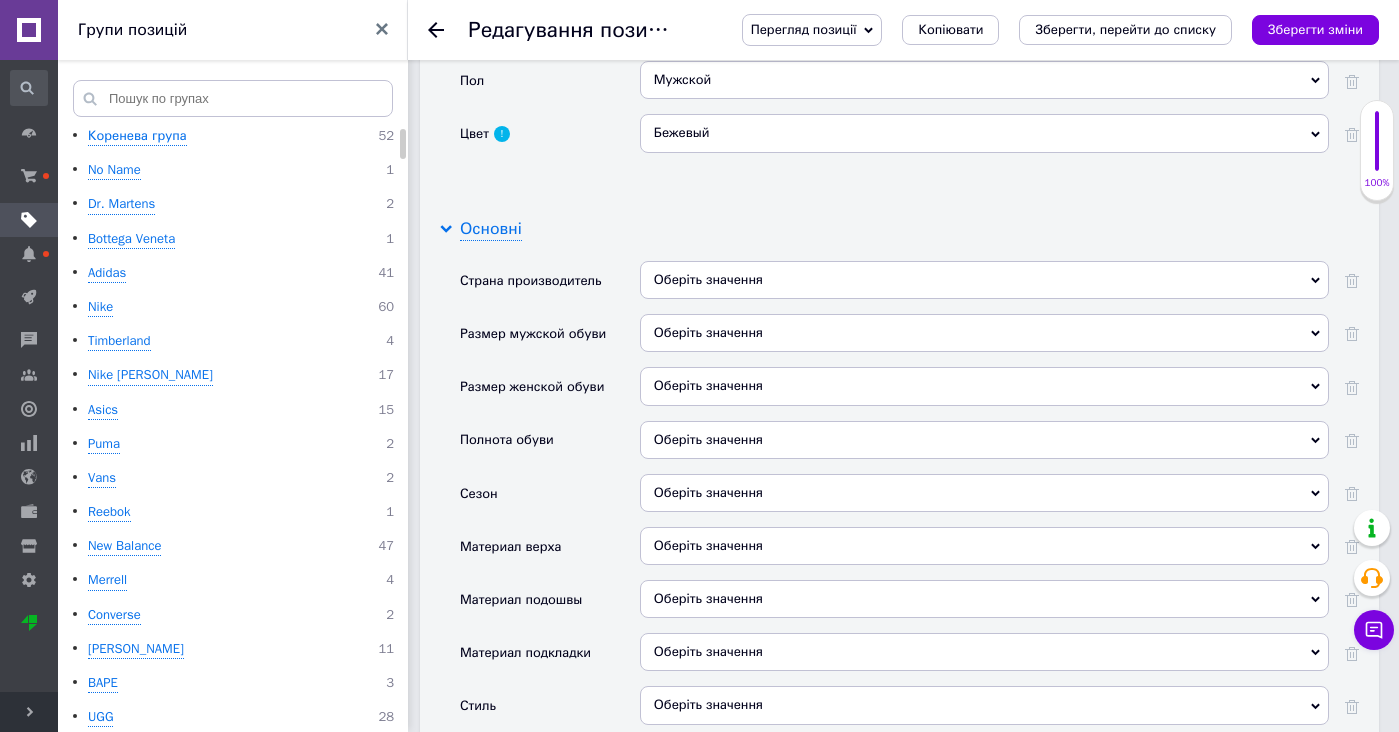 scroll, scrollTop: 2697, scrollLeft: 0, axis: vertical 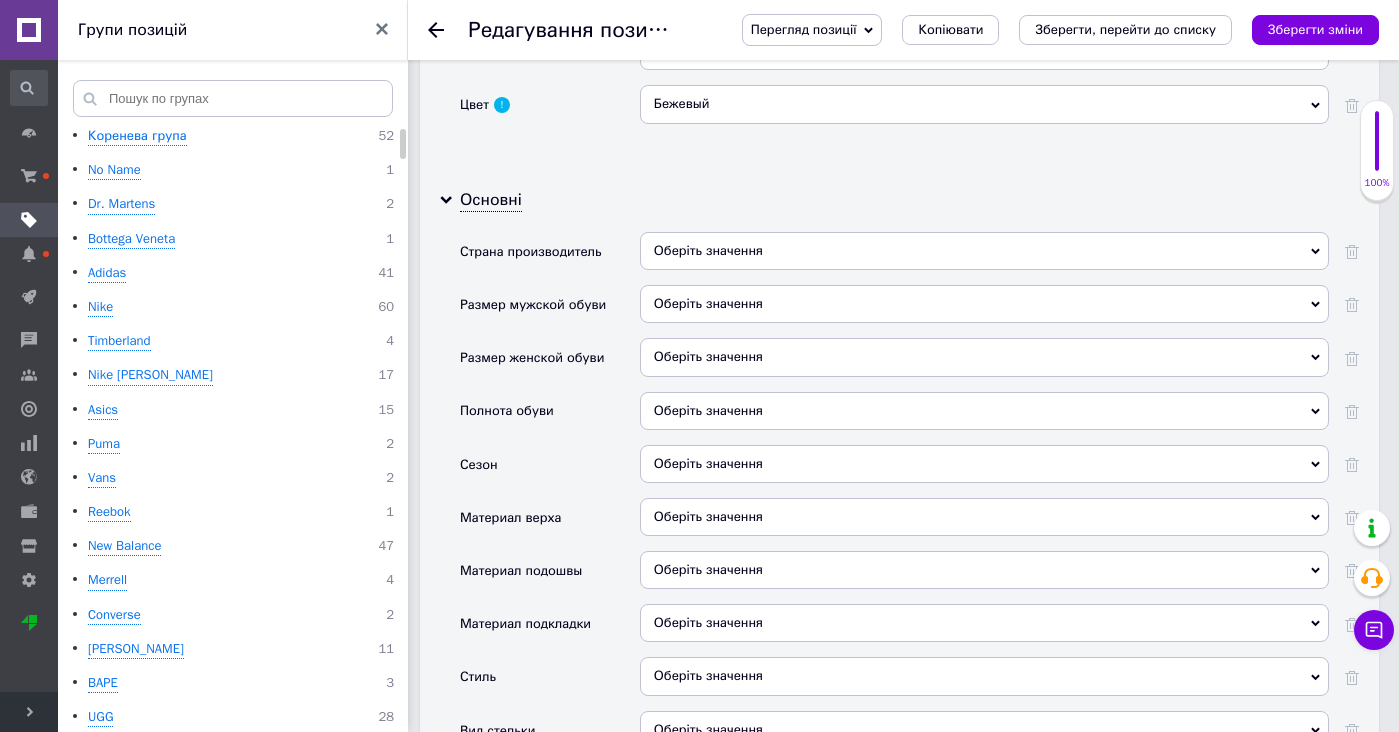 click on "Оберіть значення" at bounding box center (984, 471) 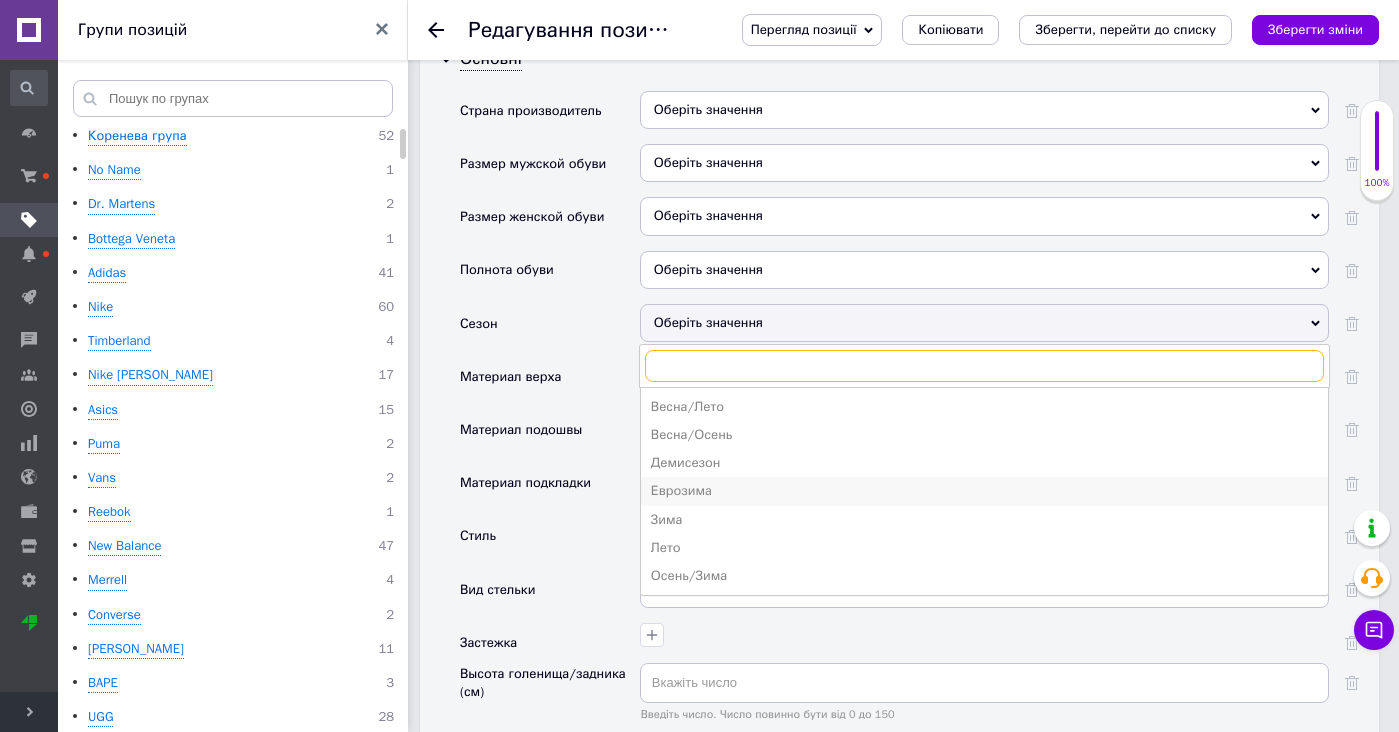 scroll, scrollTop: 2868, scrollLeft: 0, axis: vertical 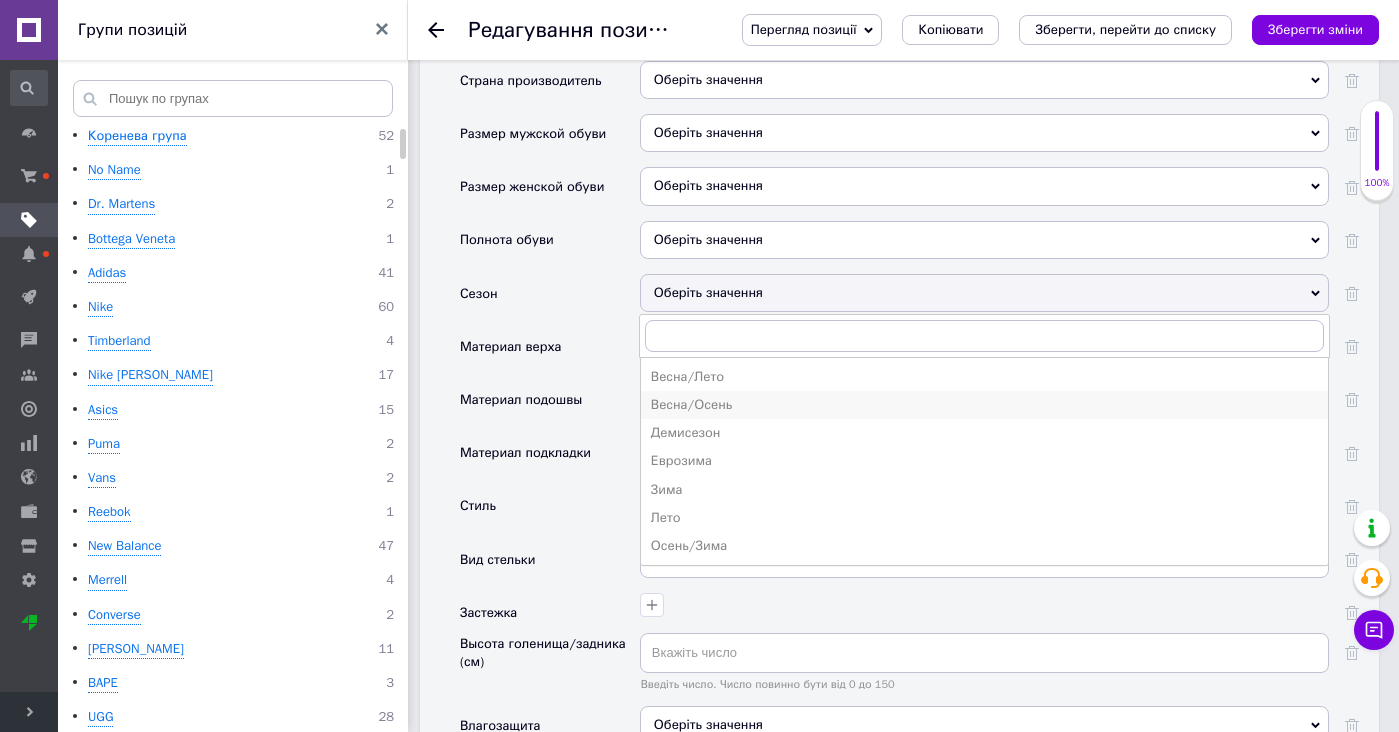 click on "Весна/Осень" at bounding box center [984, 405] 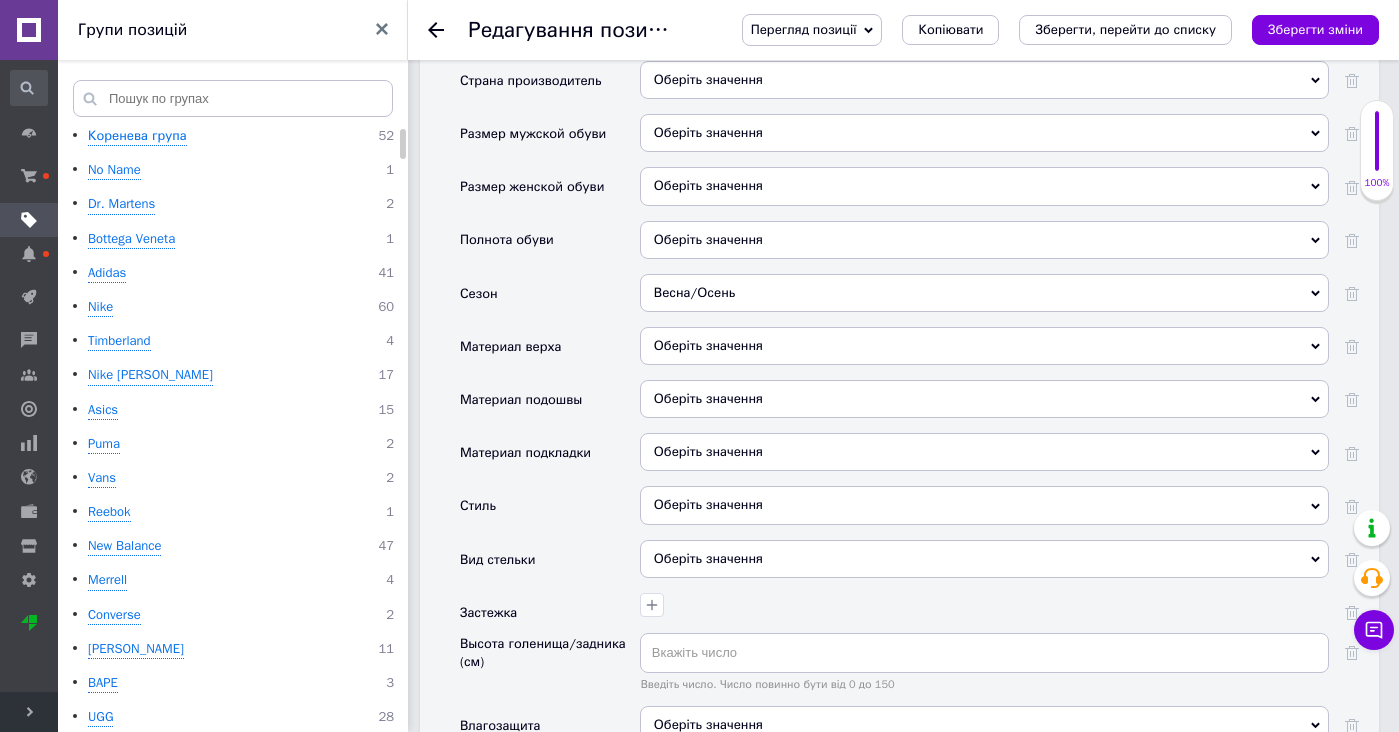 click on "Оберіть значення" at bounding box center (984, 346) 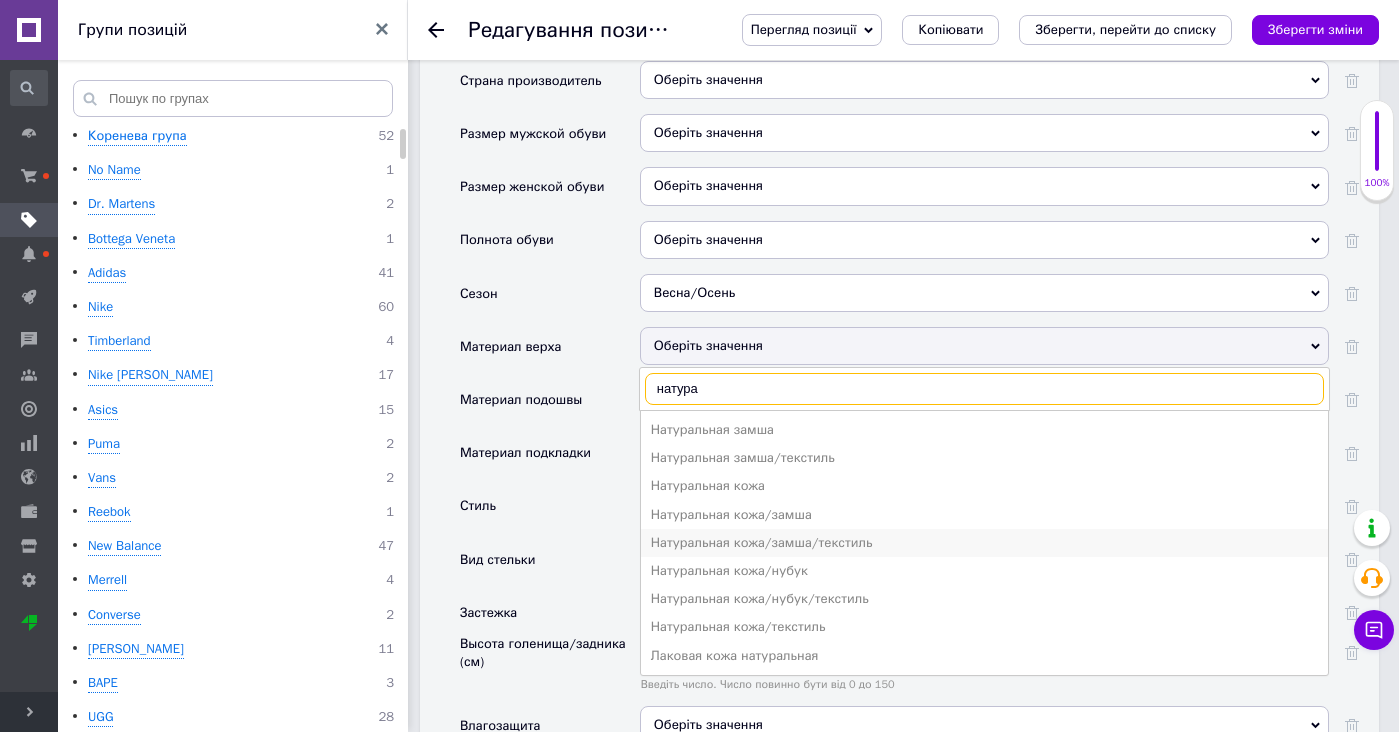 type on "натура" 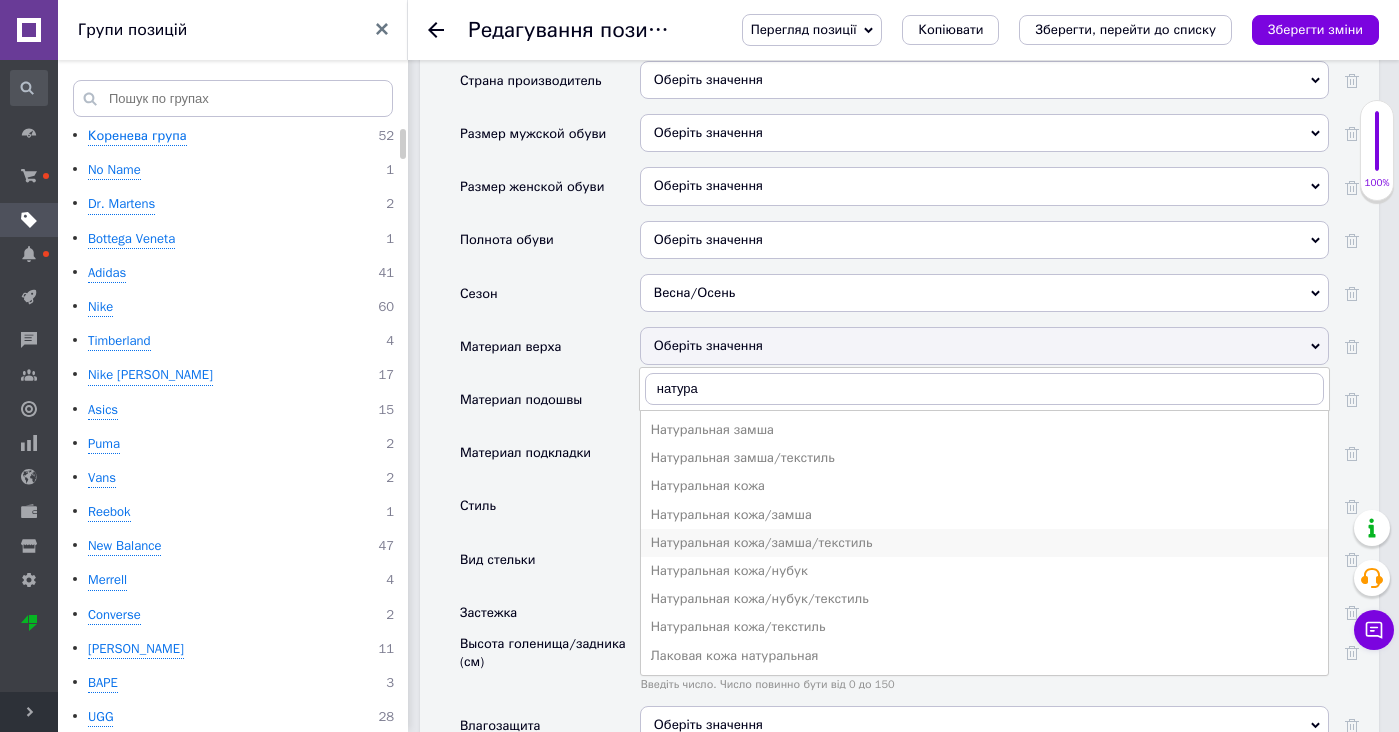 click on "Натуральная кожа/замша/текстиль" at bounding box center (984, 543) 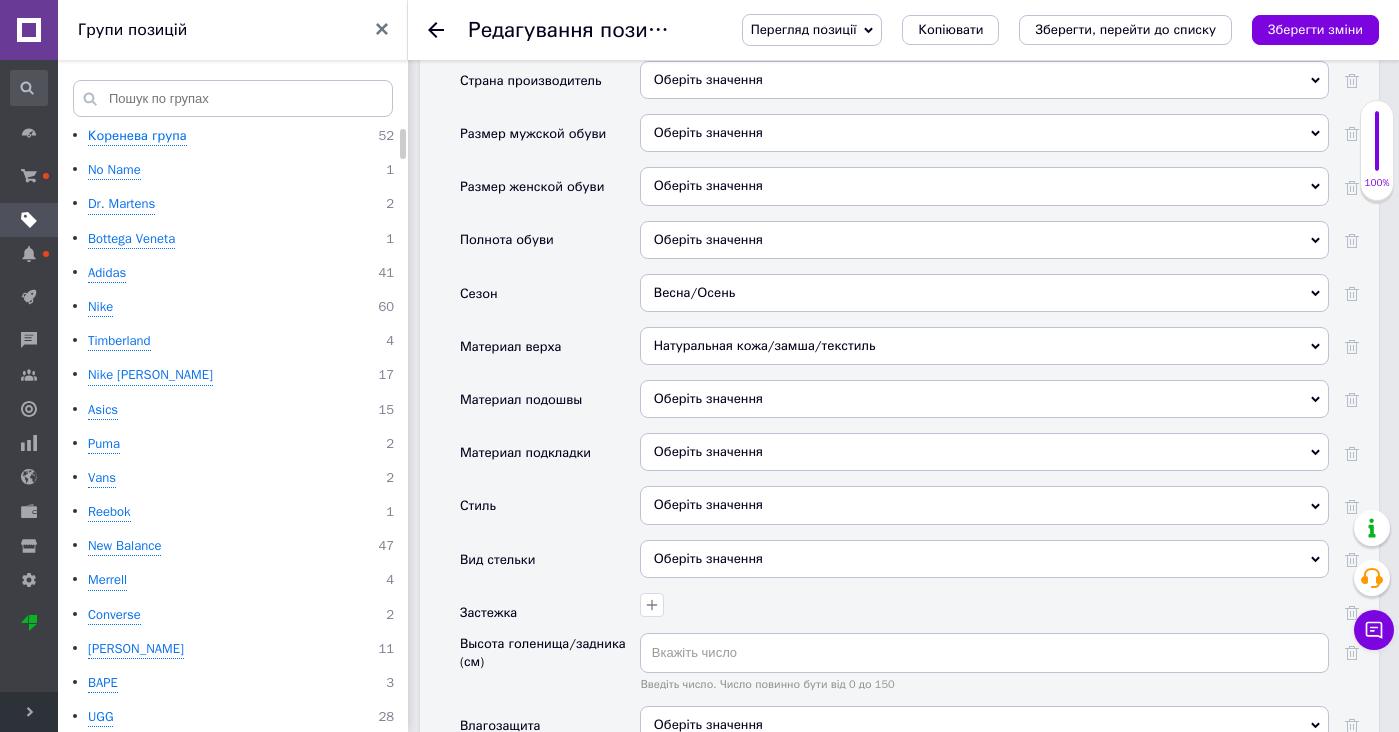 click on "Натуральная кожа/замша/текстиль" at bounding box center (984, 346) 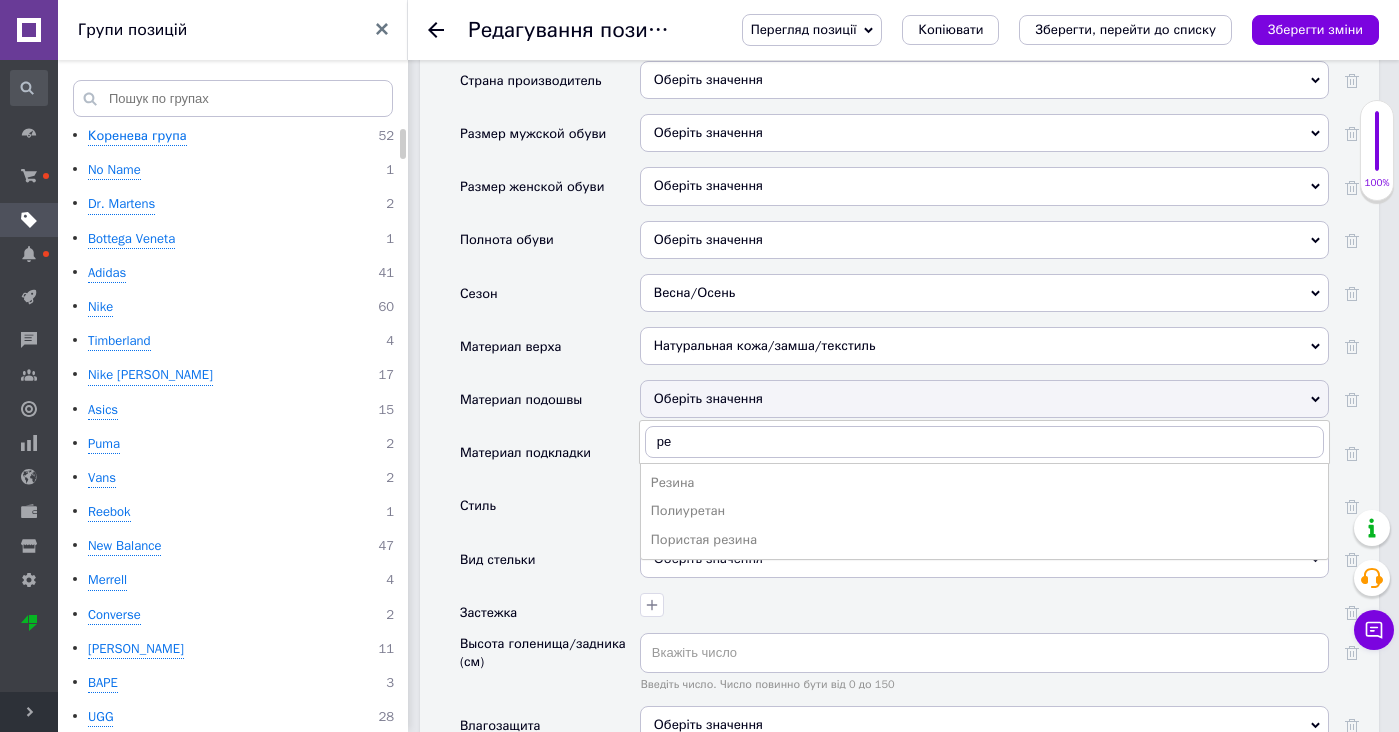 click on "Резина [PERSON_NAME] резина" at bounding box center [984, 511] 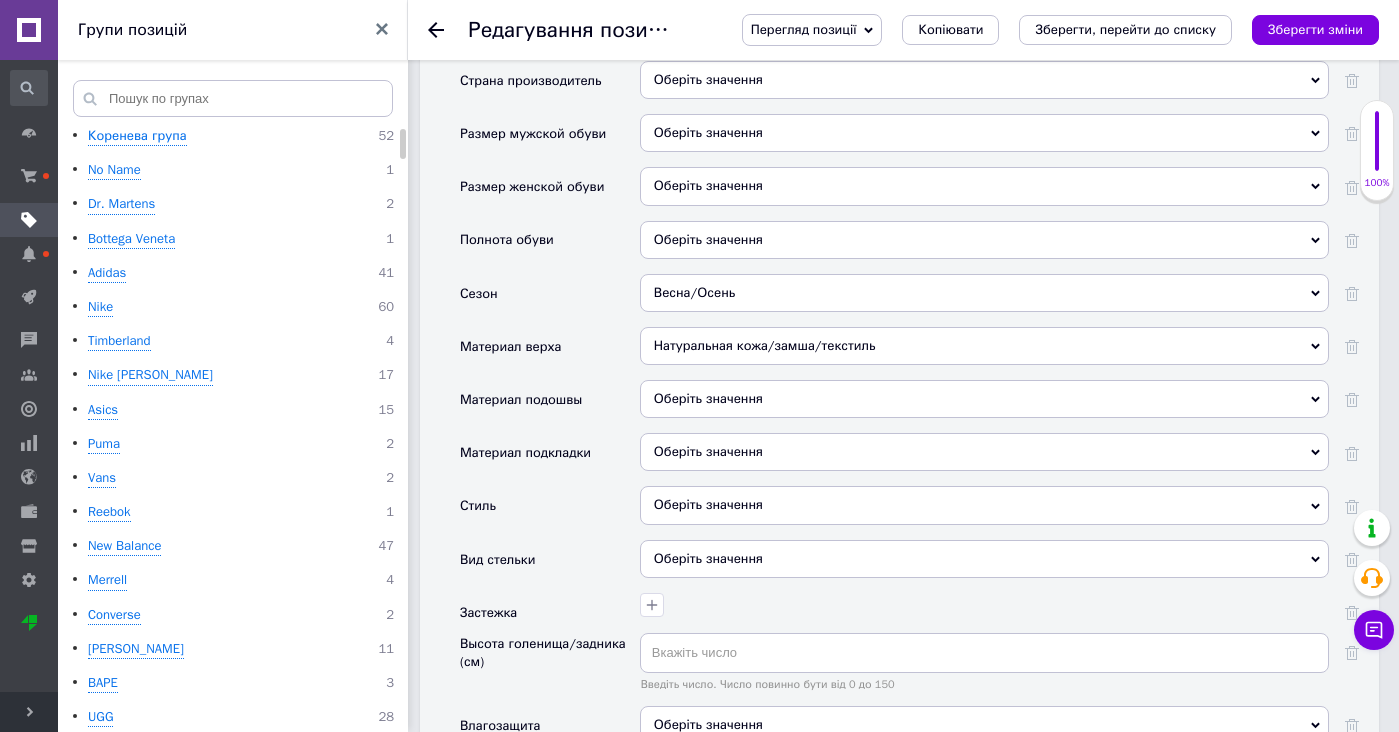 click on "Оберіть значення" at bounding box center (984, 399) 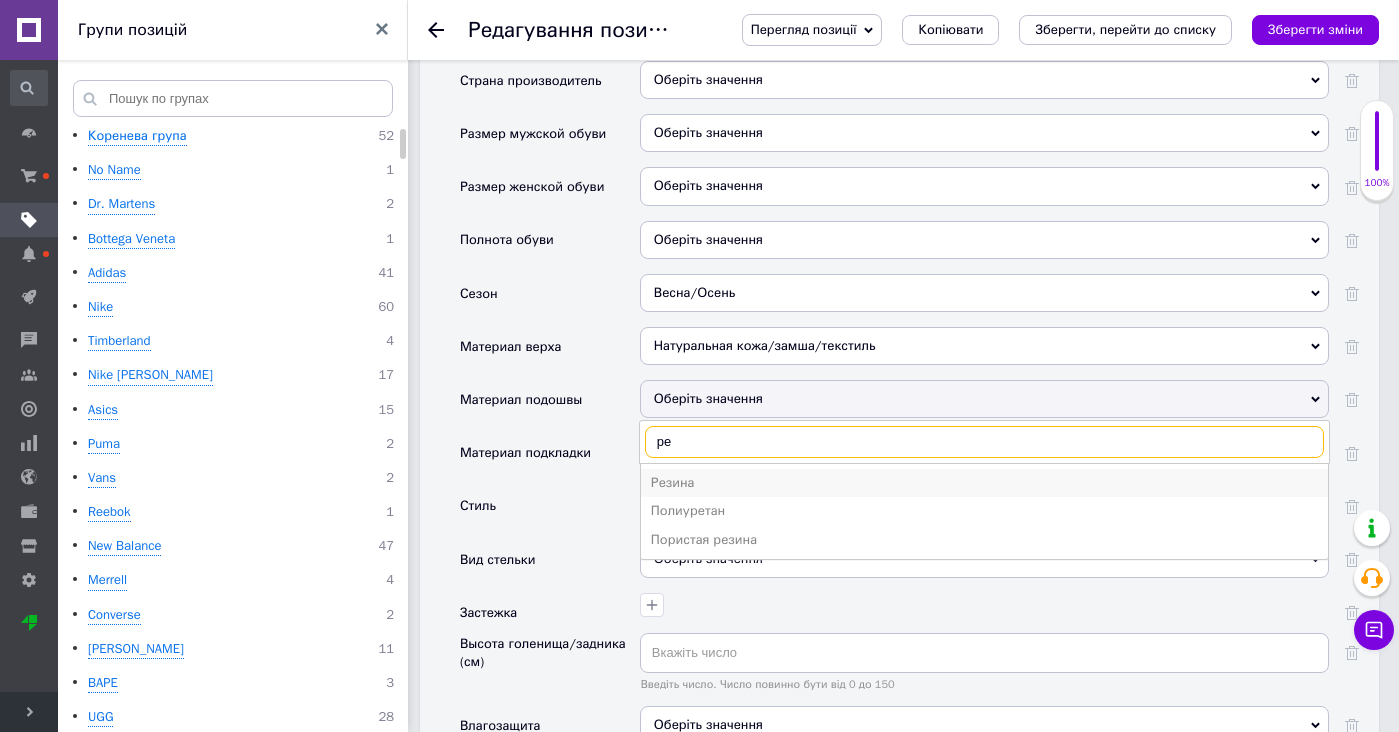 type on "ре" 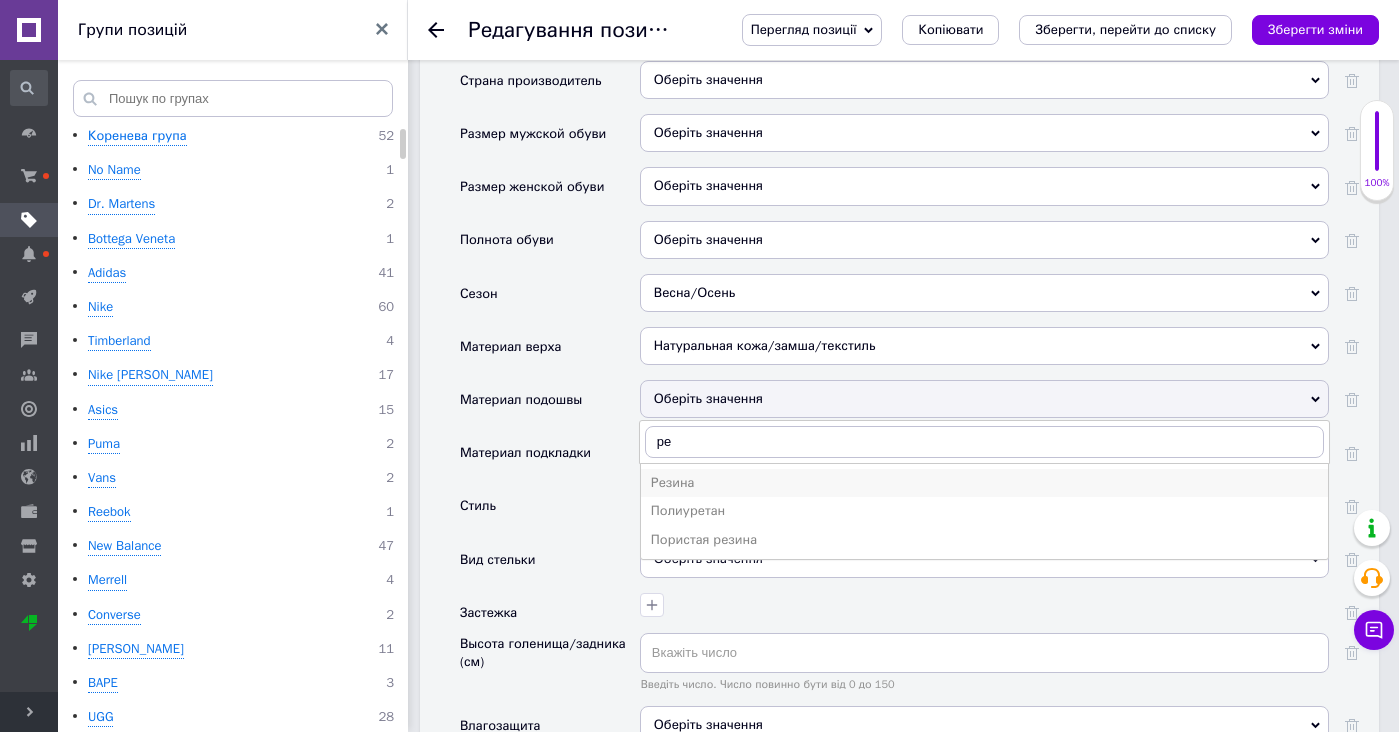 click on "Резина" at bounding box center [984, 483] 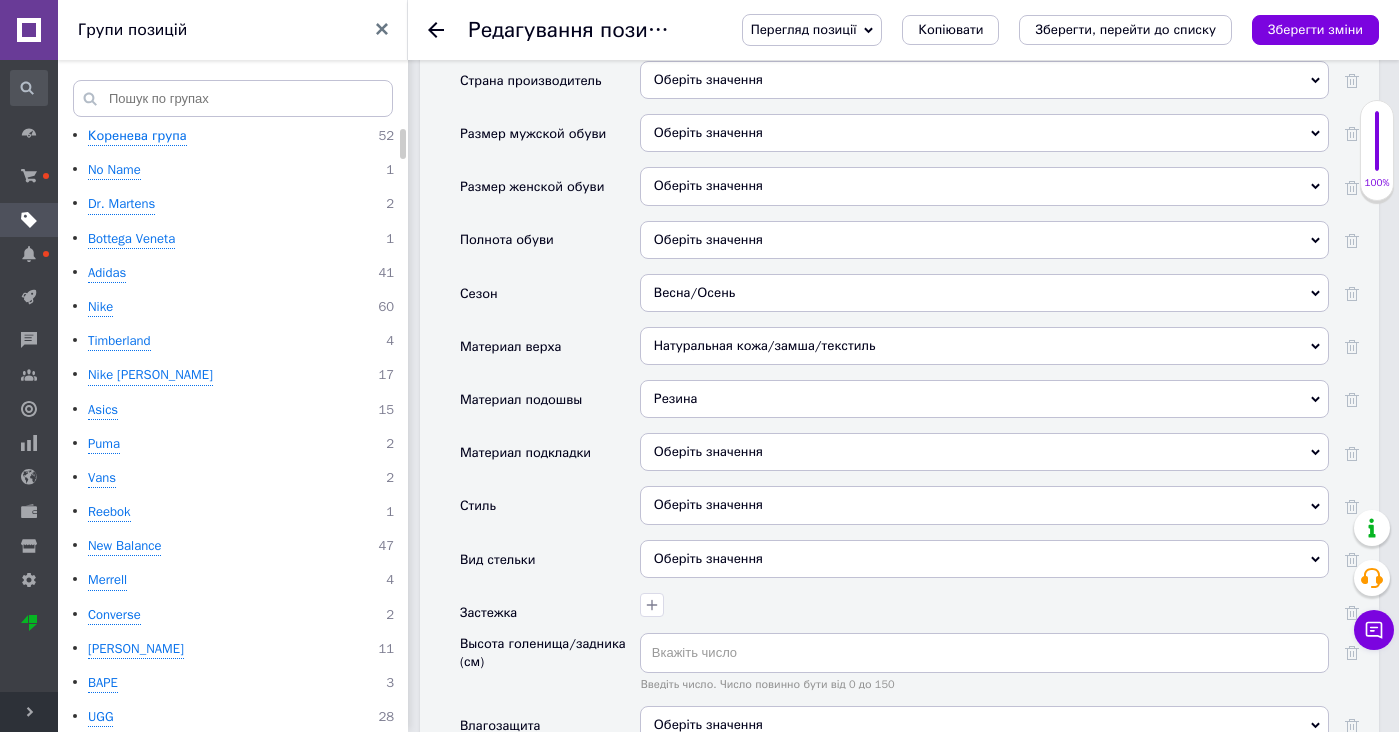 click on "Оберіть значення" at bounding box center (984, 452) 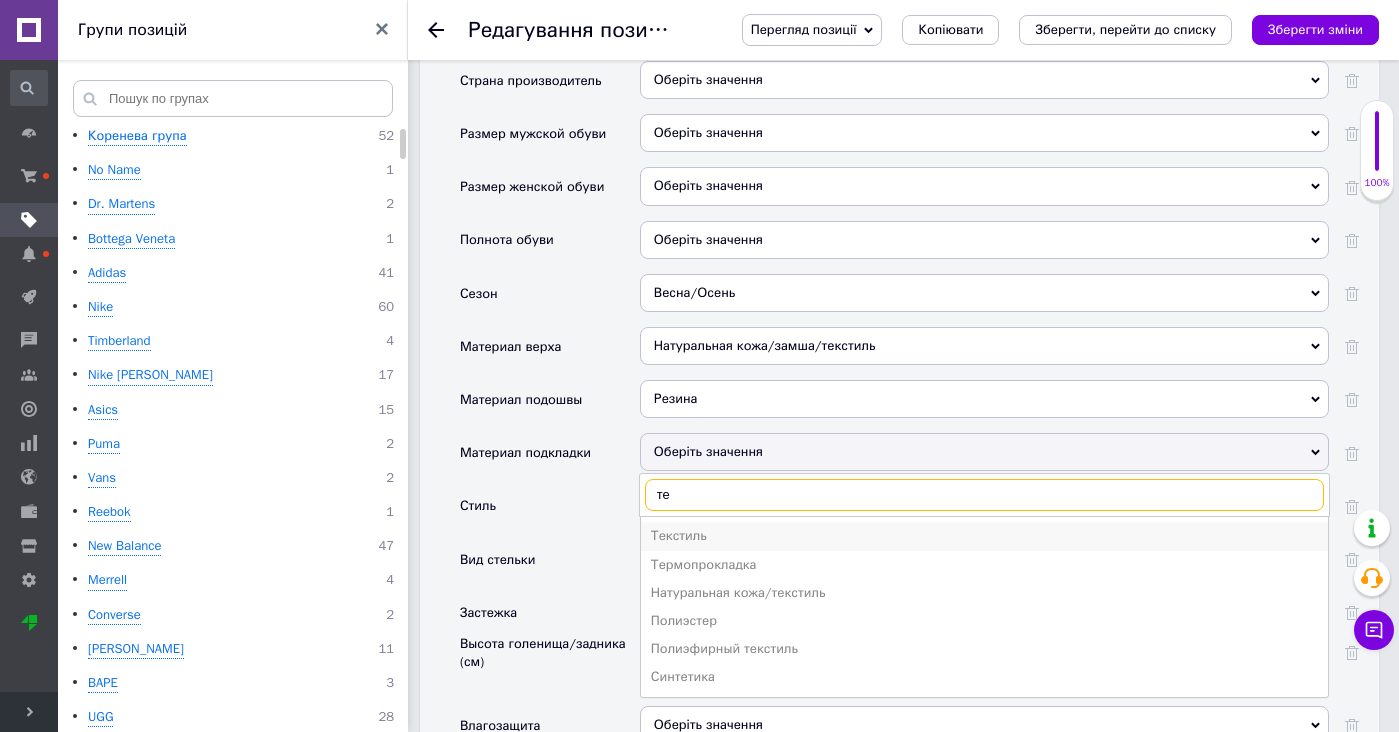 type on "те" 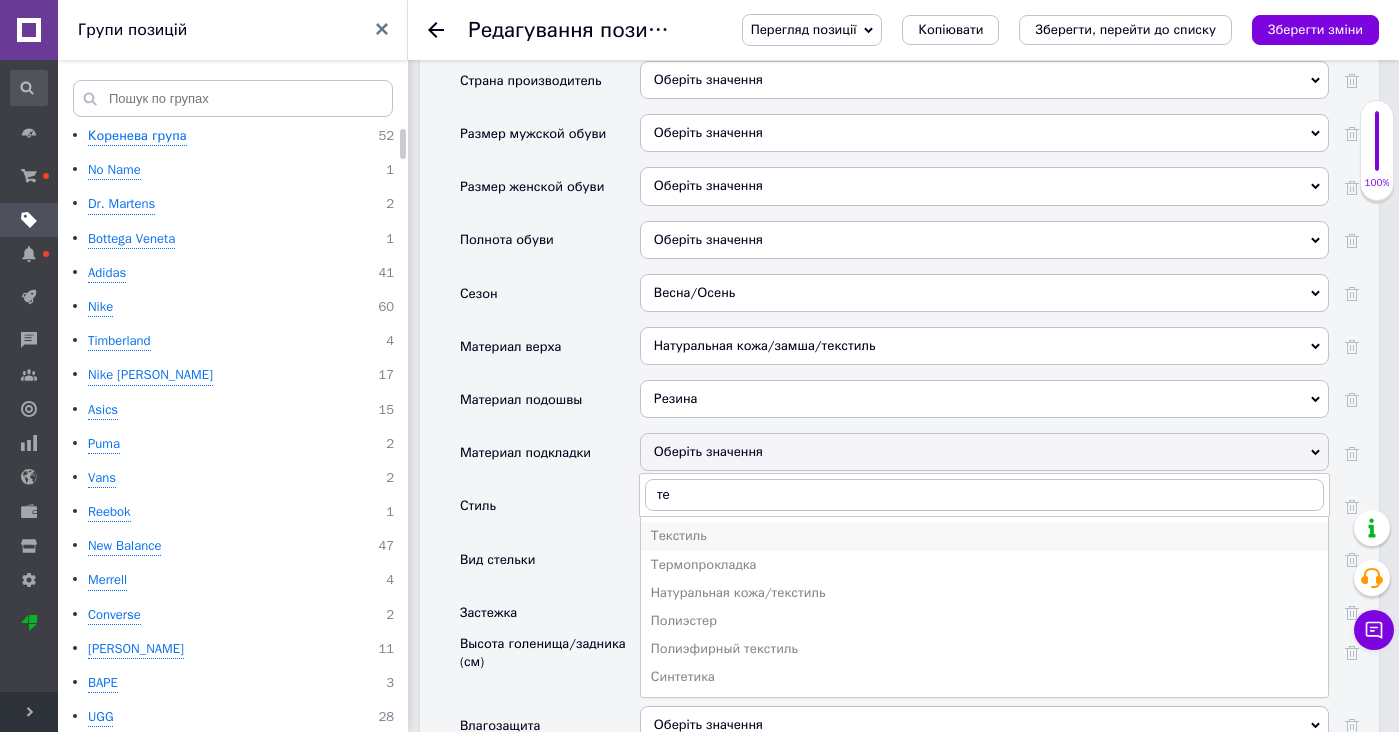 click on "Текстиль" at bounding box center [984, 536] 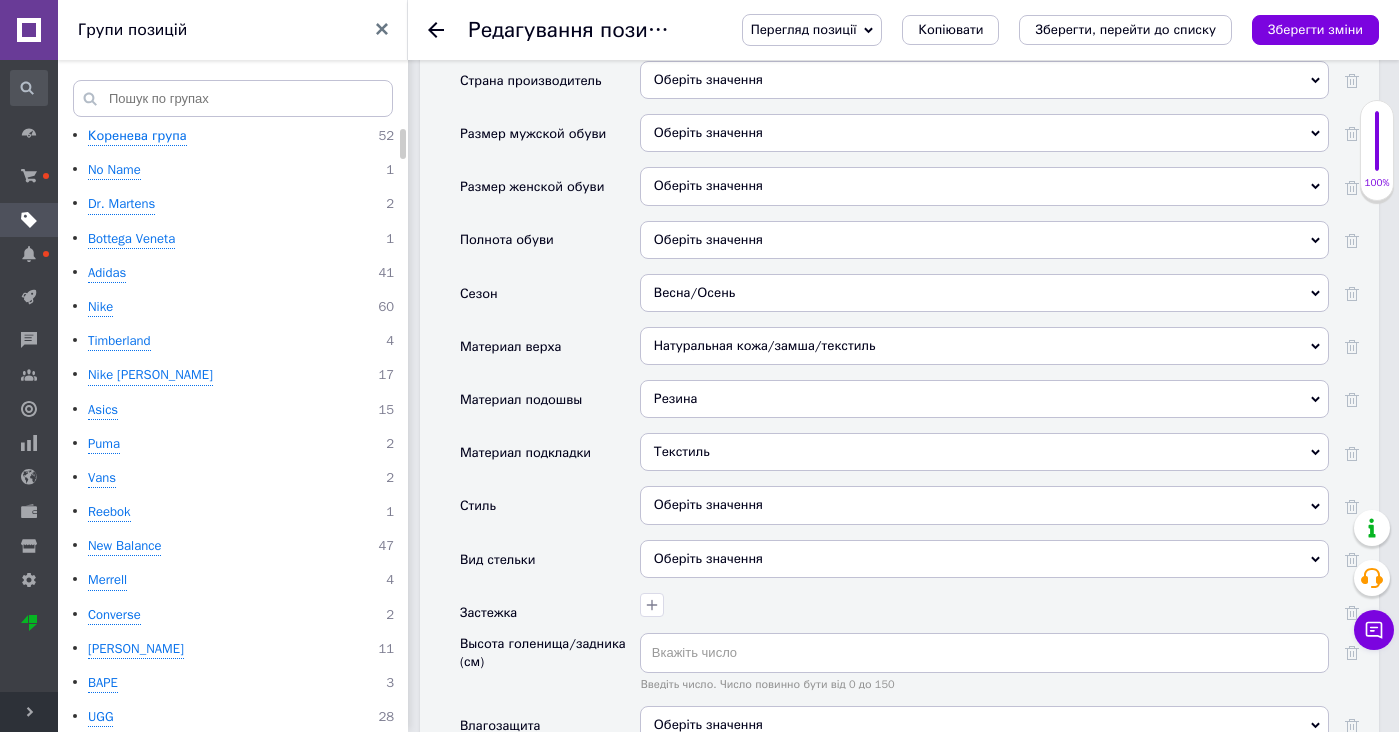 click on "Оберіть значення" at bounding box center (984, 505) 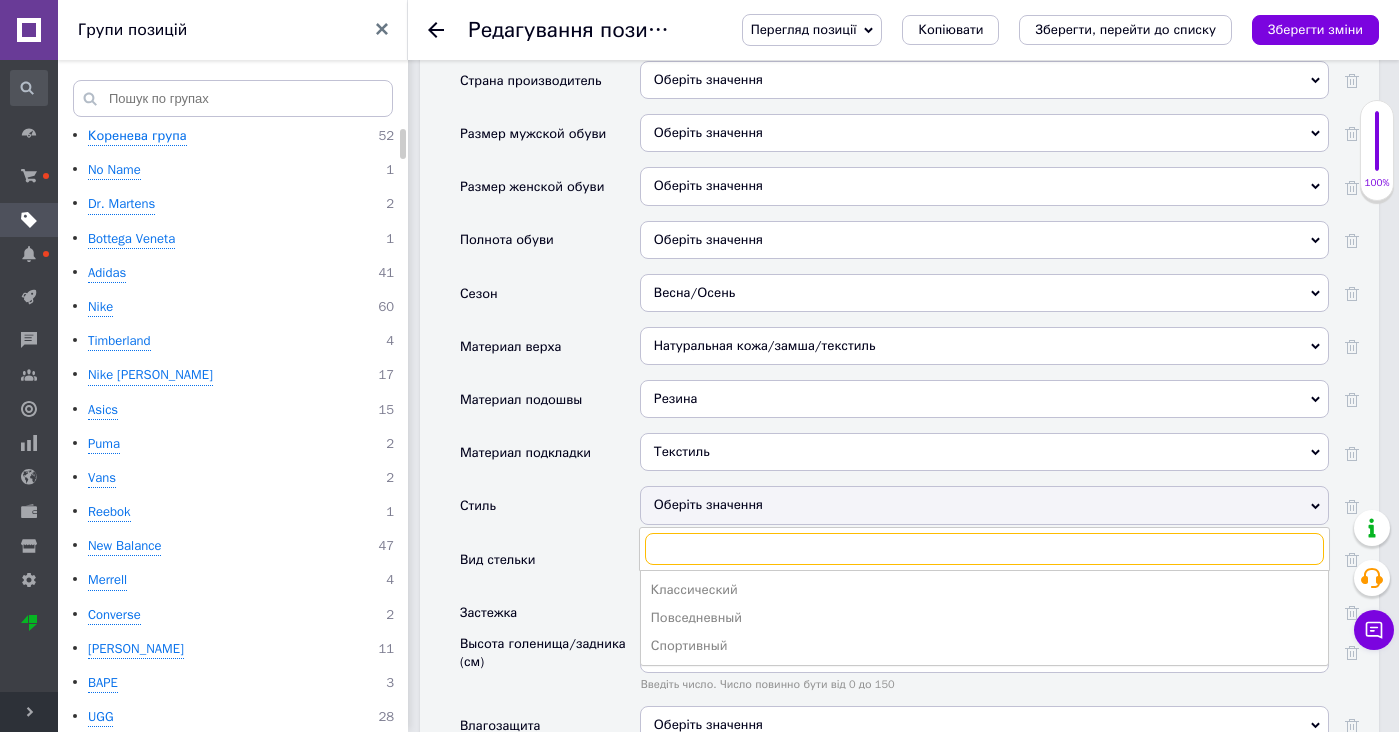 type on "а" 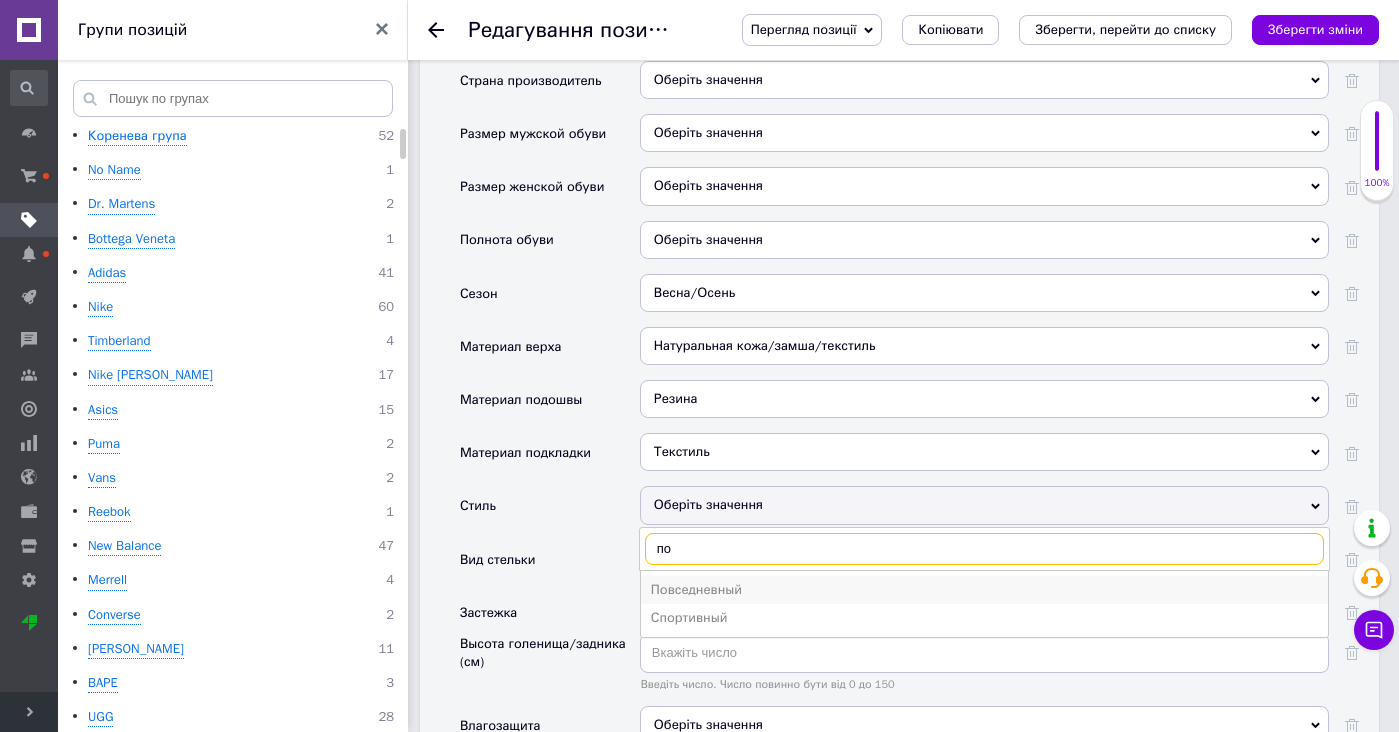 type on "по" 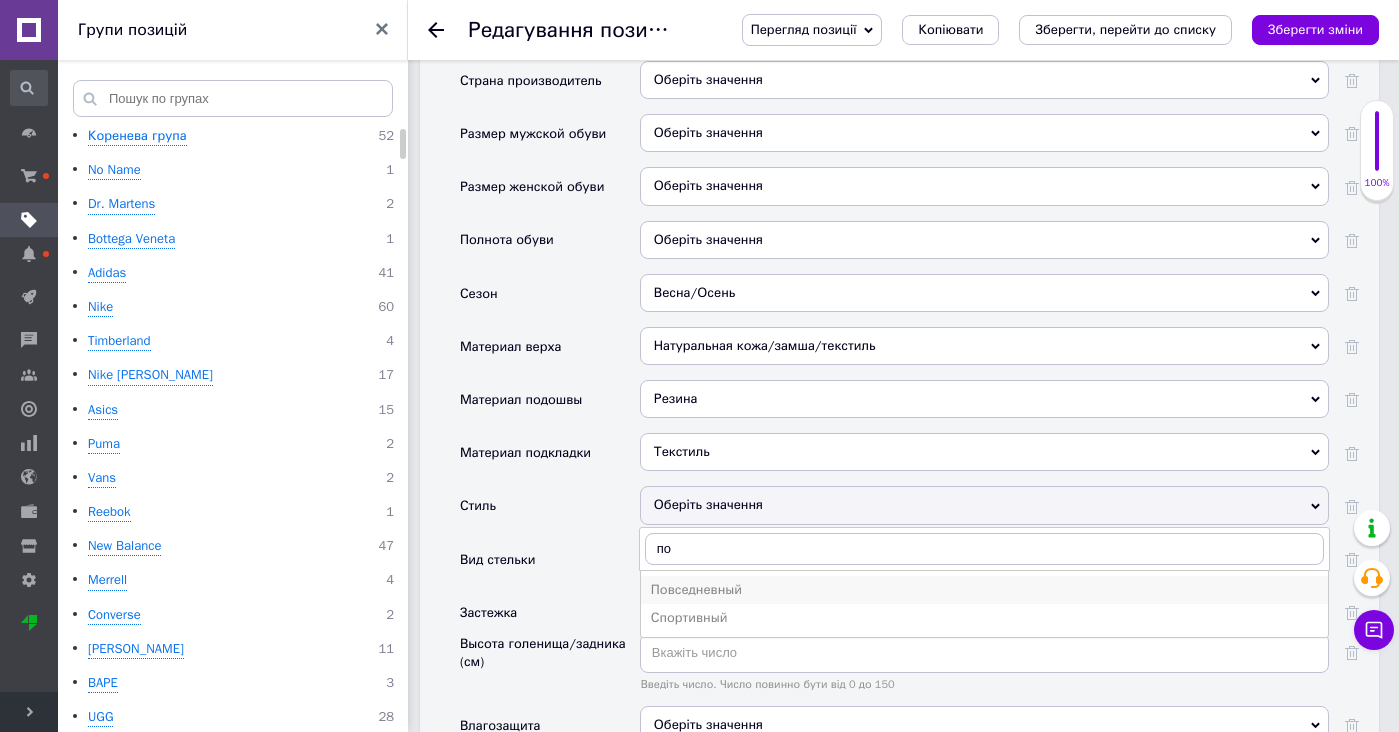 click on "Повседневный" at bounding box center [984, 590] 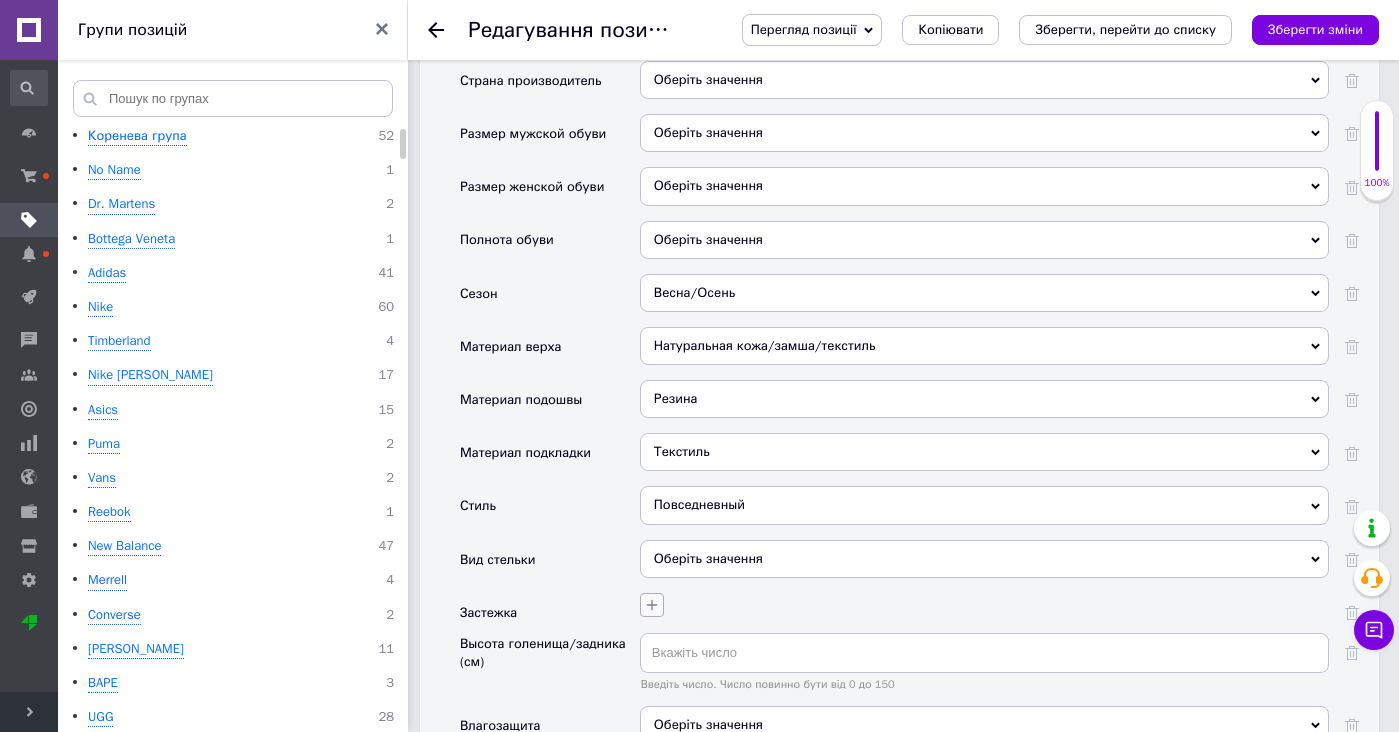 click 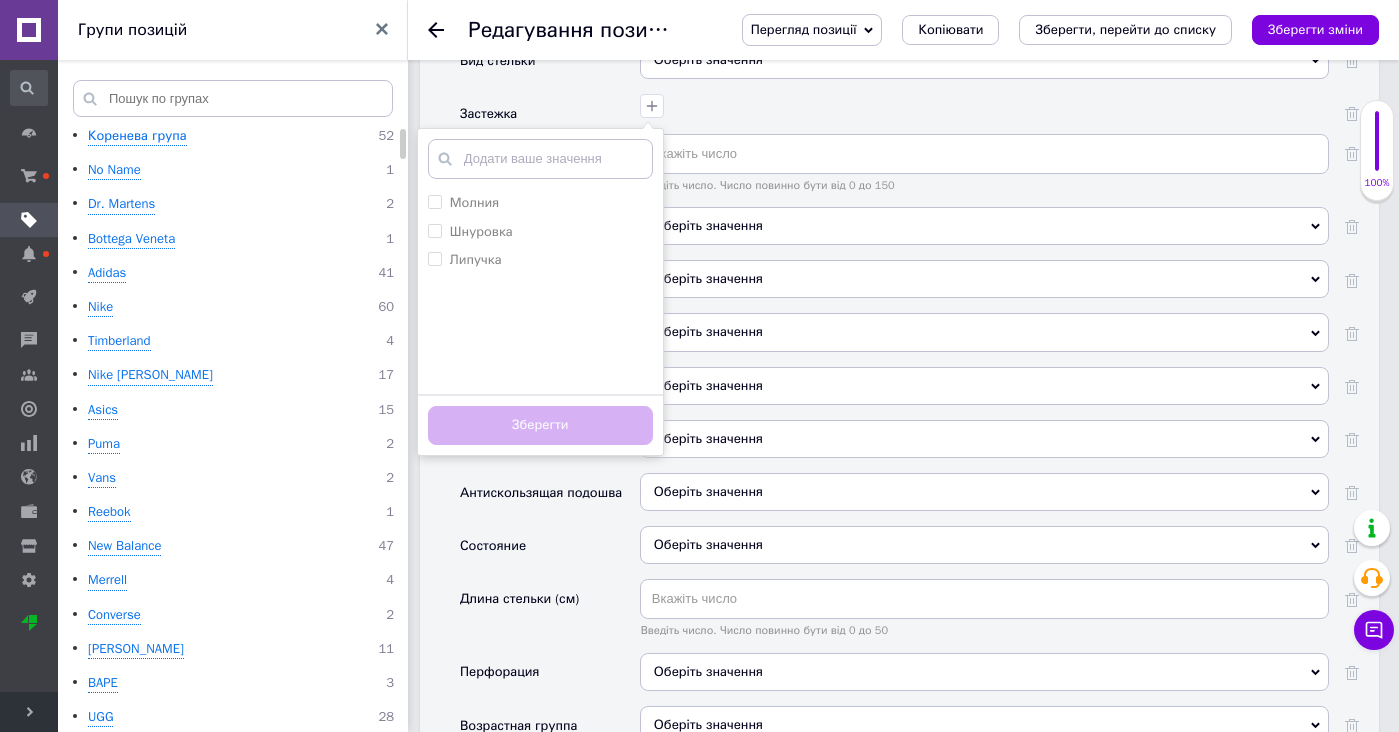 scroll, scrollTop: 3342, scrollLeft: 0, axis: vertical 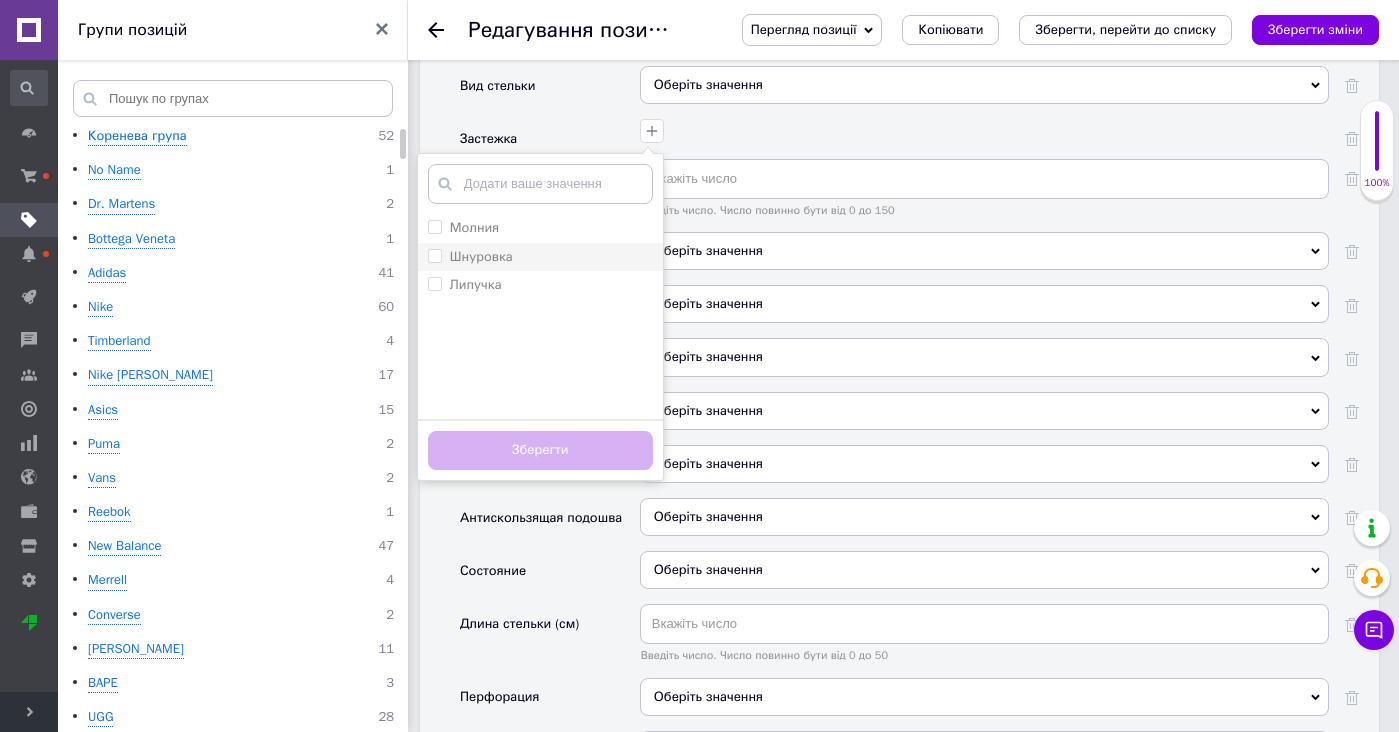 click on "Шнуровка" at bounding box center [540, 257] 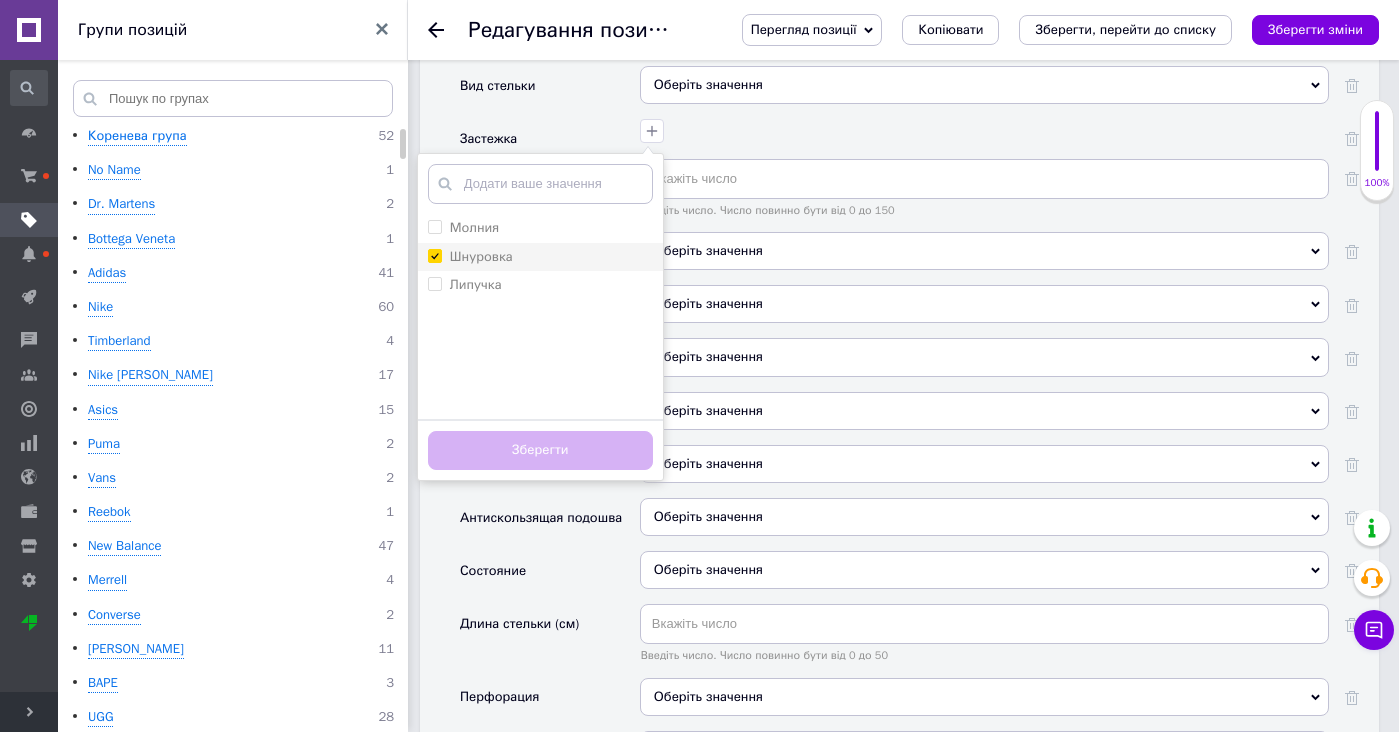 checkbox on "true" 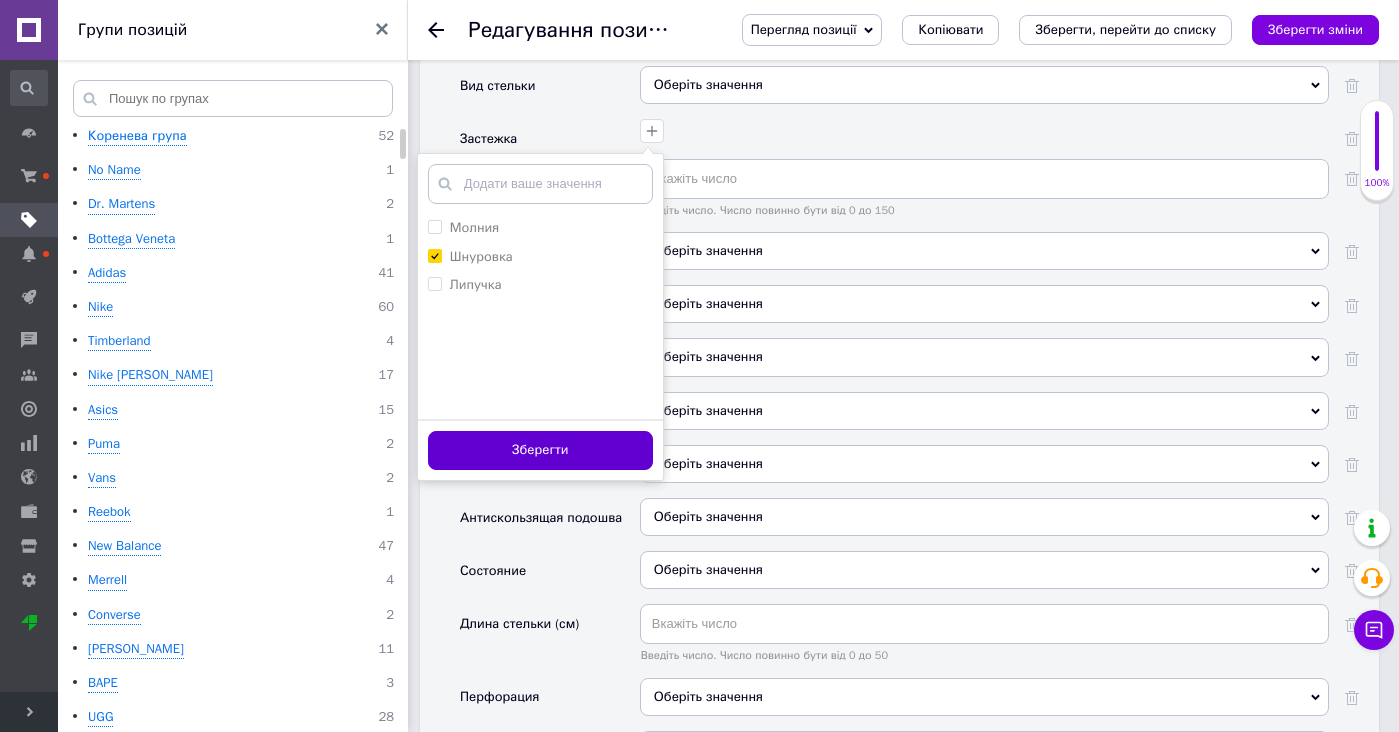 click on "Зберегти" at bounding box center [540, 450] 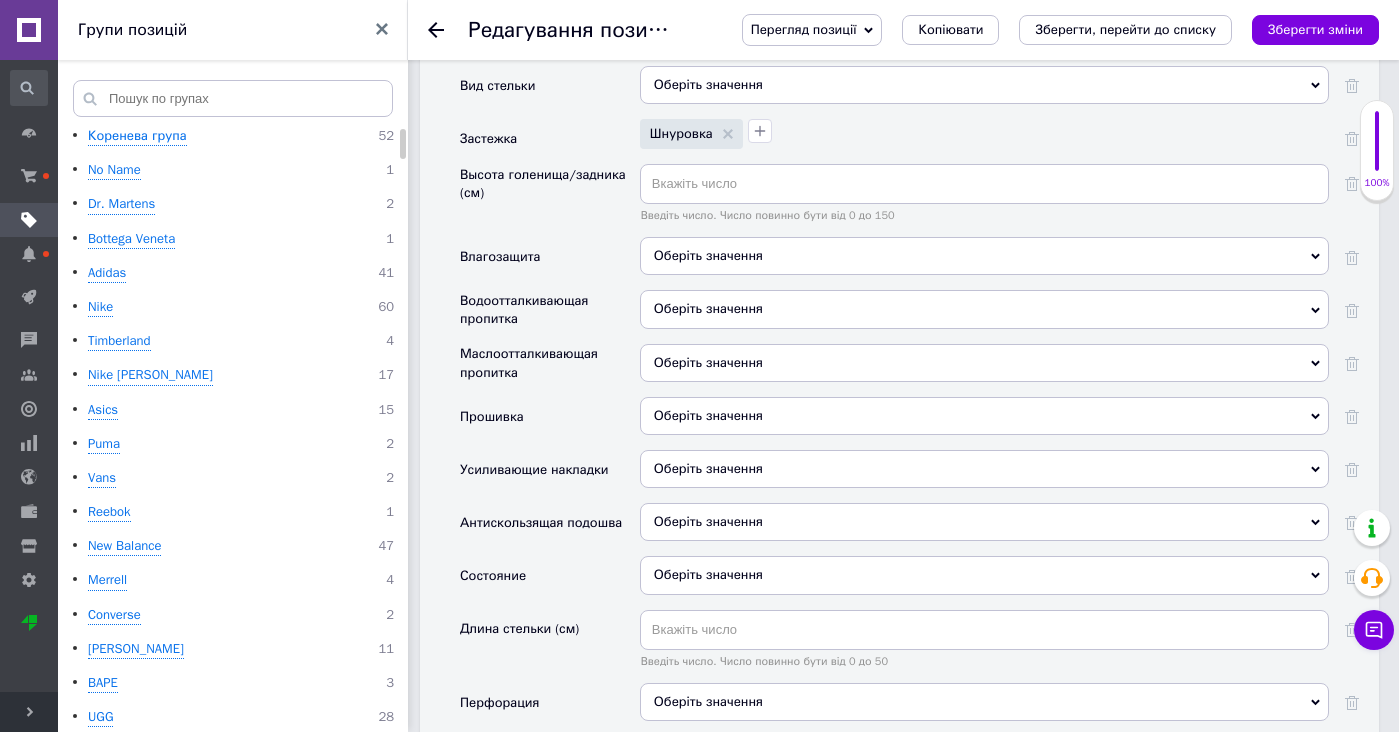 click on "Оберіть значення Так Ні" at bounding box center (984, 263) 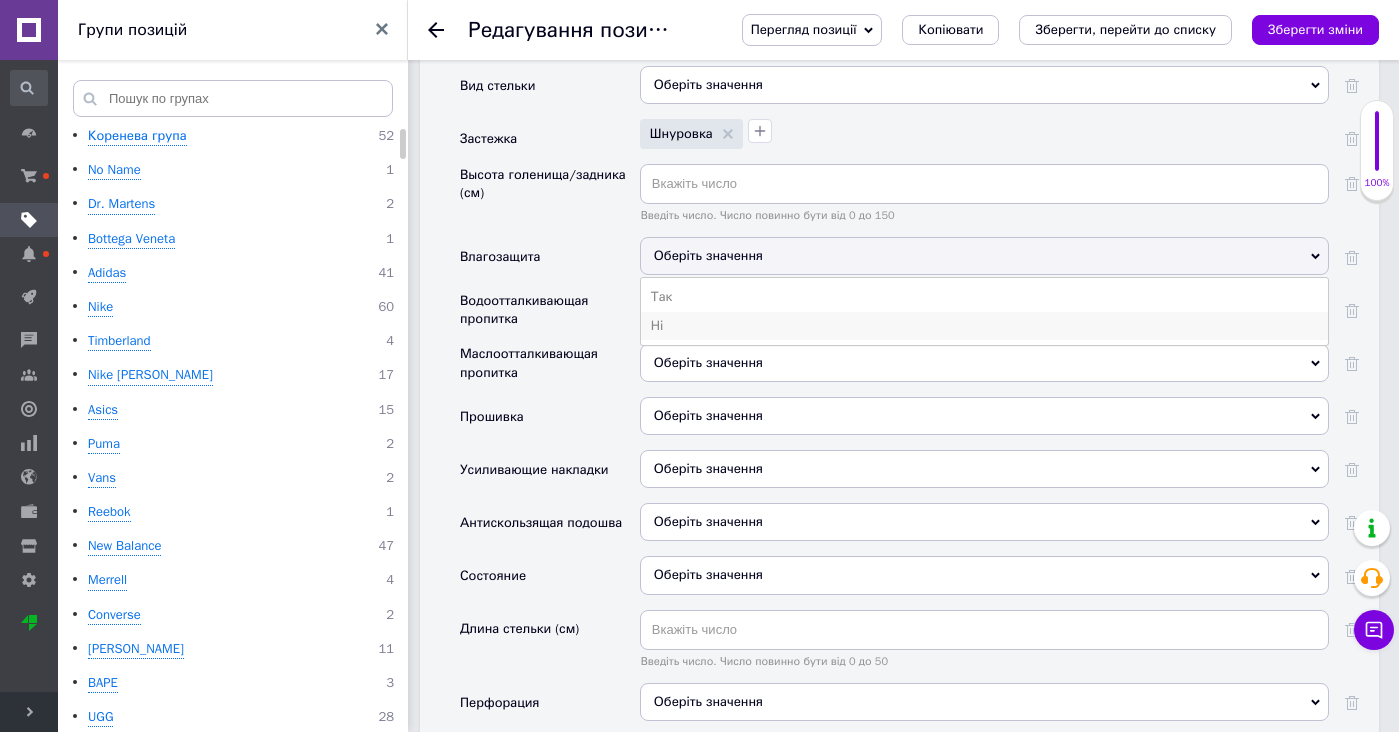 click on "Ні" at bounding box center [984, 326] 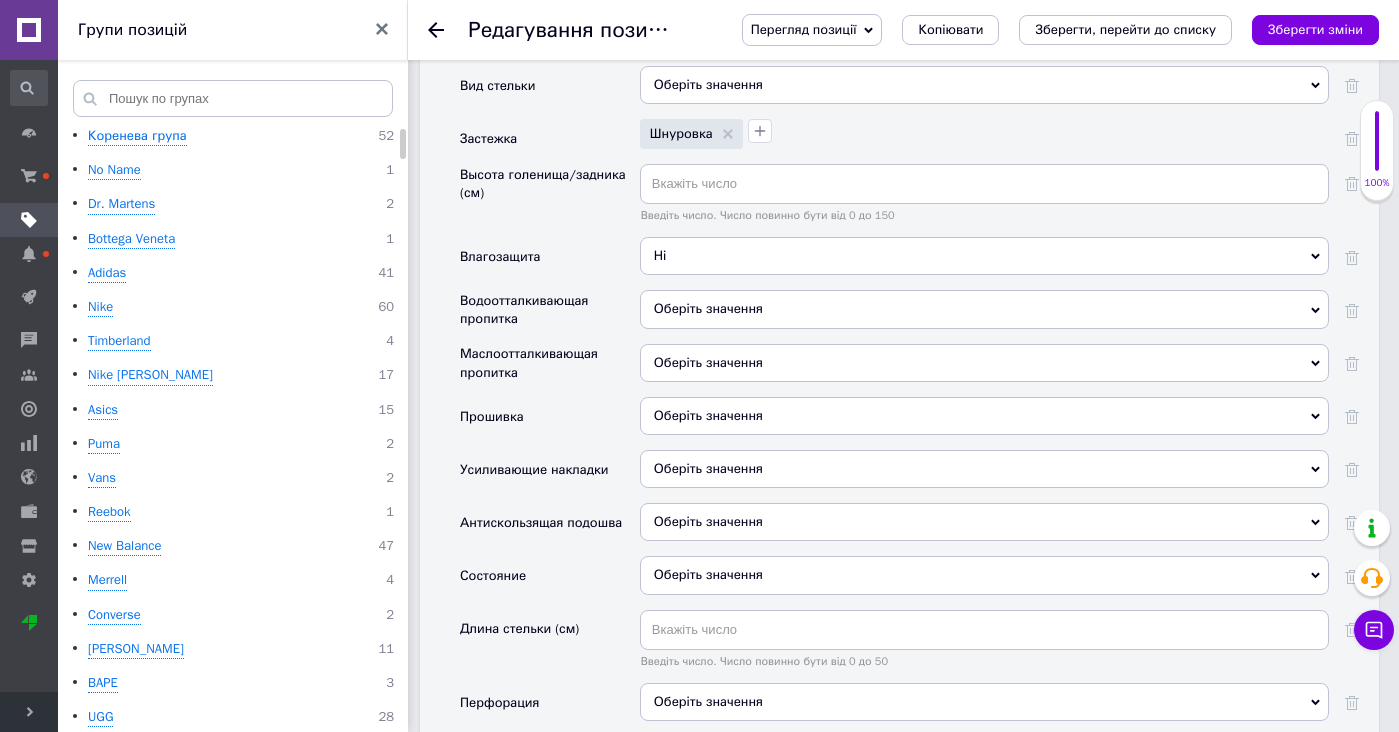 click on "Оберіть значення" at bounding box center [984, 309] 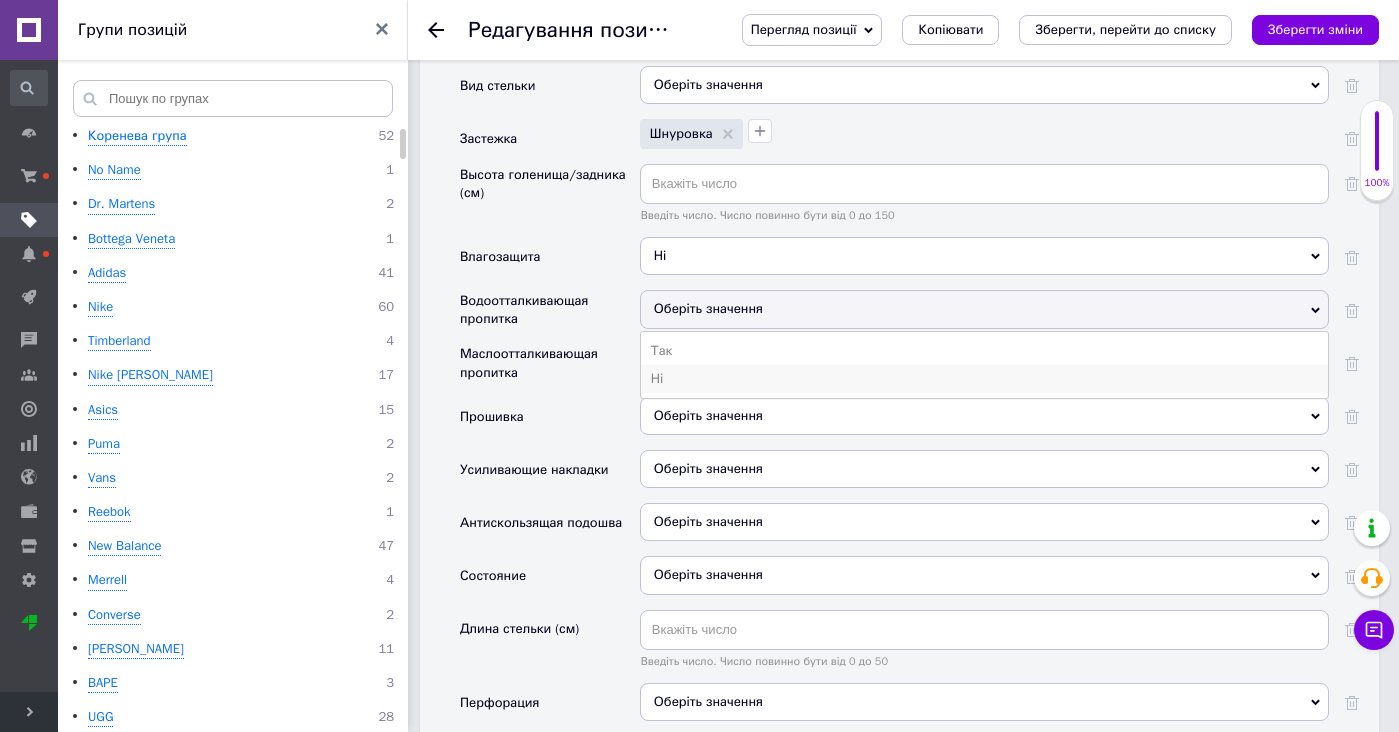 click on "Ні" at bounding box center [984, 379] 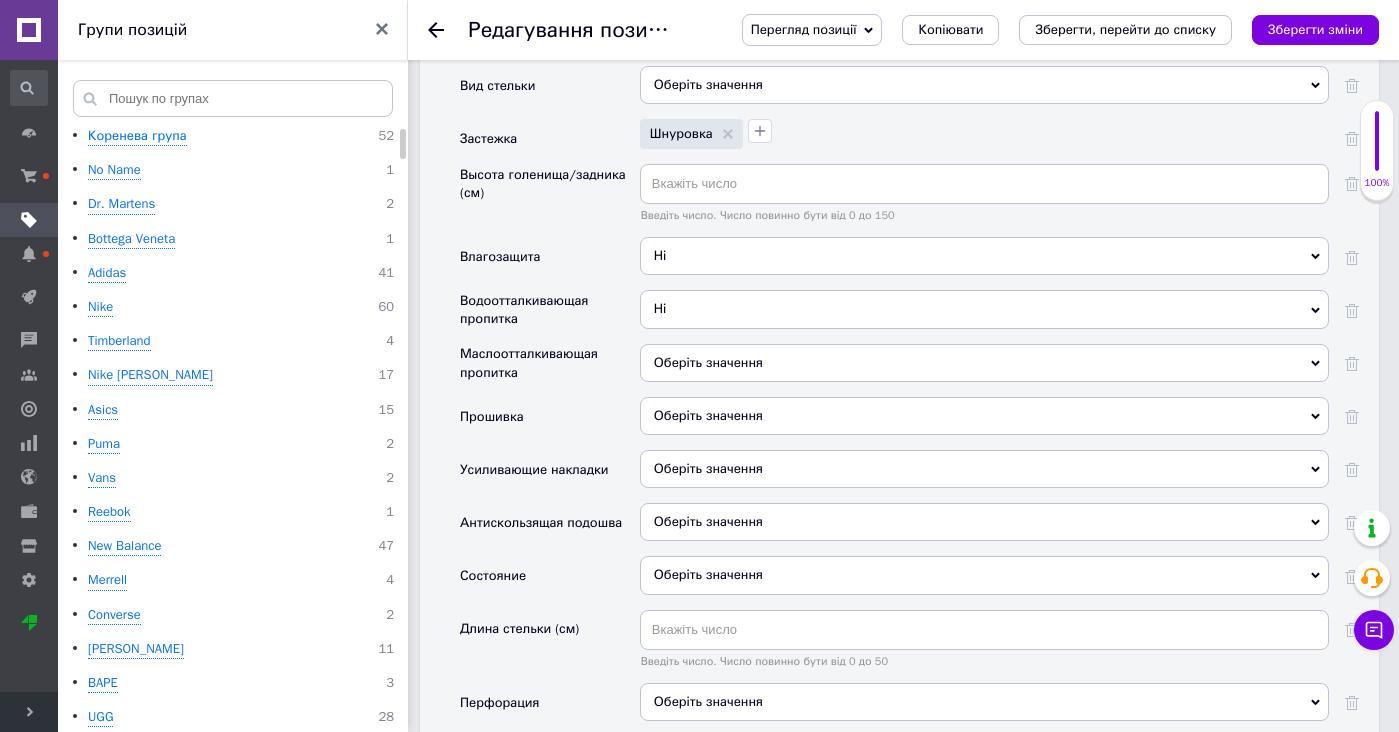 click on "Оберіть значення" at bounding box center [708, 362] 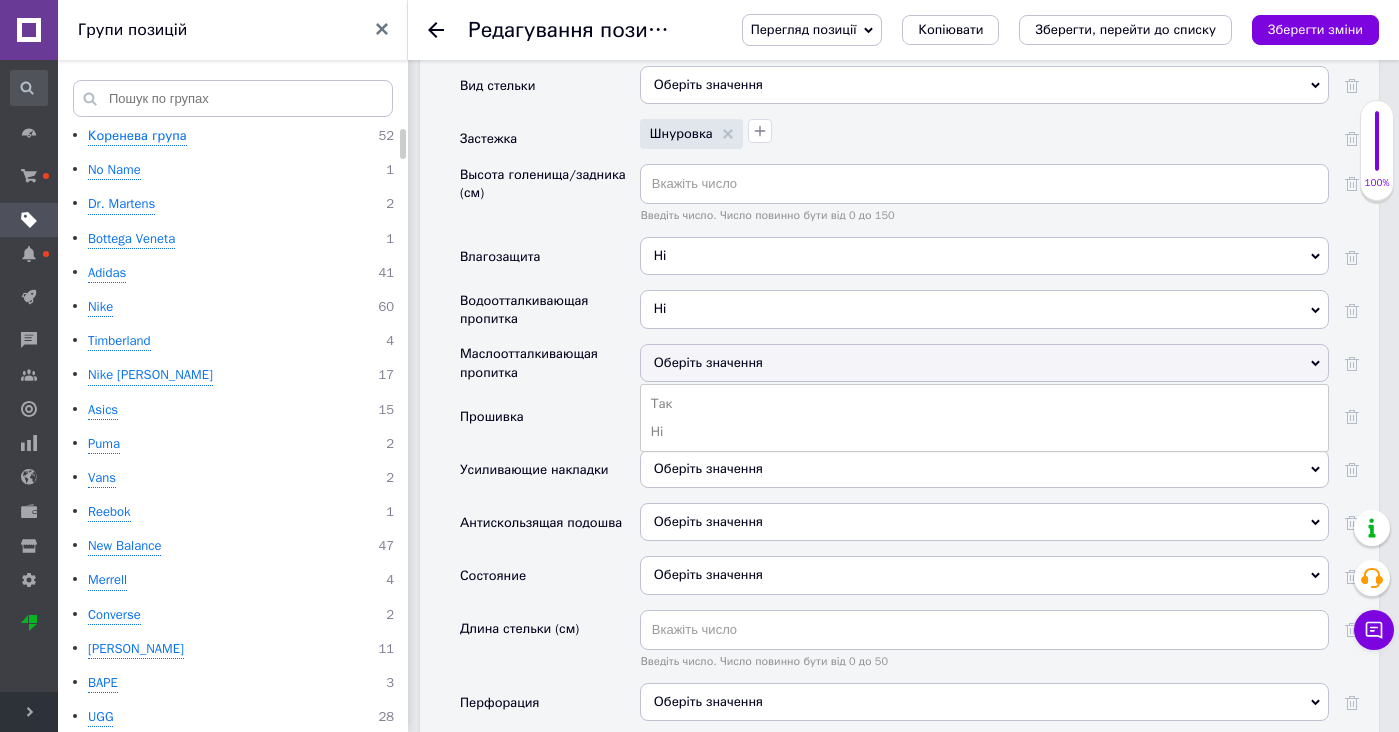 click on "Так Ні" at bounding box center (984, 418) 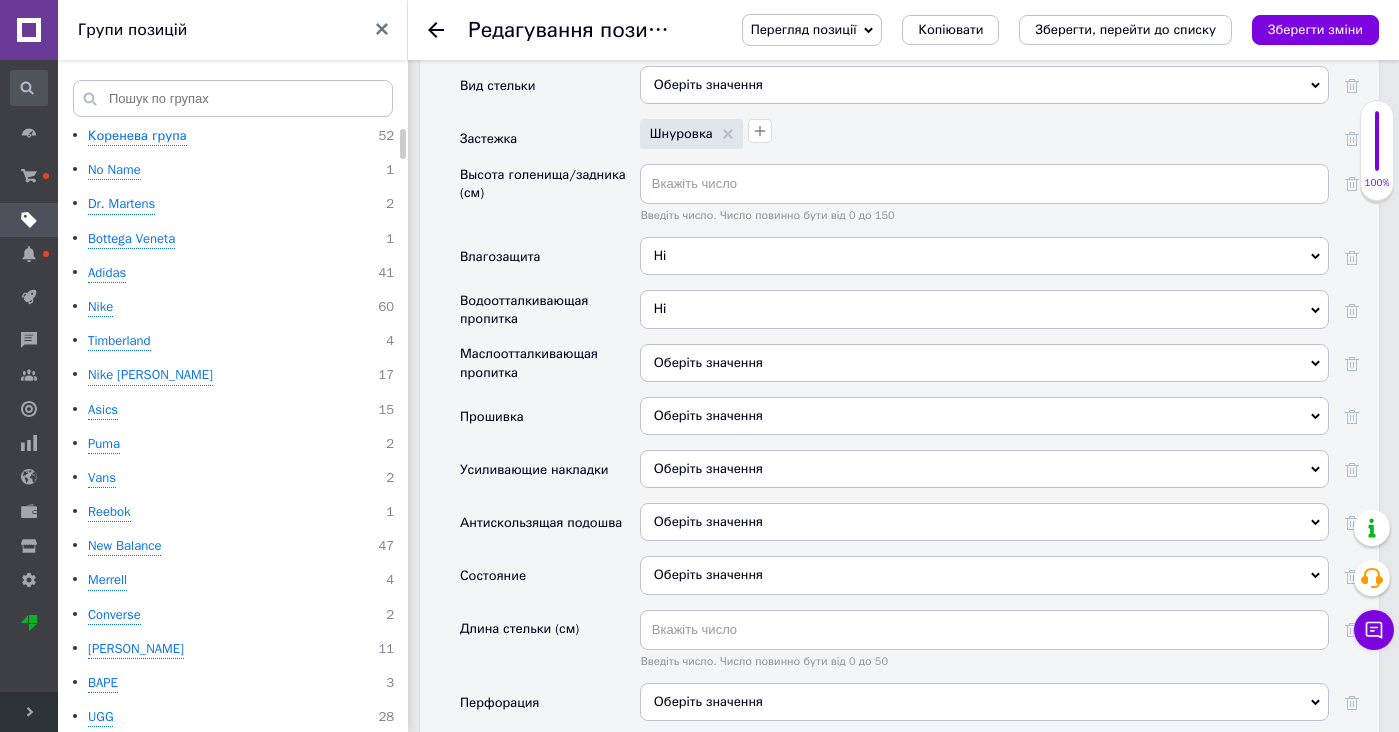 click on "Оберіть значення" at bounding box center [984, 416] 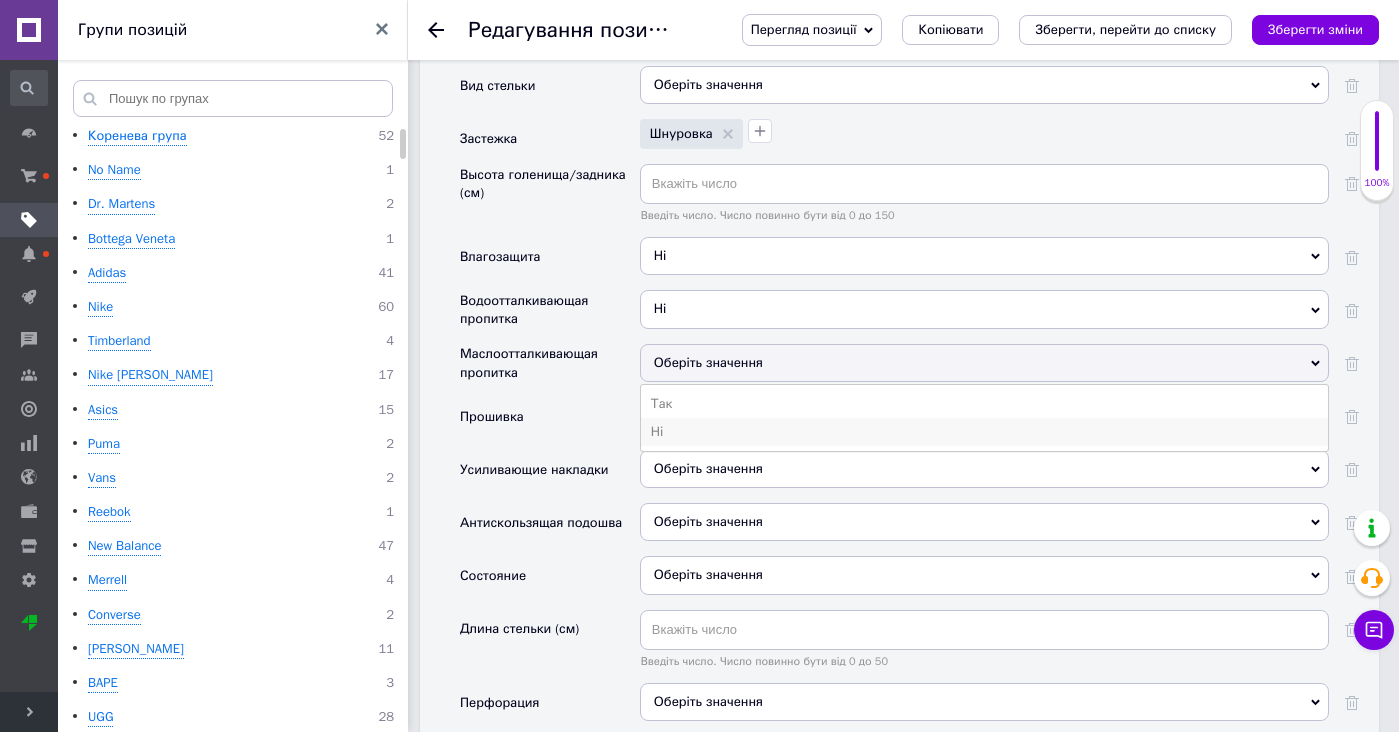 click on "Ні" at bounding box center [984, 432] 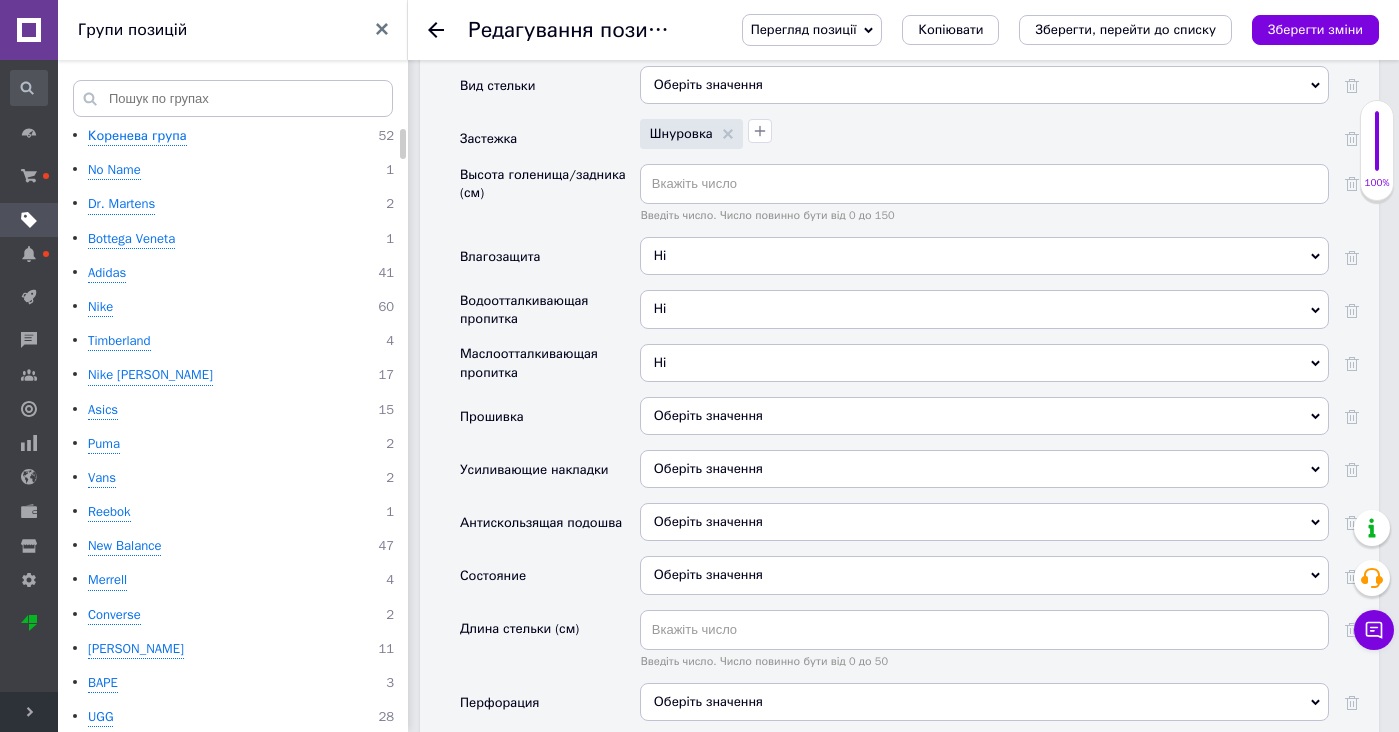 click on "Оберіть значення" at bounding box center [708, 415] 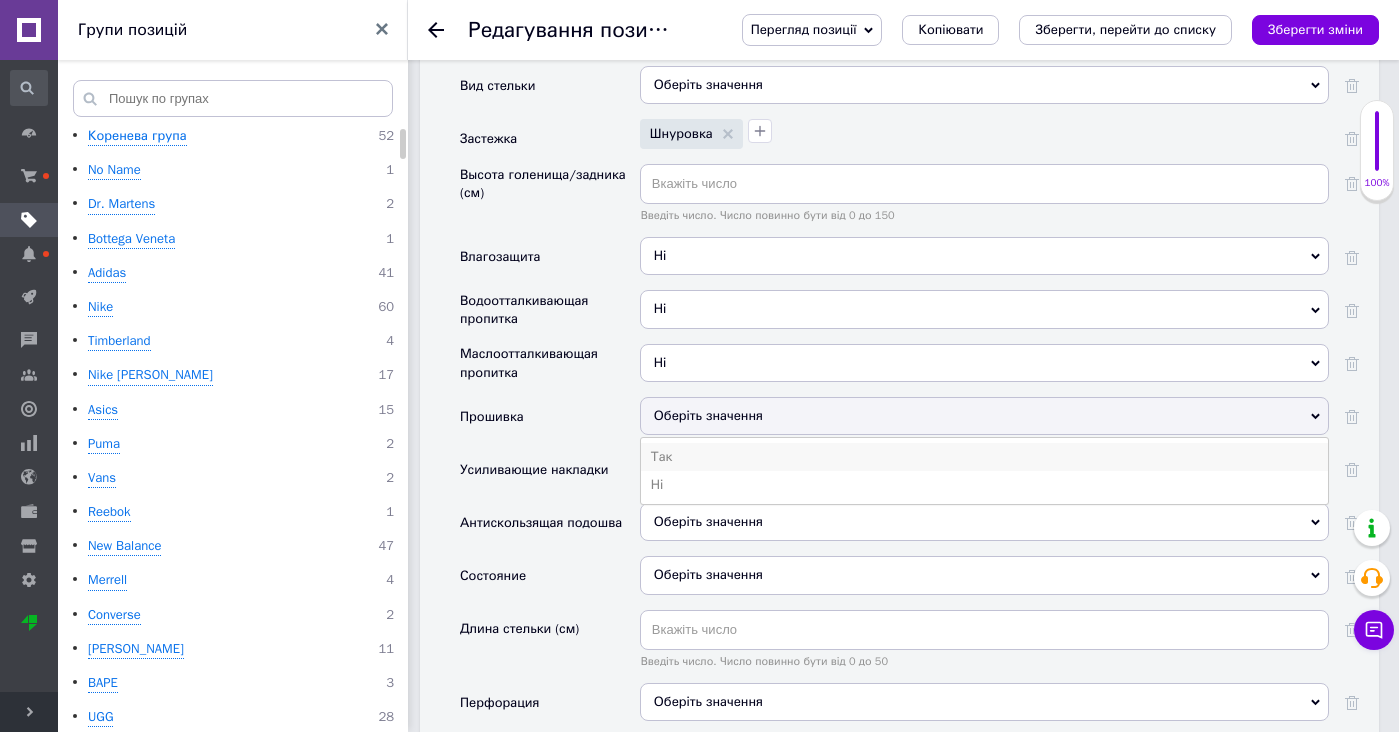 click on "Так" at bounding box center (984, 457) 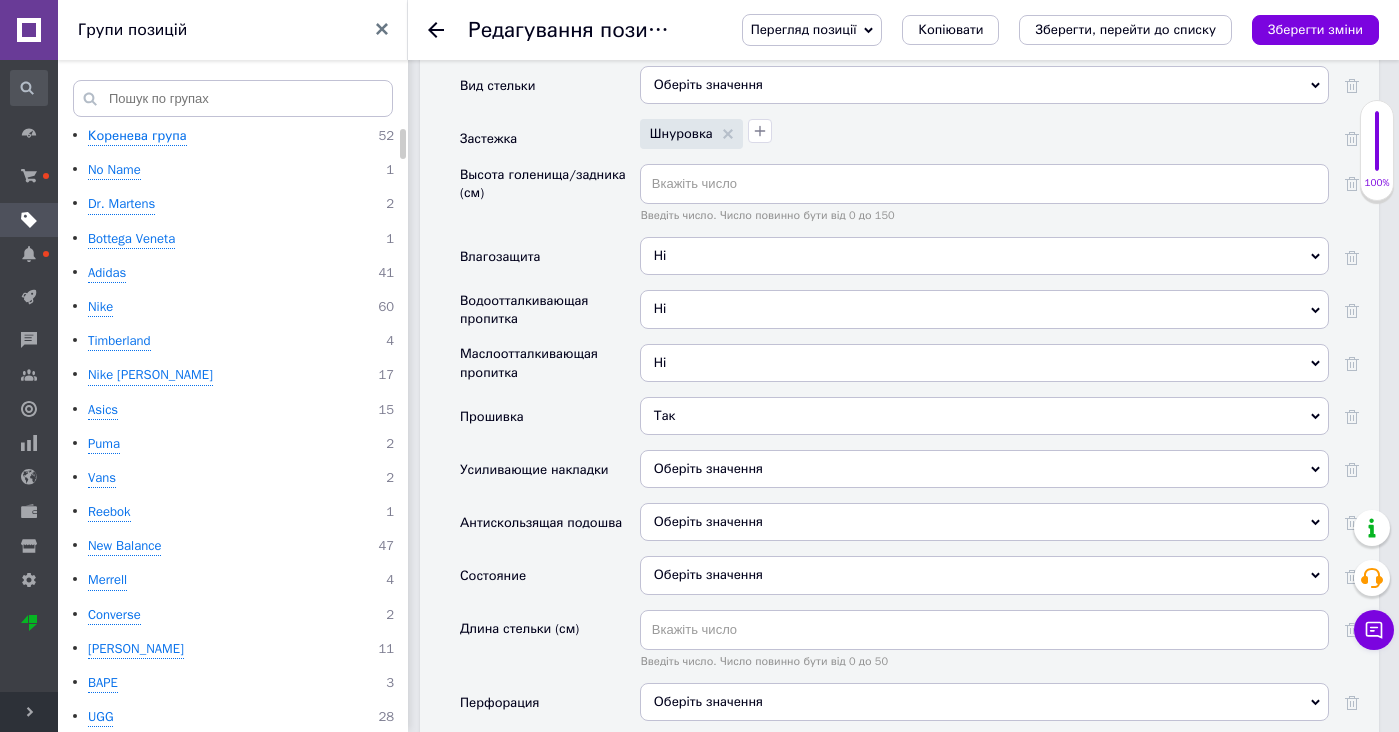 click on "Оберіть значення" at bounding box center [984, 469] 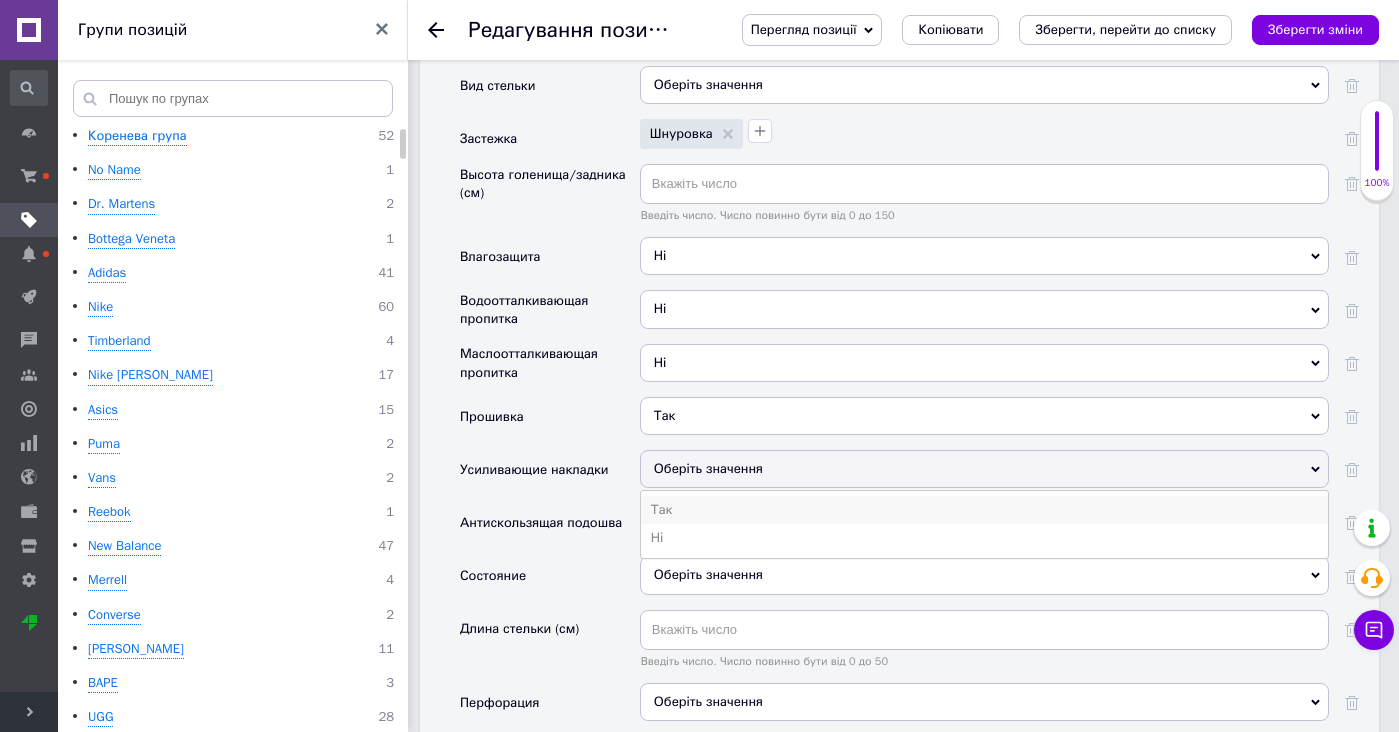 click on "Так" at bounding box center [984, 510] 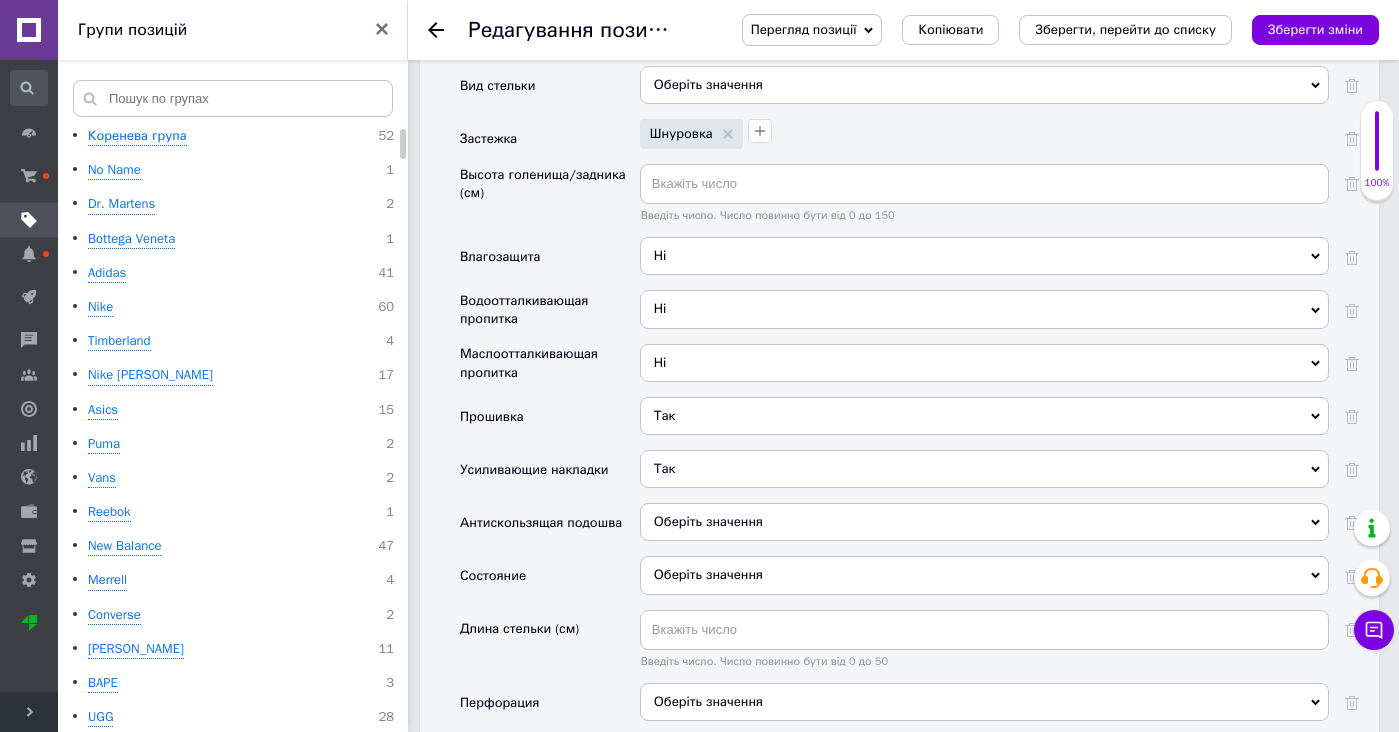 click on "Так" at bounding box center [984, 469] 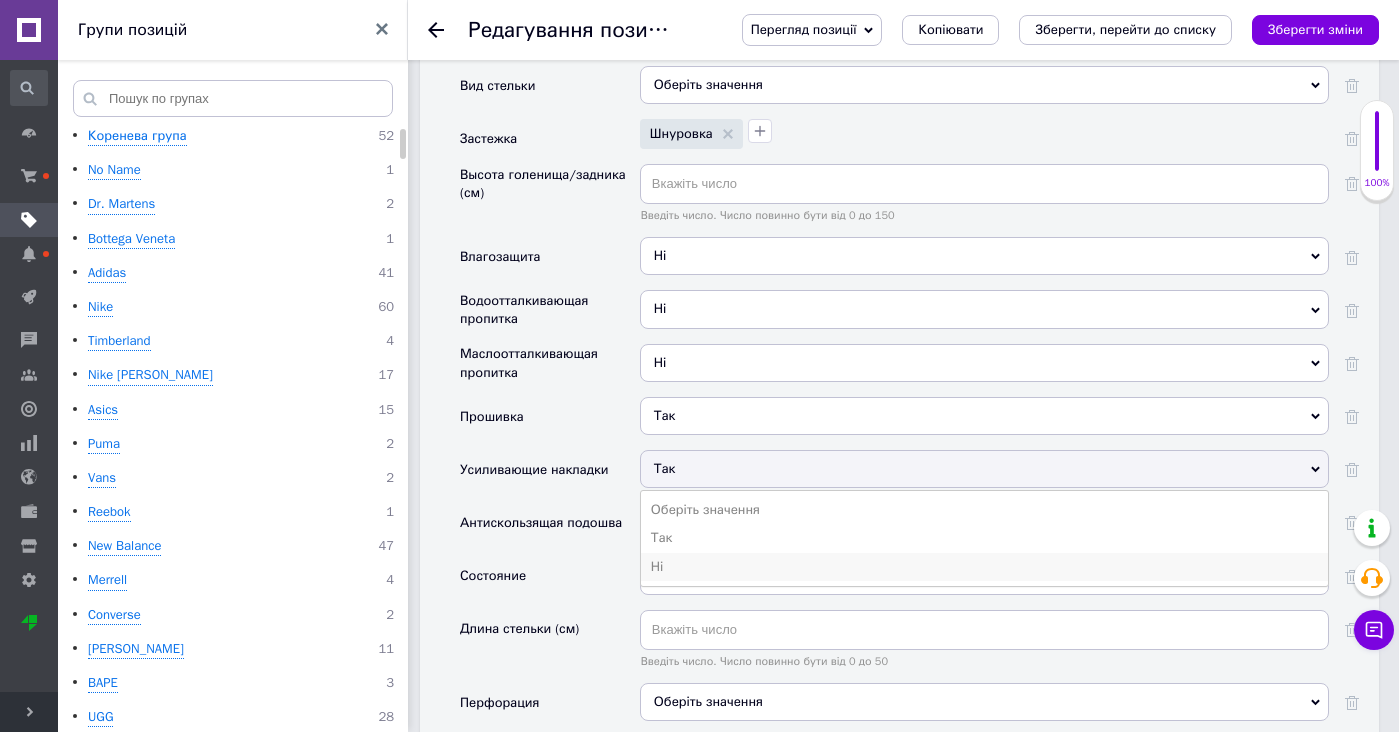 click on "Ні" at bounding box center [984, 567] 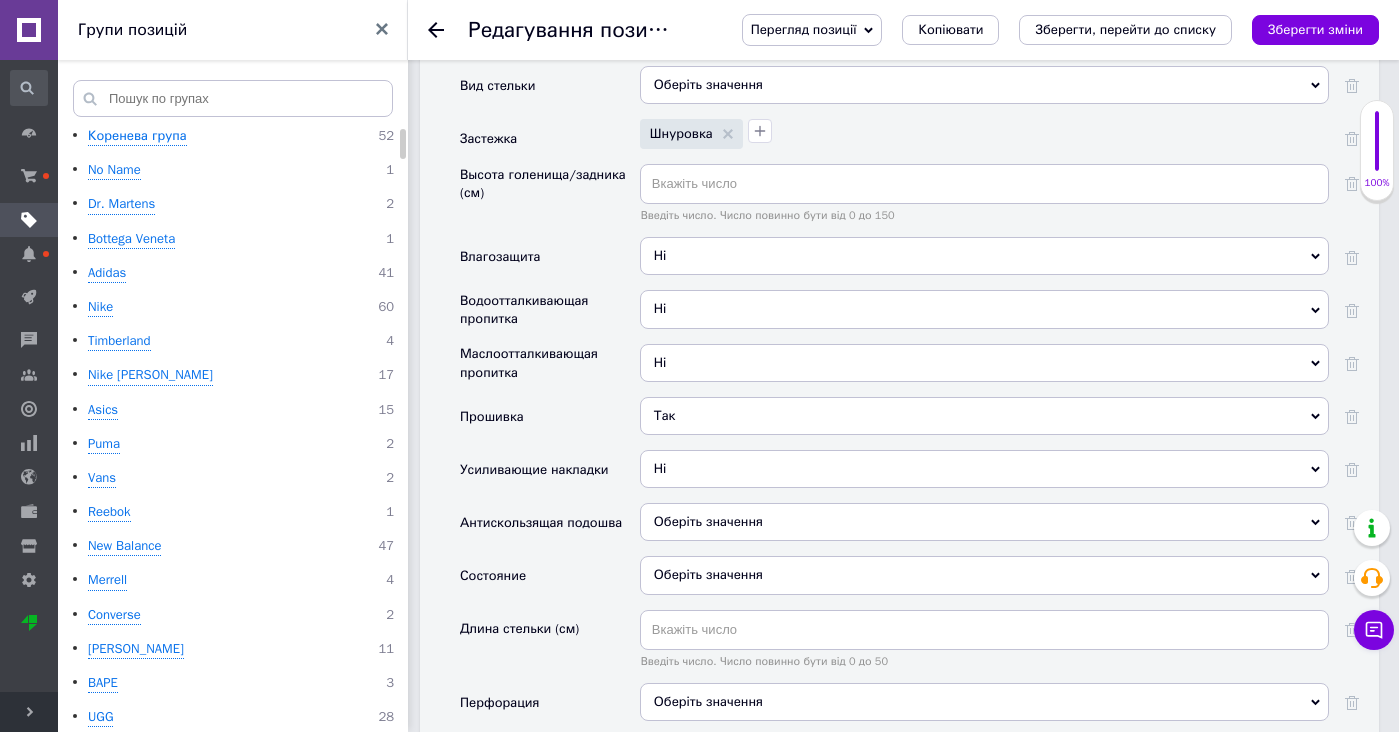 click on "Оберіть значення" at bounding box center (708, 521) 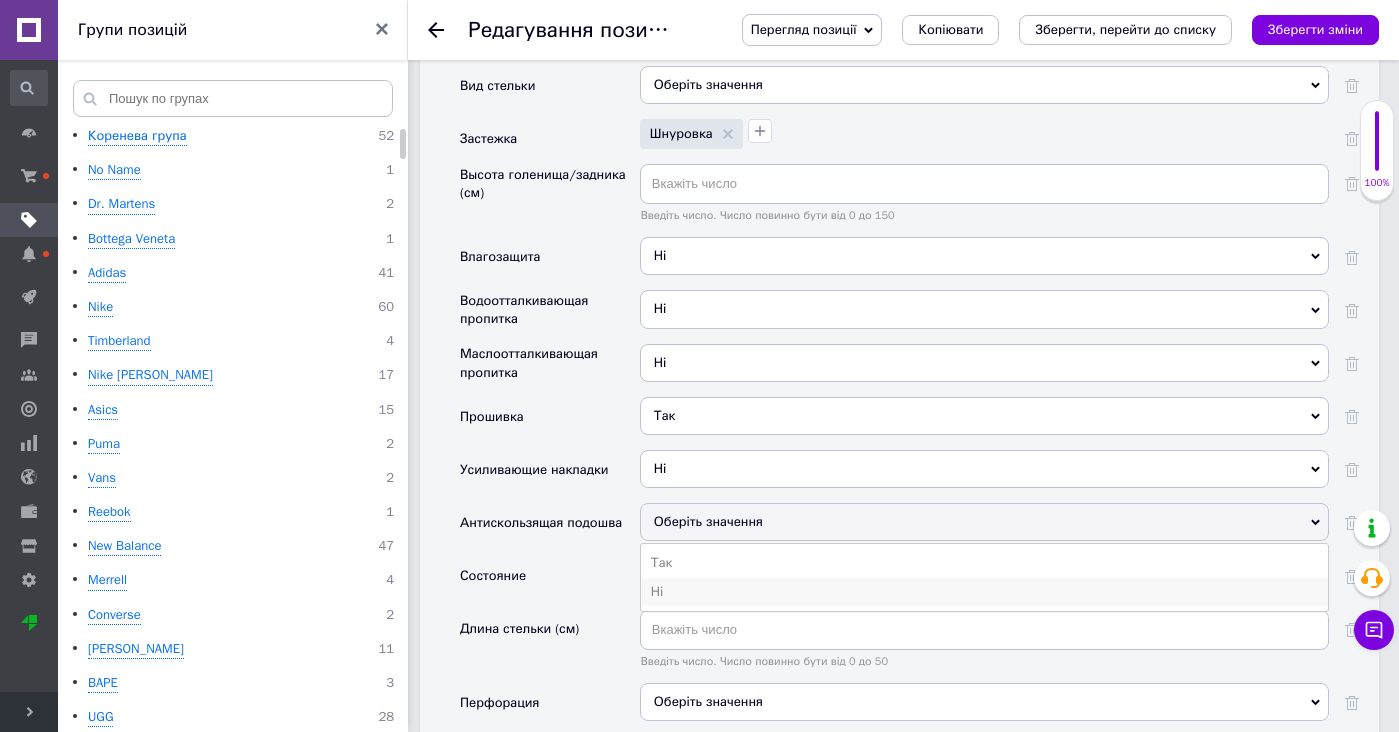 click on "Ні" at bounding box center [984, 592] 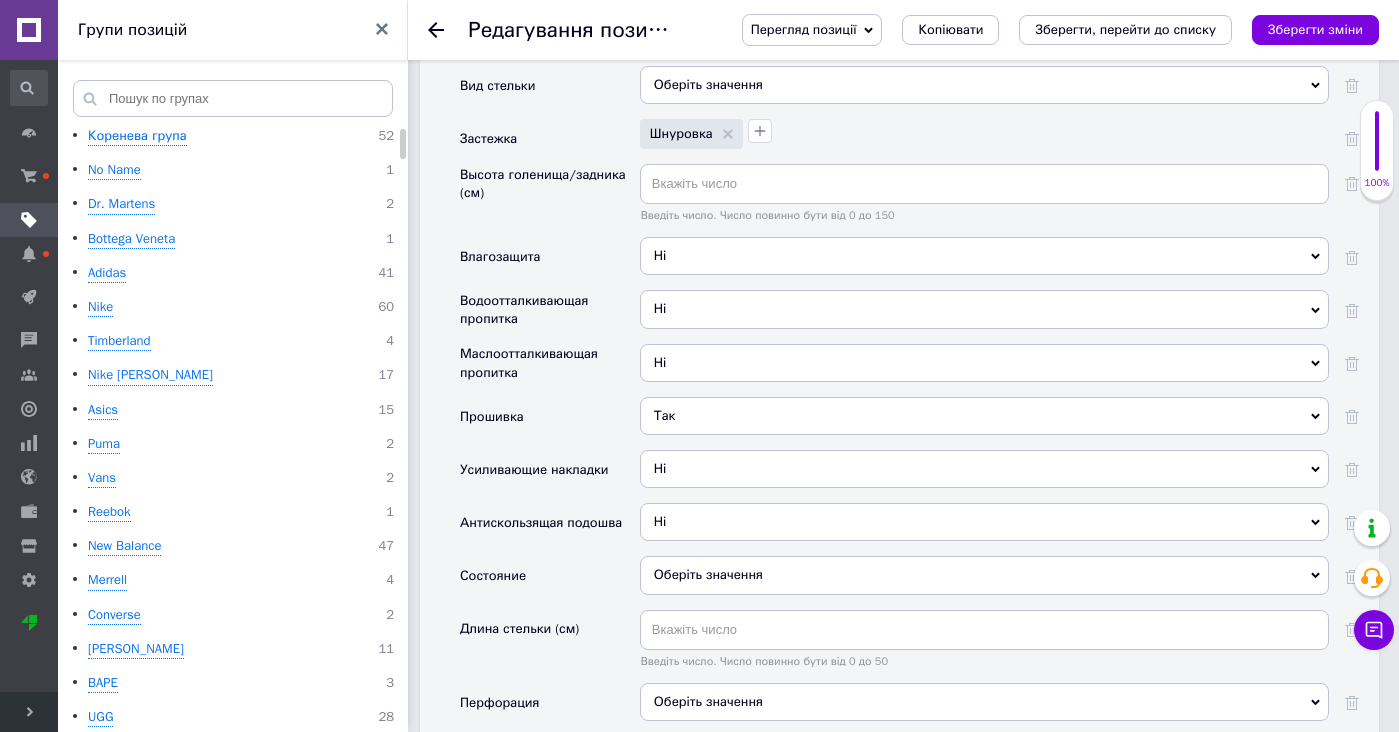 click on "Оберіть значення" at bounding box center [984, 575] 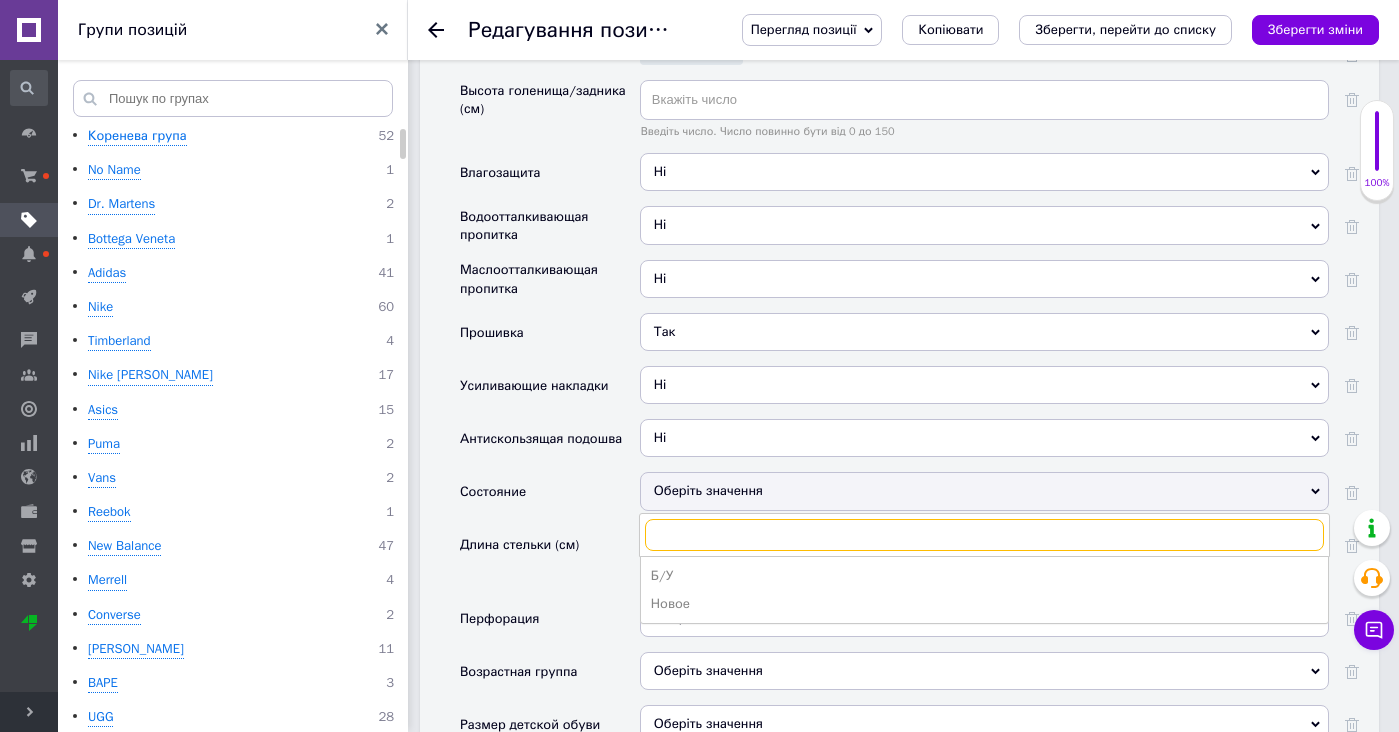 scroll, scrollTop: 3504, scrollLeft: 0, axis: vertical 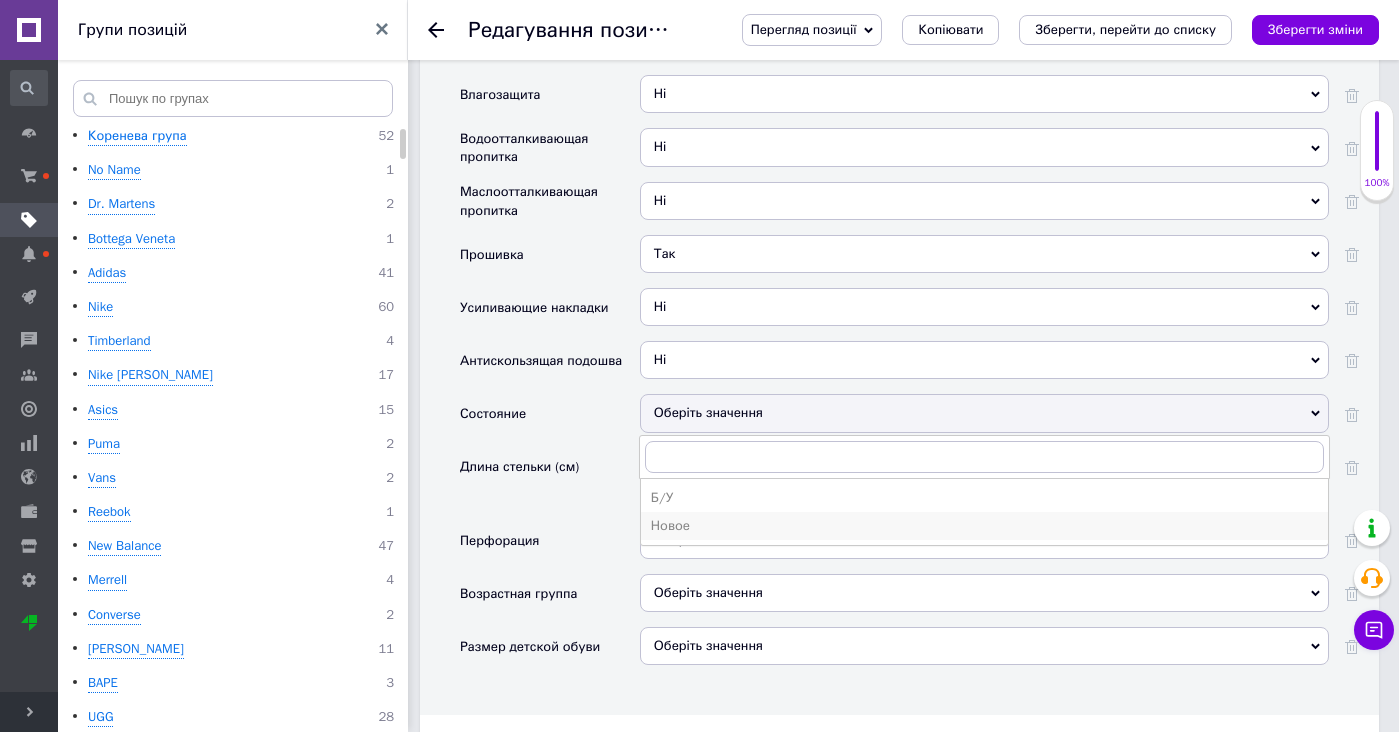 click on "Новое" at bounding box center [984, 526] 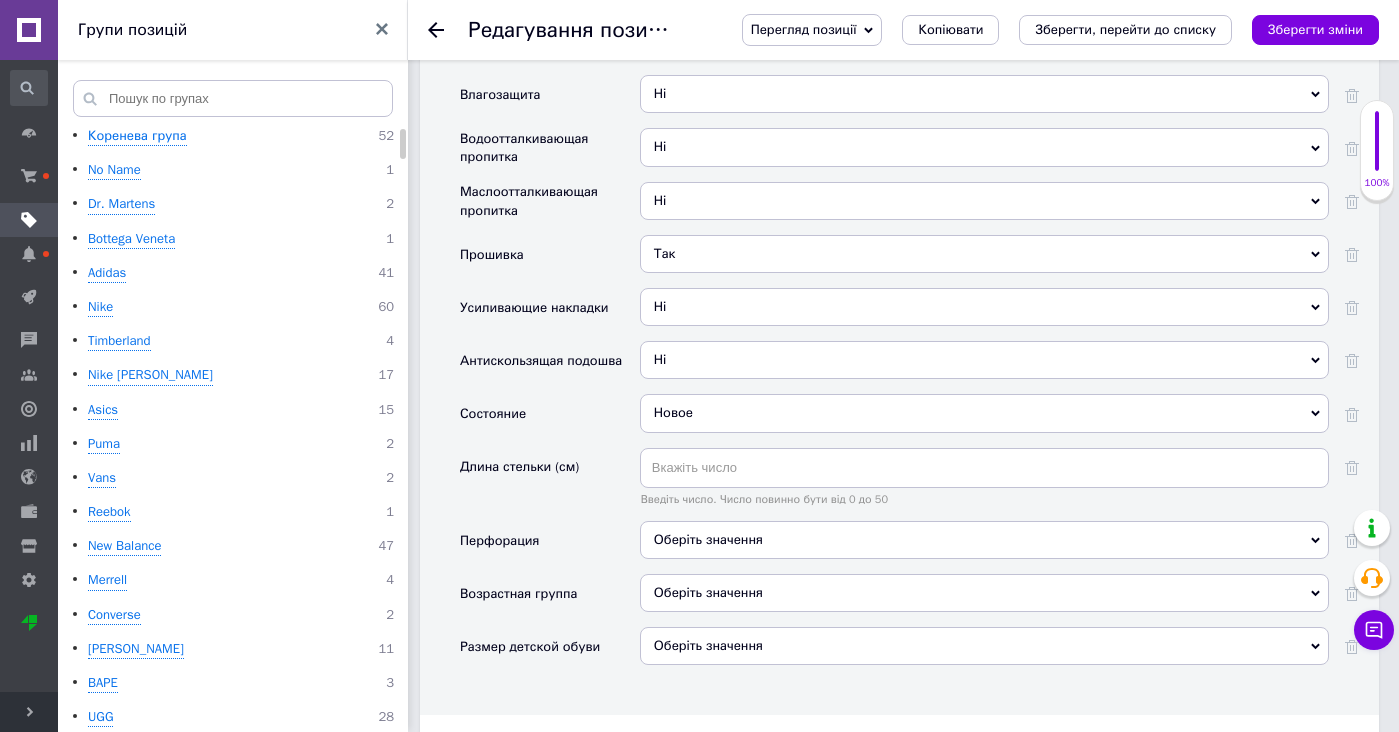 click on "Оберіть значення" at bounding box center (708, 539) 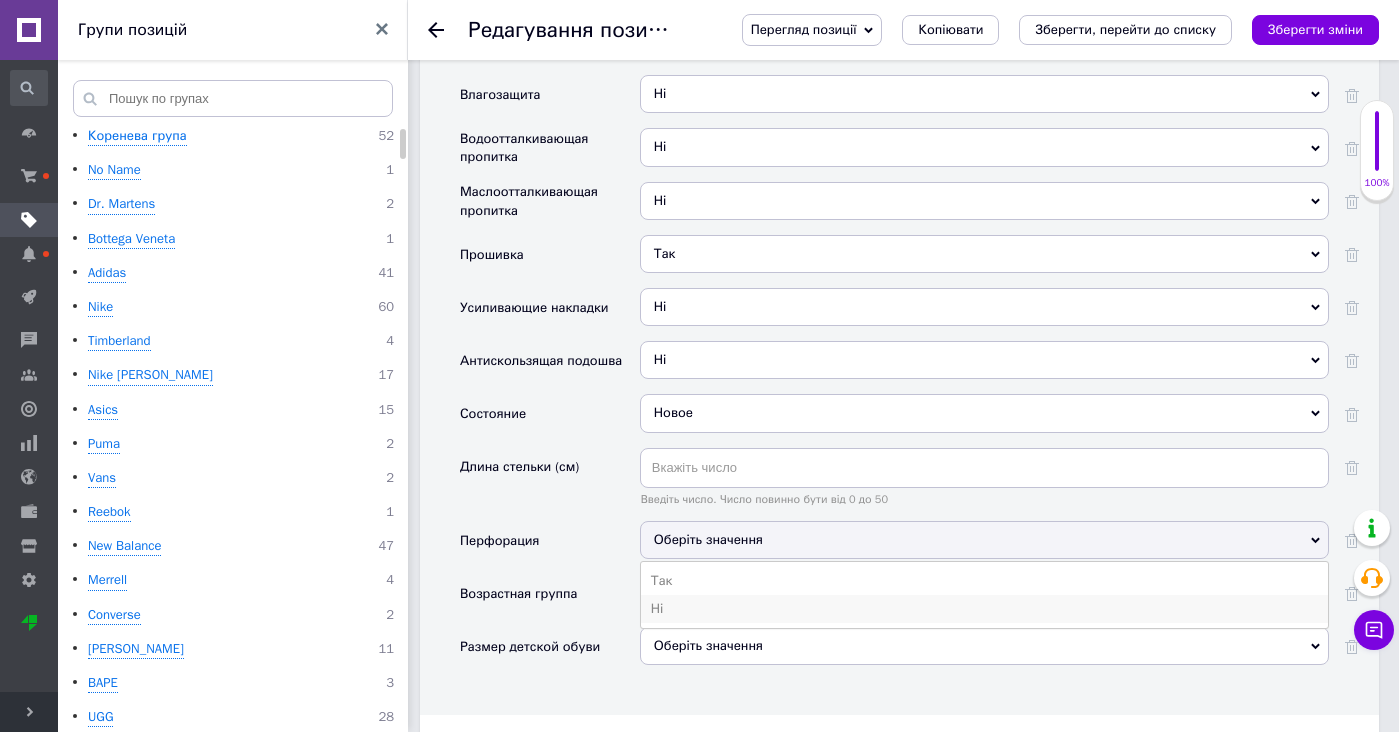 click on "Ні" at bounding box center [984, 609] 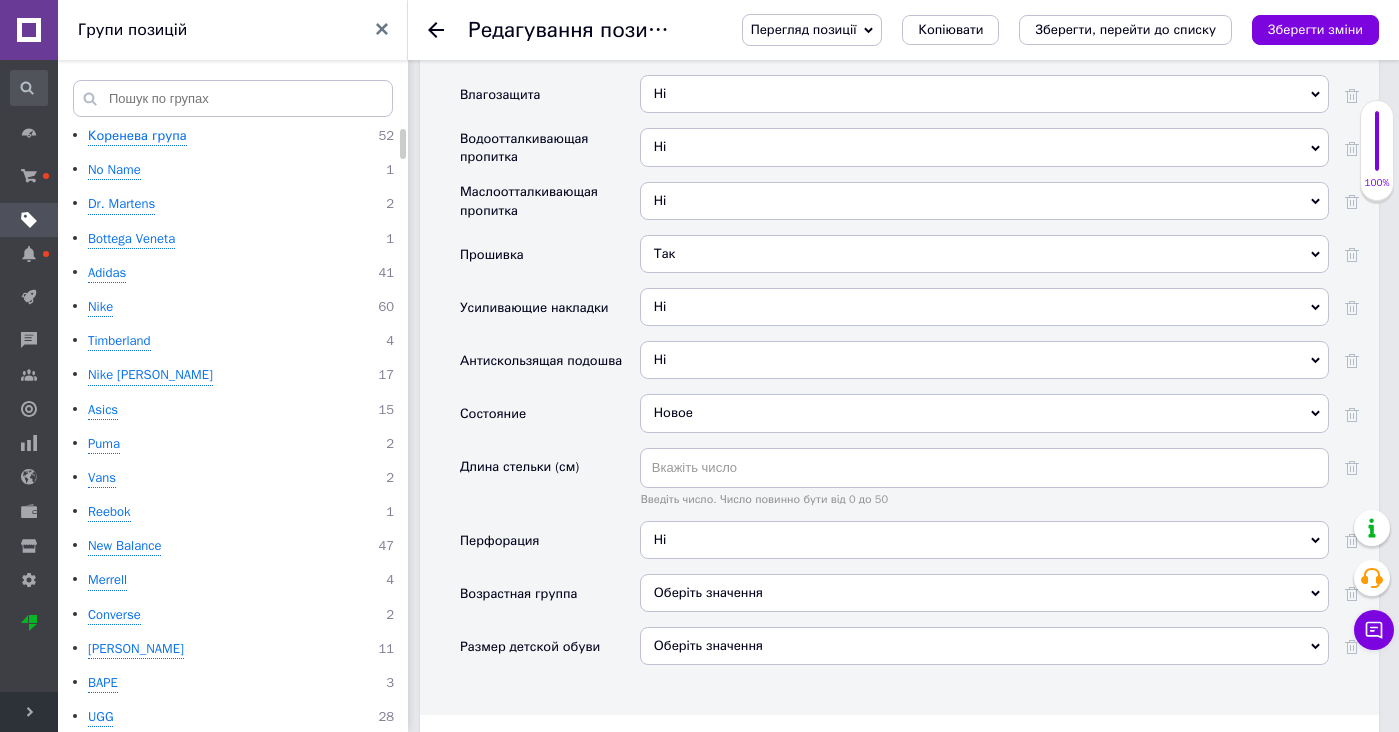 click on "Оберіть значення" at bounding box center [984, 593] 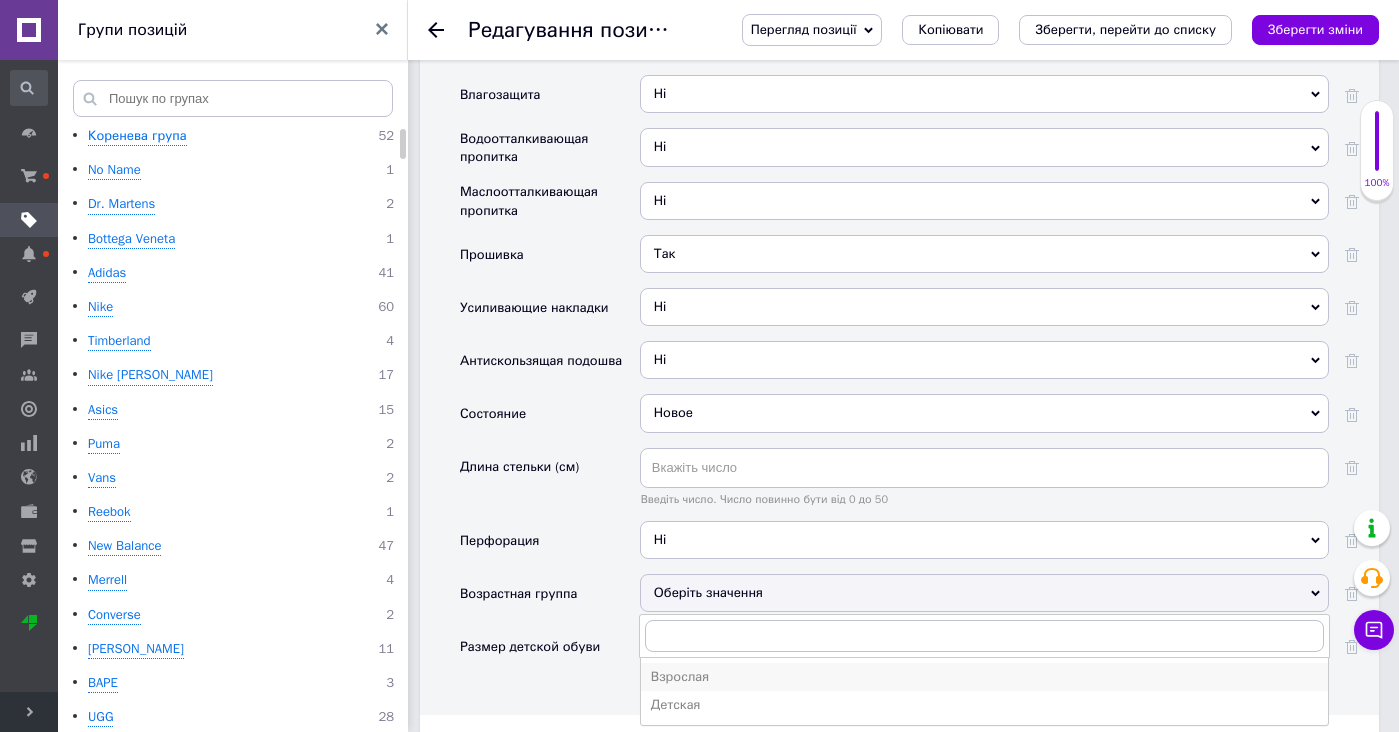click on "Взрослая" at bounding box center (984, 677) 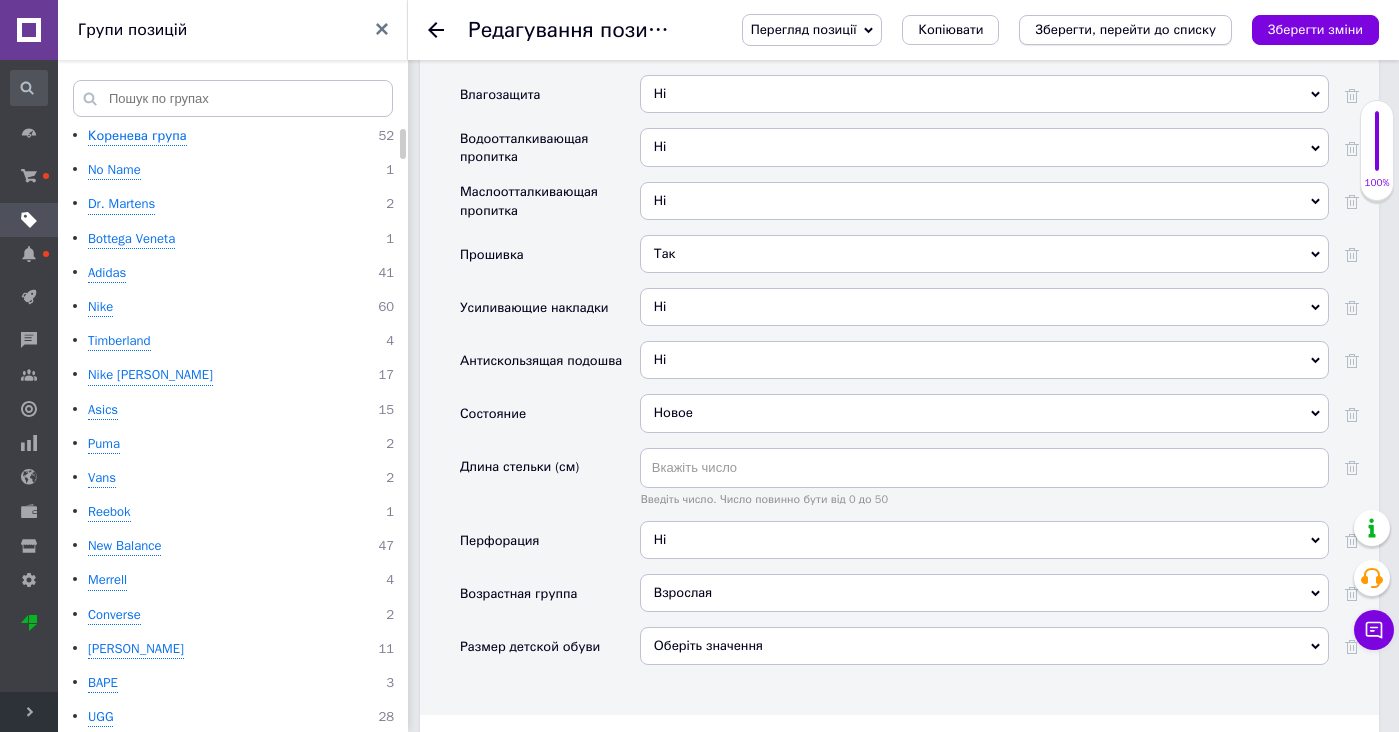 click on "Зберегти, перейти до списку" at bounding box center [1125, 30] 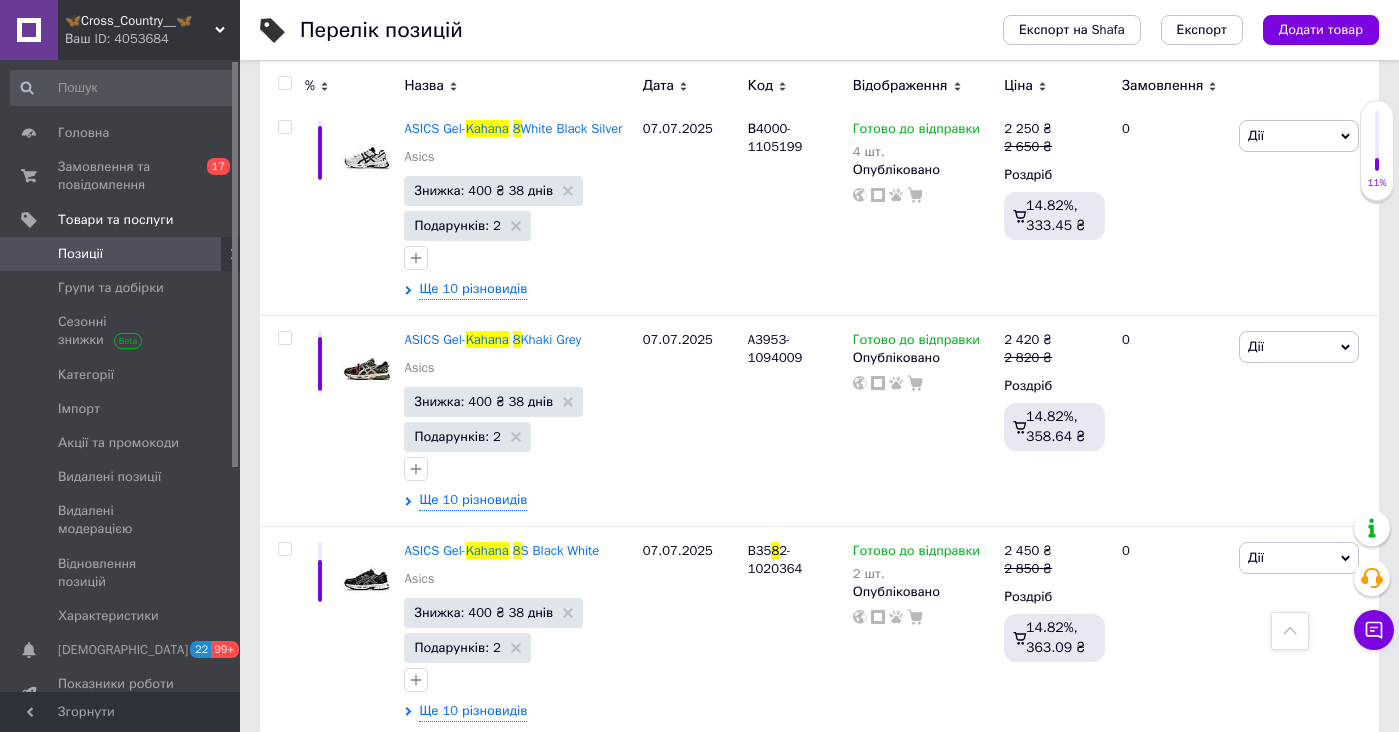 scroll, scrollTop: 3989, scrollLeft: 0, axis: vertical 